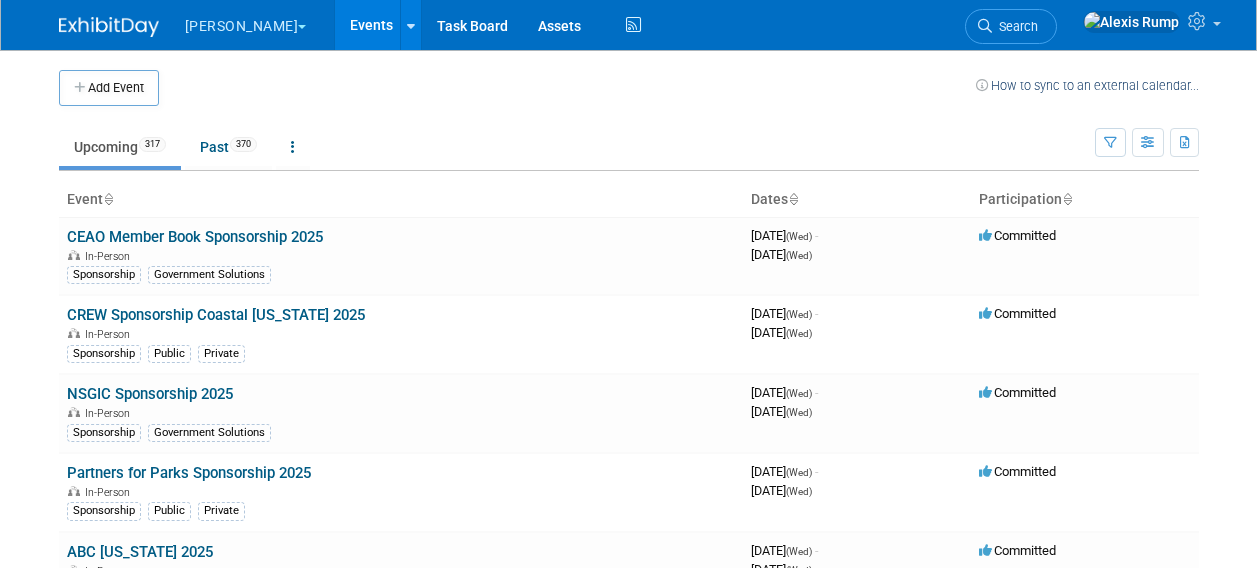 scroll, scrollTop: 0, scrollLeft: 0, axis: both 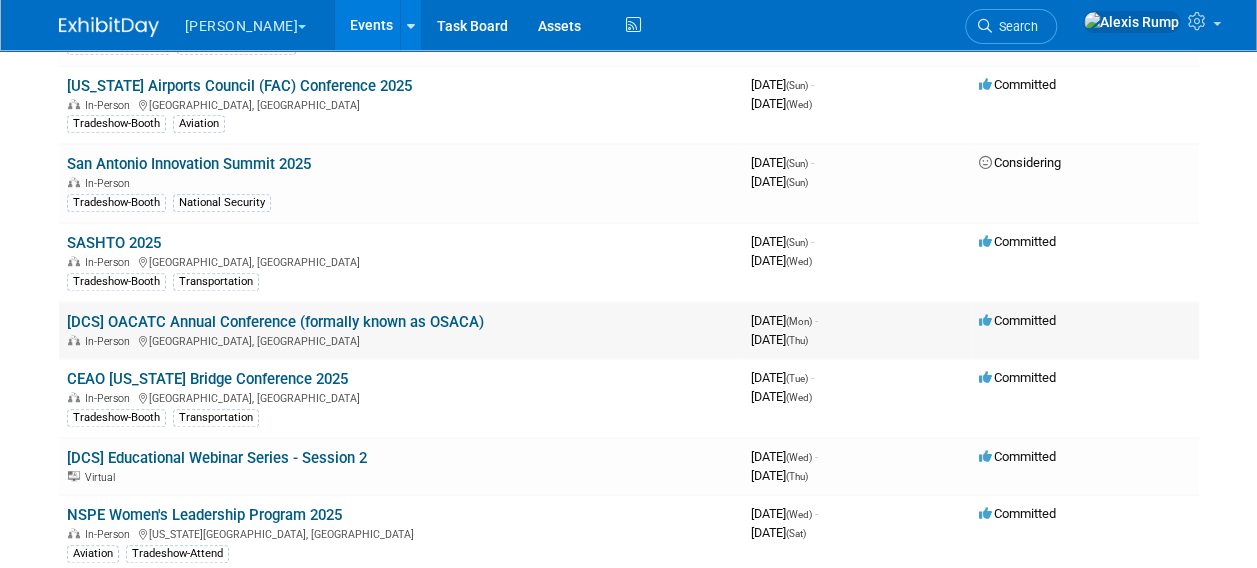 click on "[DCS] OACATC Annual Conference (formally known as OSACA)" at bounding box center [275, 322] 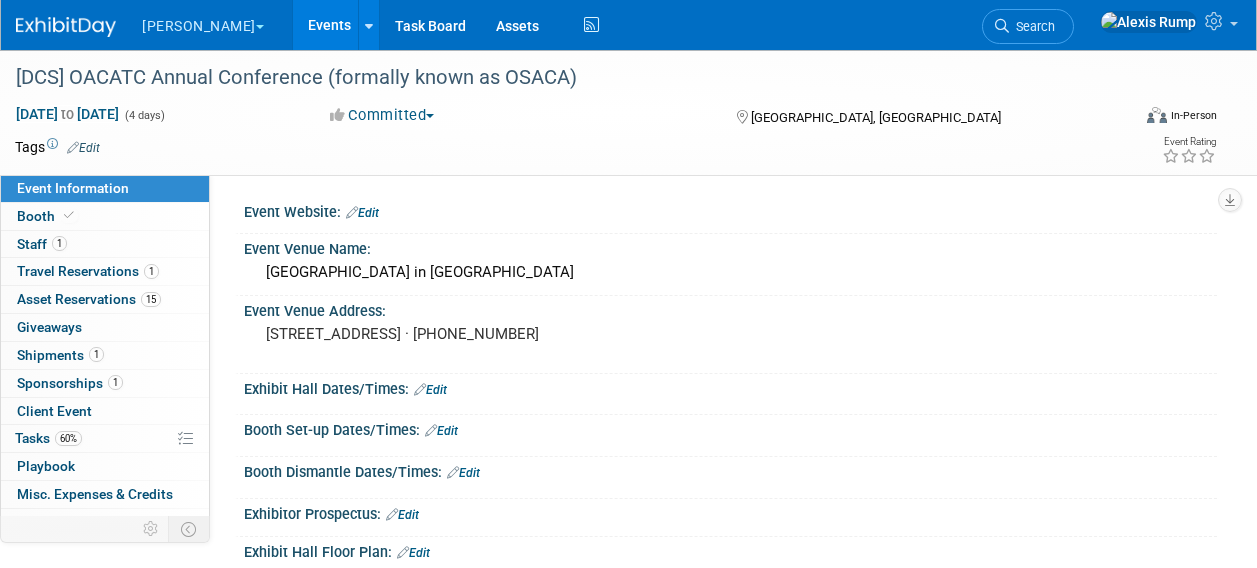 scroll, scrollTop: 0, scrollLeft: 0, axis: both 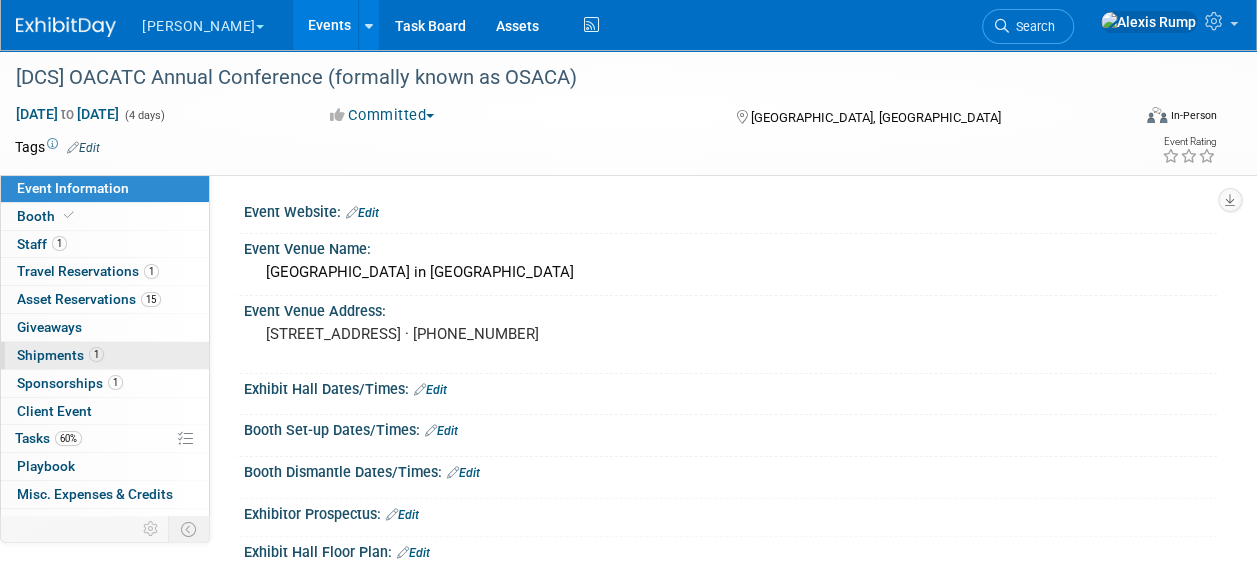 click on "1
Shipments 1" at bounding box center (105, 355) 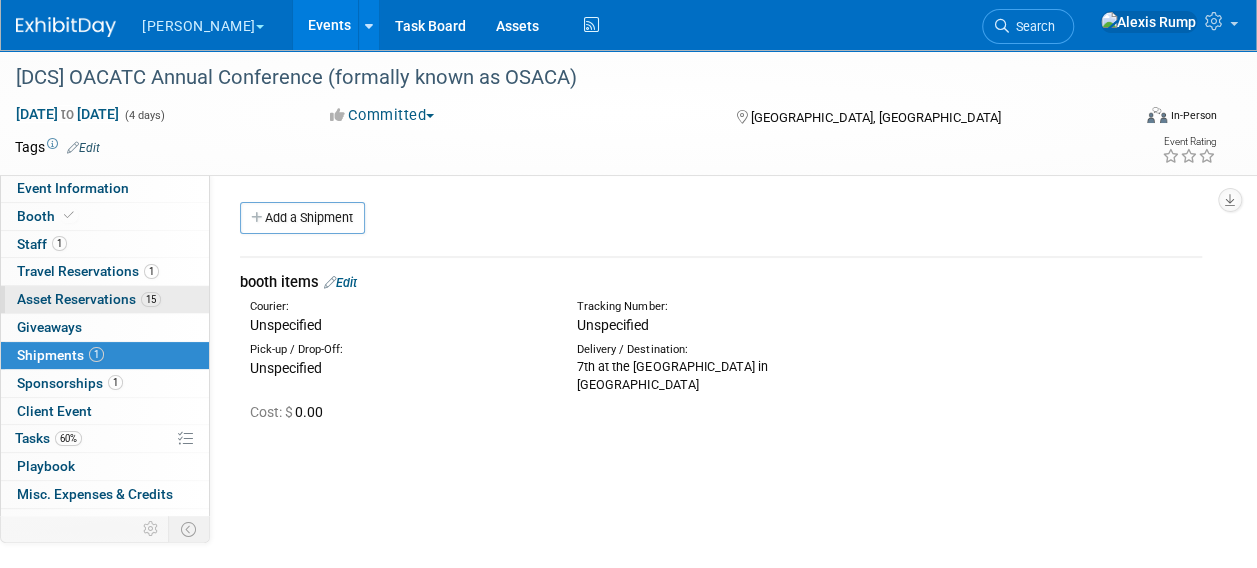 click on "Asset Reservations 15" at bounding box center [89, 299] 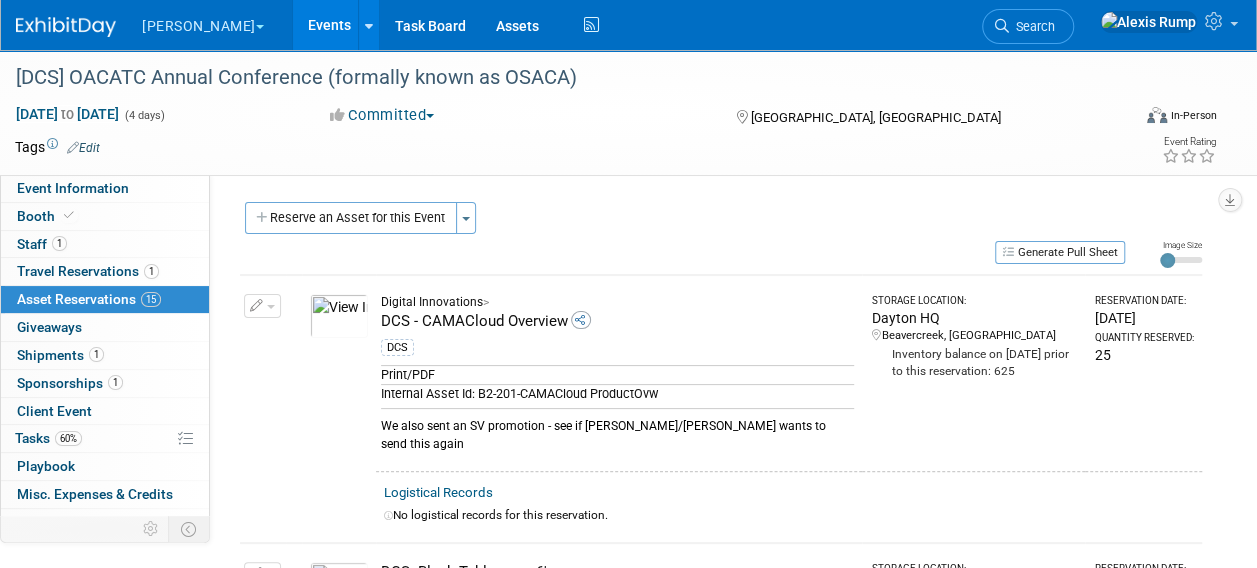 scroll, scrollTop: 30, scrollLeft: 0, axis: vertical 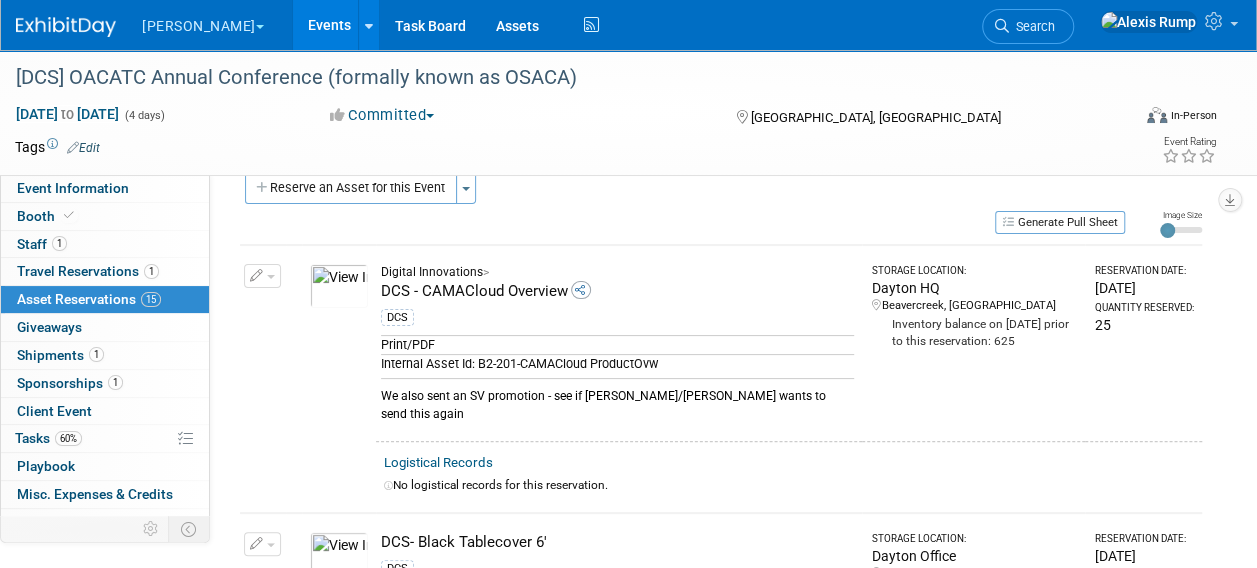 click at bounding box center [257, 276] 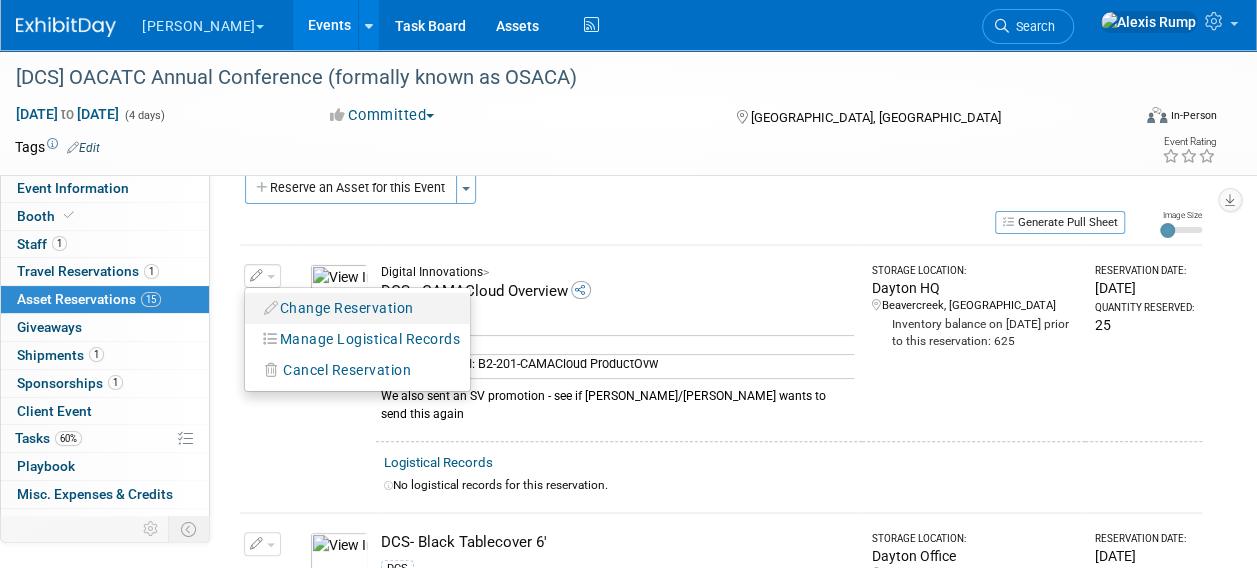 click on "Change Reservation" at bounding box center [339, 308] 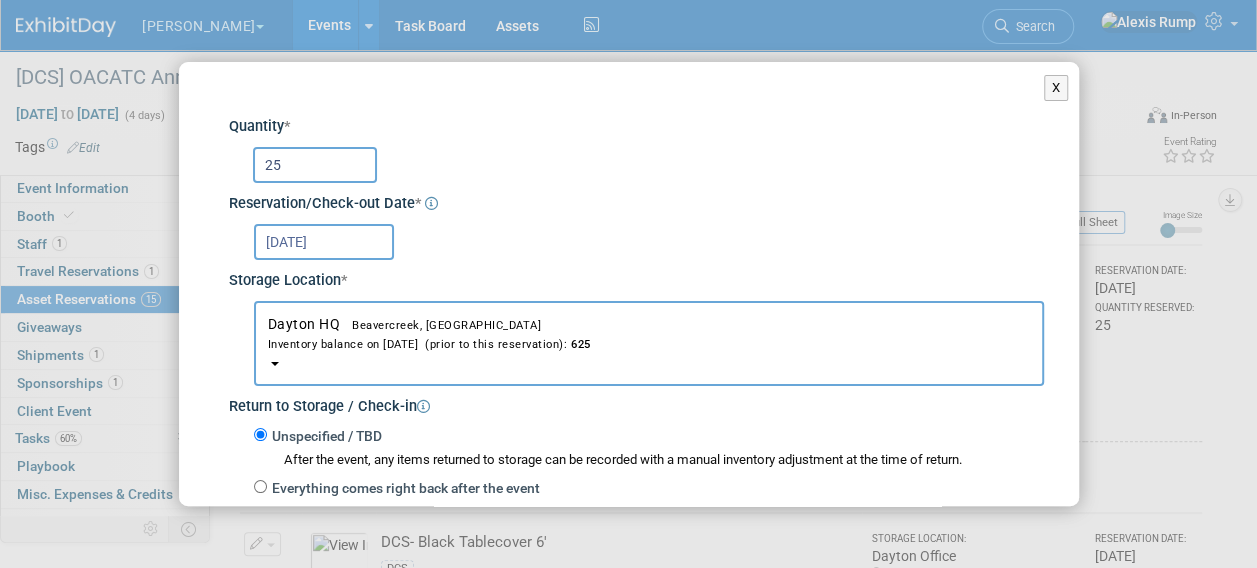 click on "25" at bounding box center [315, 165] 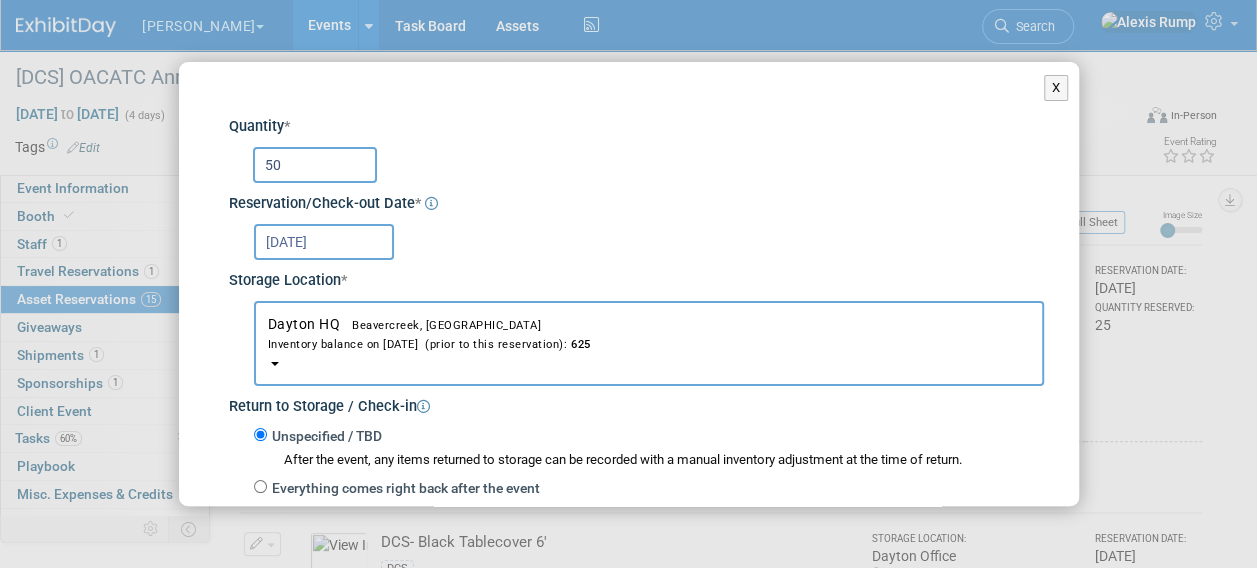 scroll, scrollTop: 327, scrollLeft: 0, axis: vertical 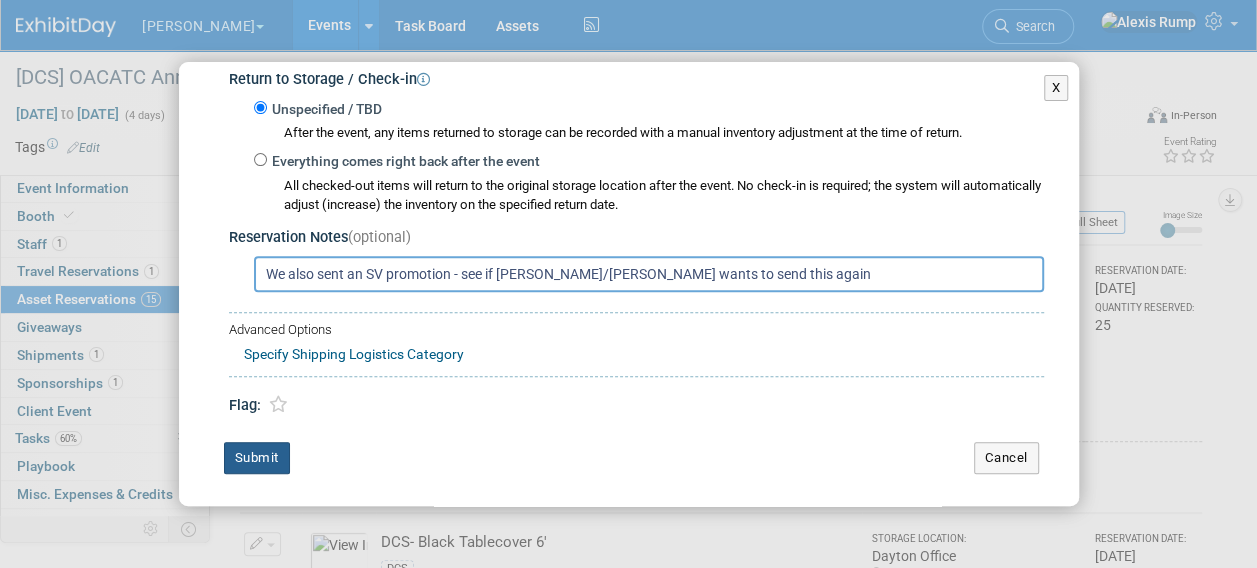 type on "50" 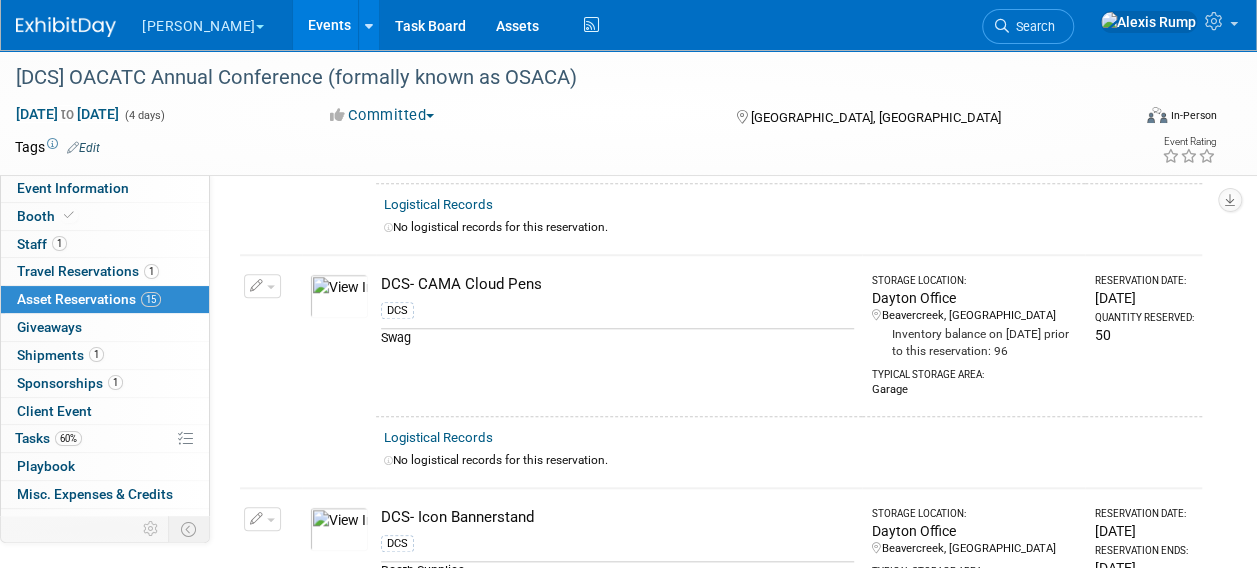 scroll, scrollTop: 912, scrollLeft: 0, axis: vertical 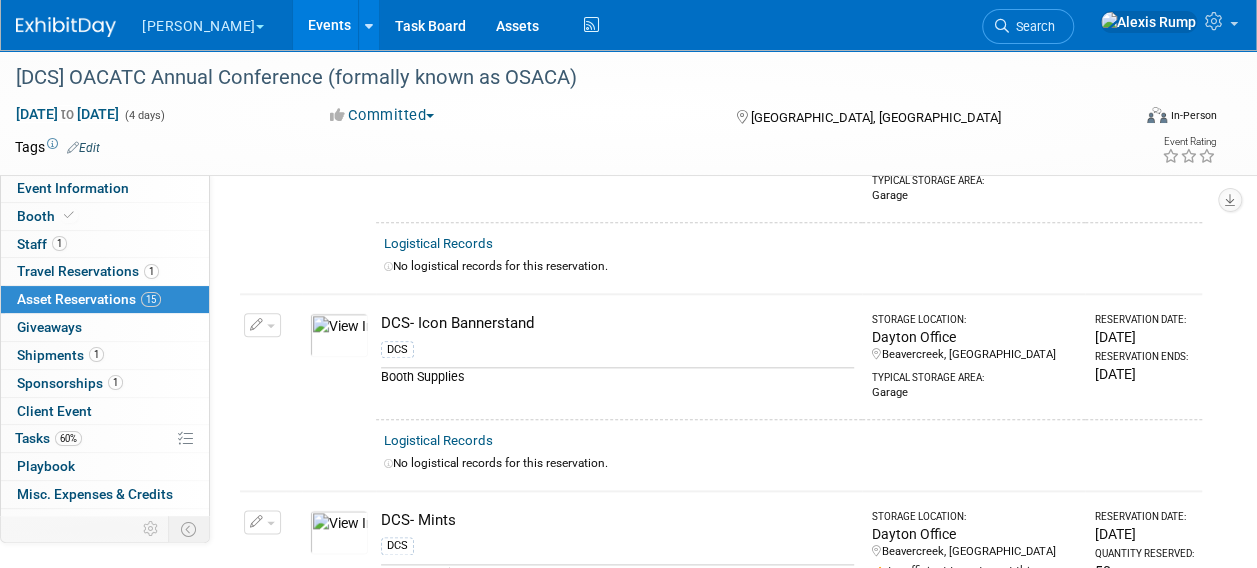 click at bounding box center [262, 325] 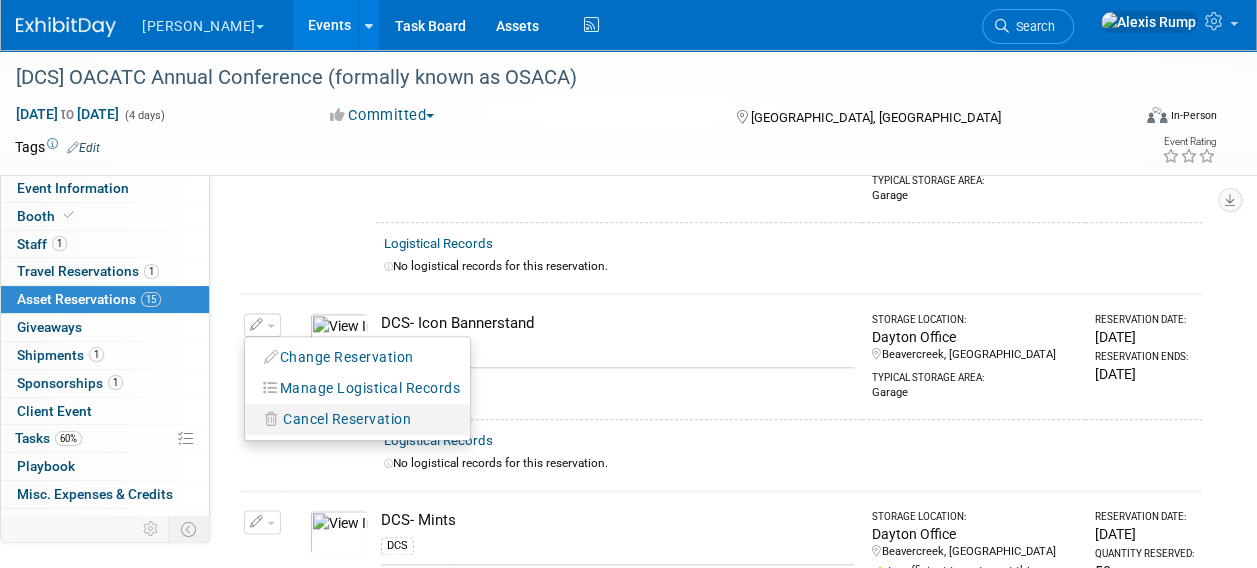 click on "Cancel Reservation" at bounding box center [347, 419] 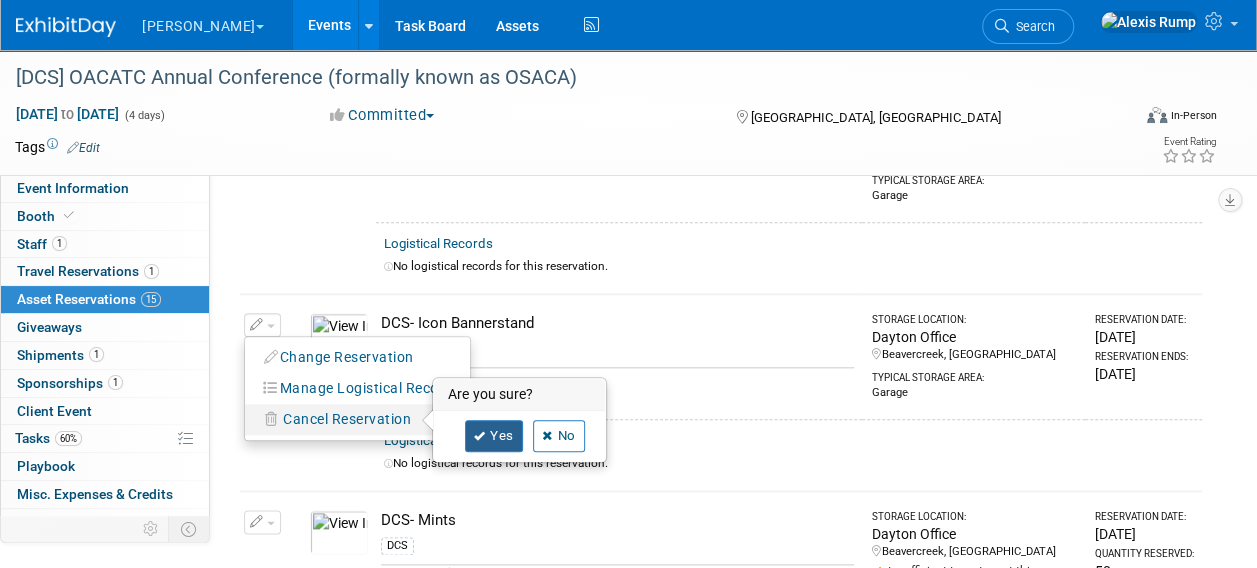 click on "Yes" at bounding box center [494, 436] 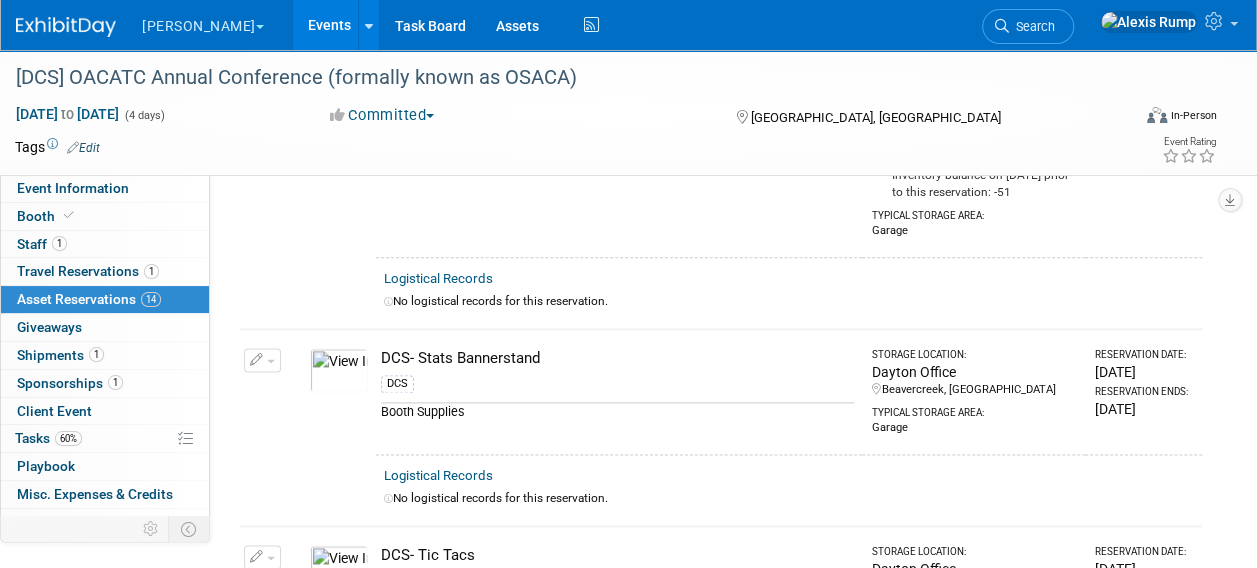 scroll, scrollTop: 1148, scrollLeft: 0, axis: vertical 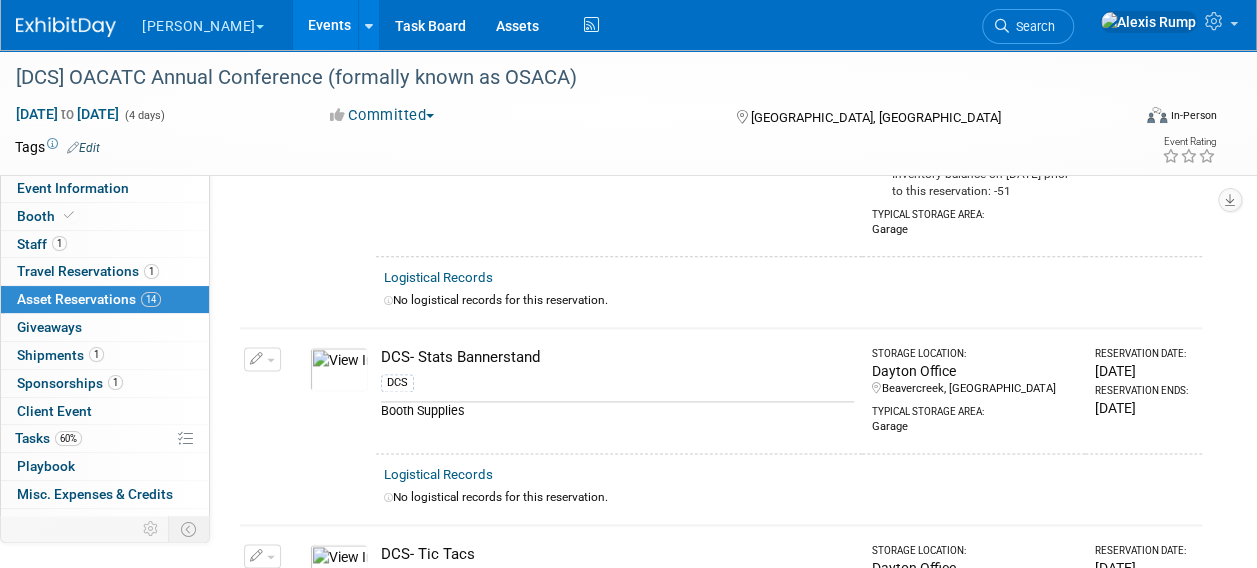 click at bounding box center (262, 359) 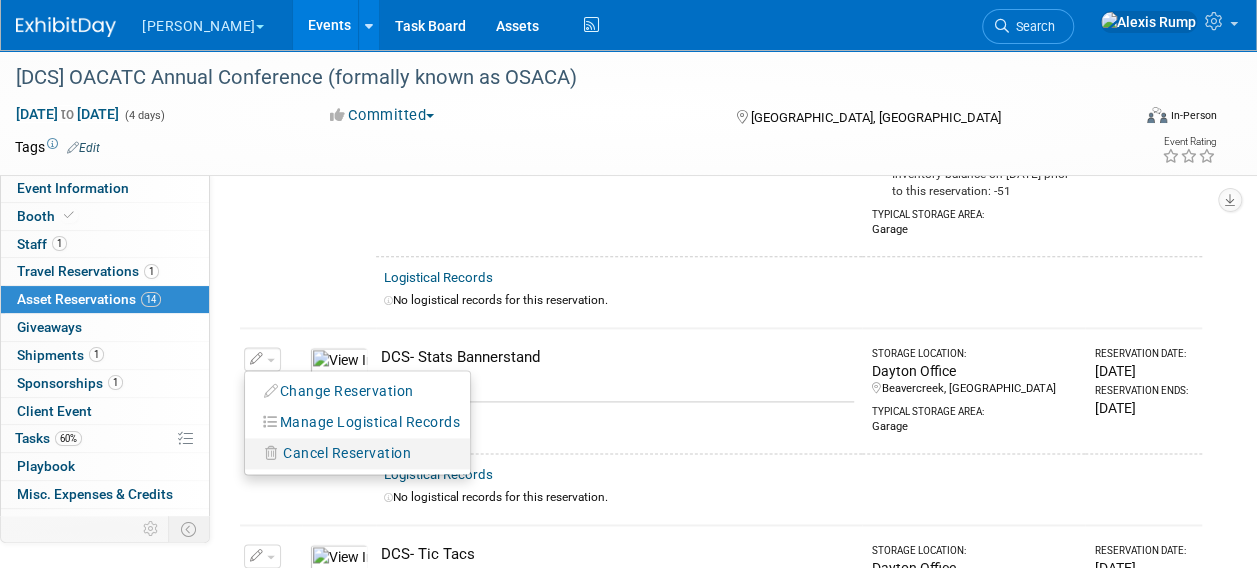 click on "Cancel Reservation" at bounding box center [347, 453] 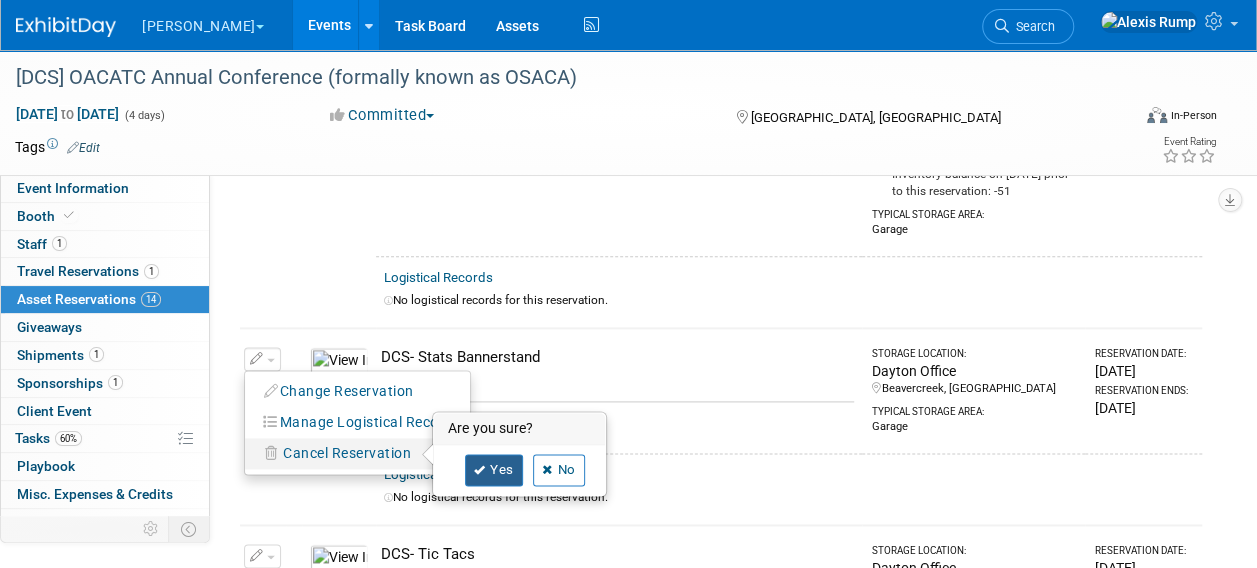 click on "Yes" at bounding box center [494, 470] 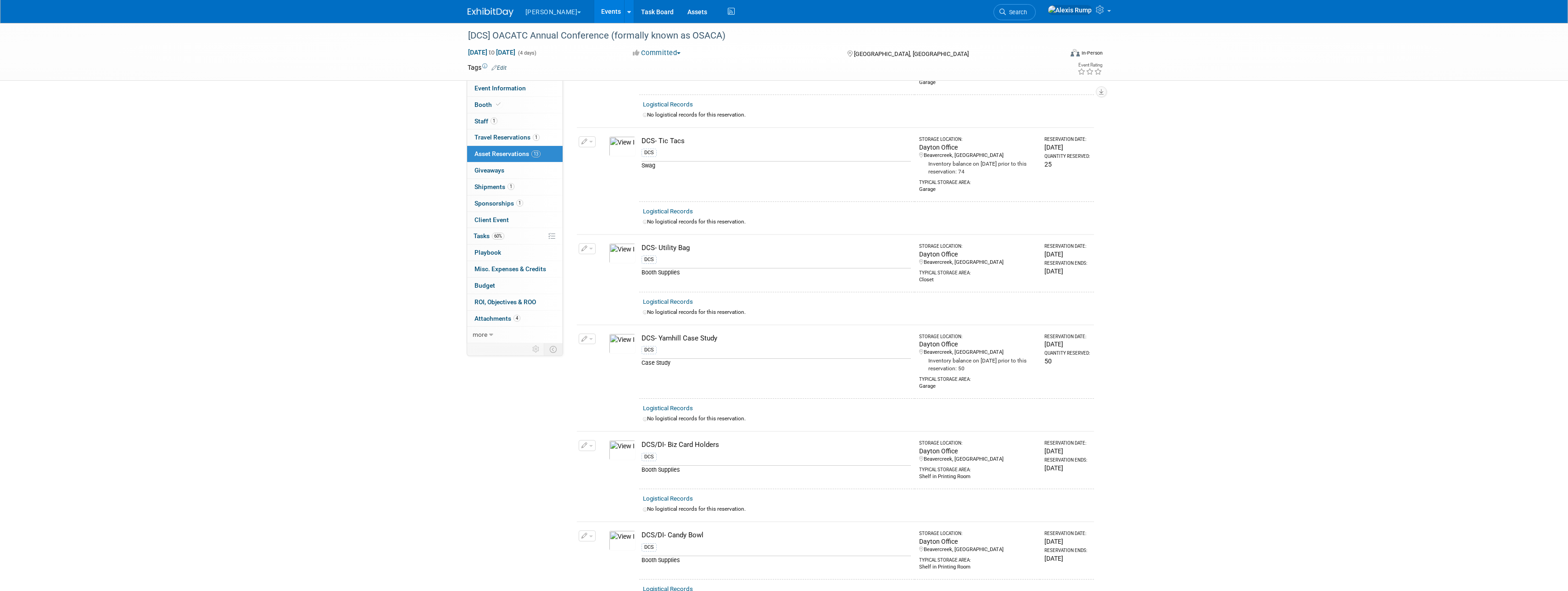 scroll, scrollTop: 551, scrollLeft: 0, axis: vertical 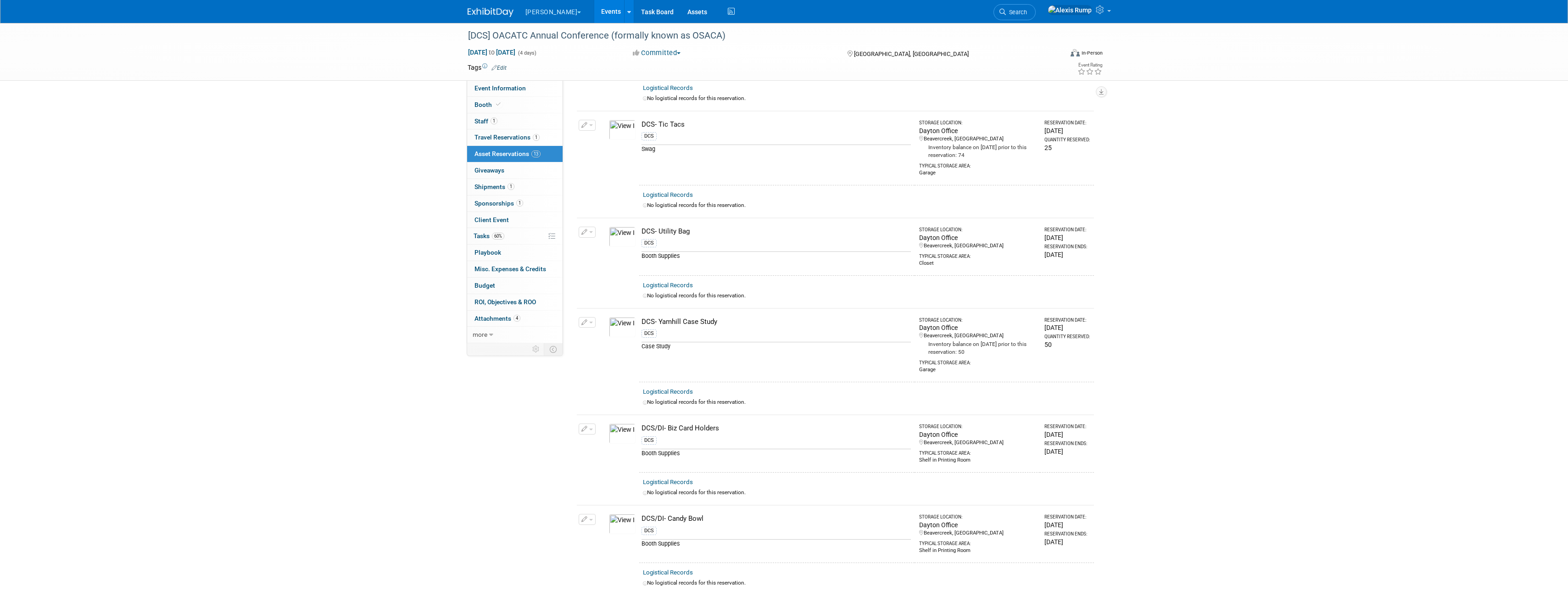 click at bounding box center (622, 327) 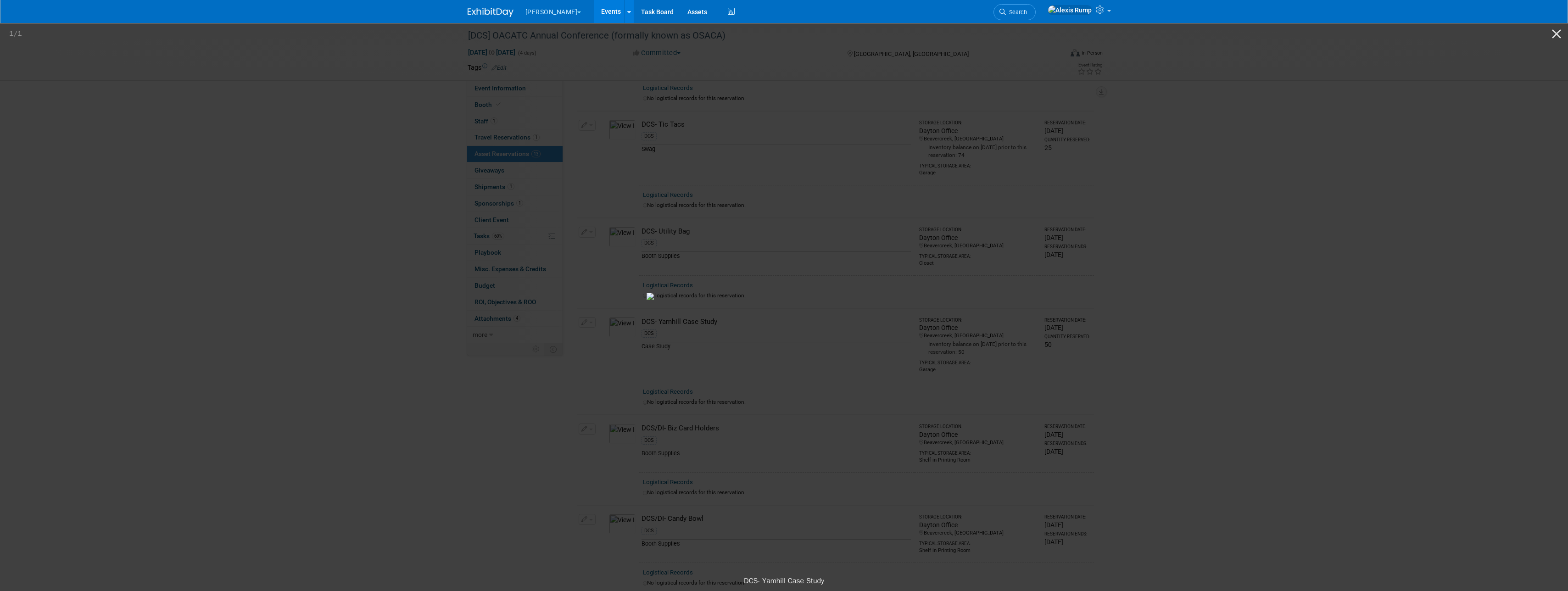 click at bounding box center [784, 296] 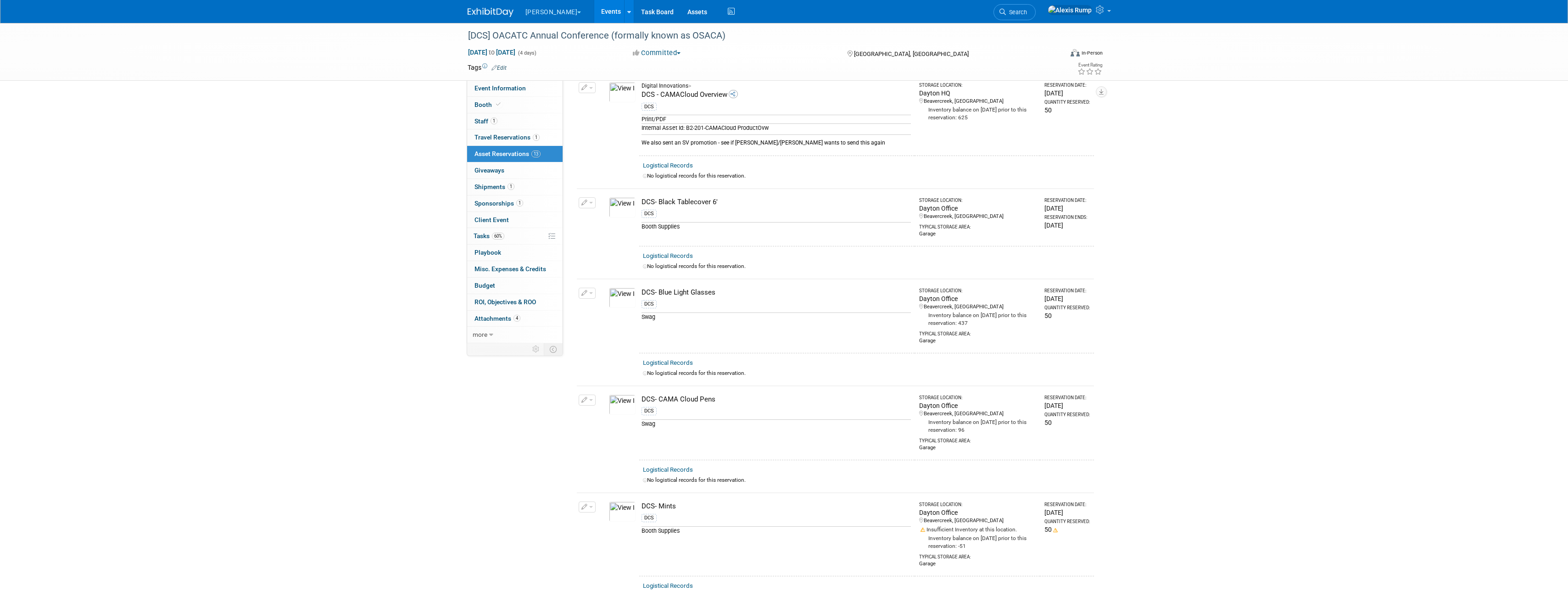 scroll, scrollTop: 46, scrollLeft: 0, axis: vertical 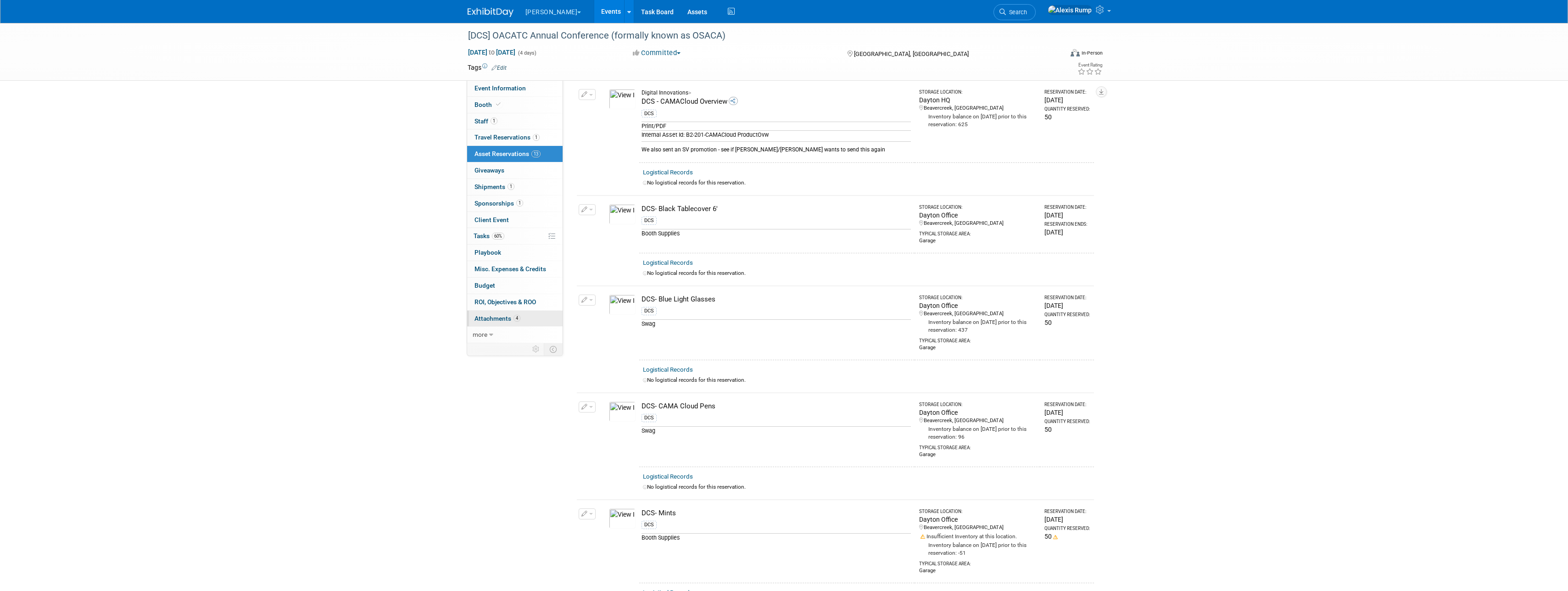 click on "Attachments 4" at bounding box center [497, 318] 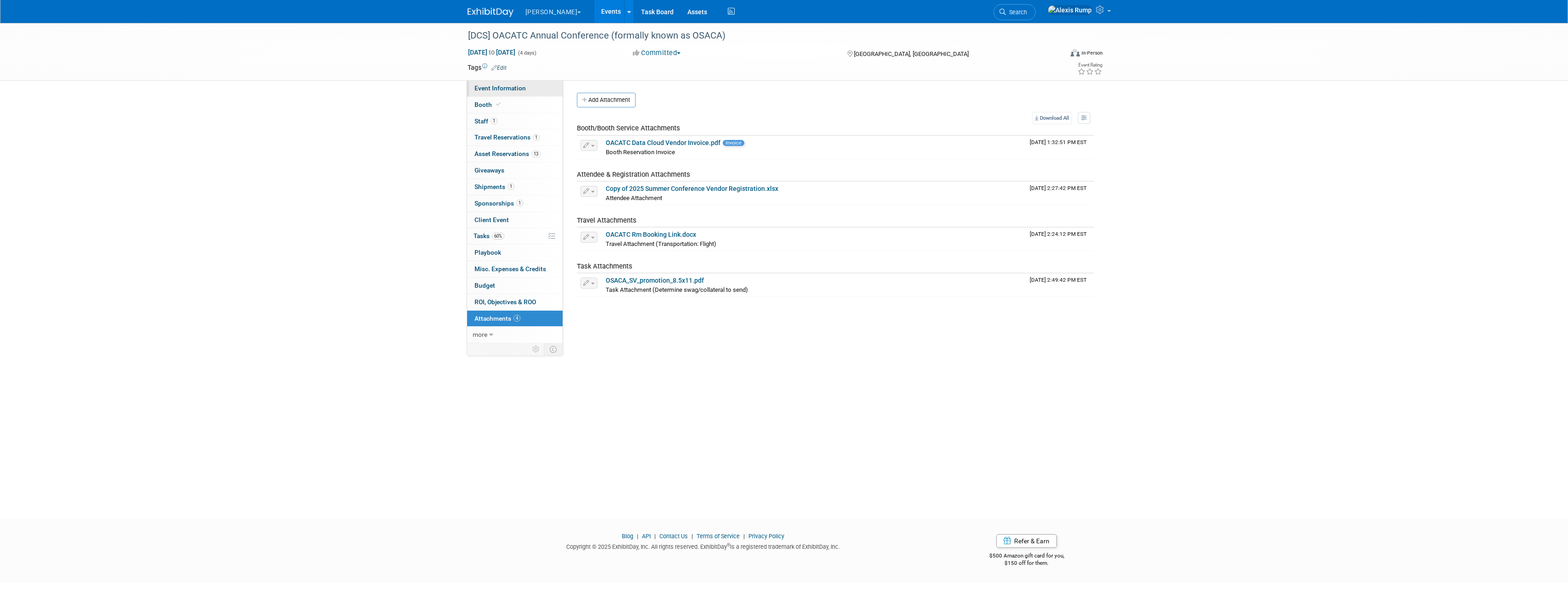 click on "Event Information" at bounding box center (500, 88) 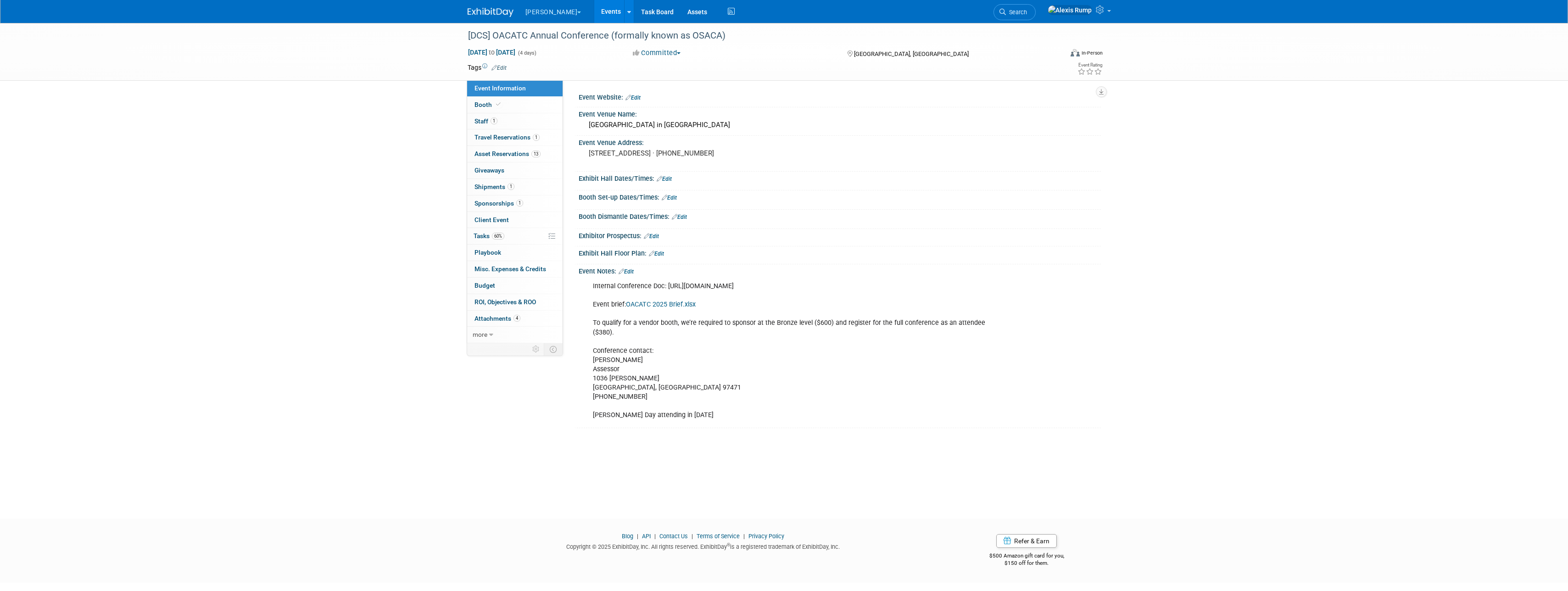 click on "Edit" at bounding box center [626, 272] 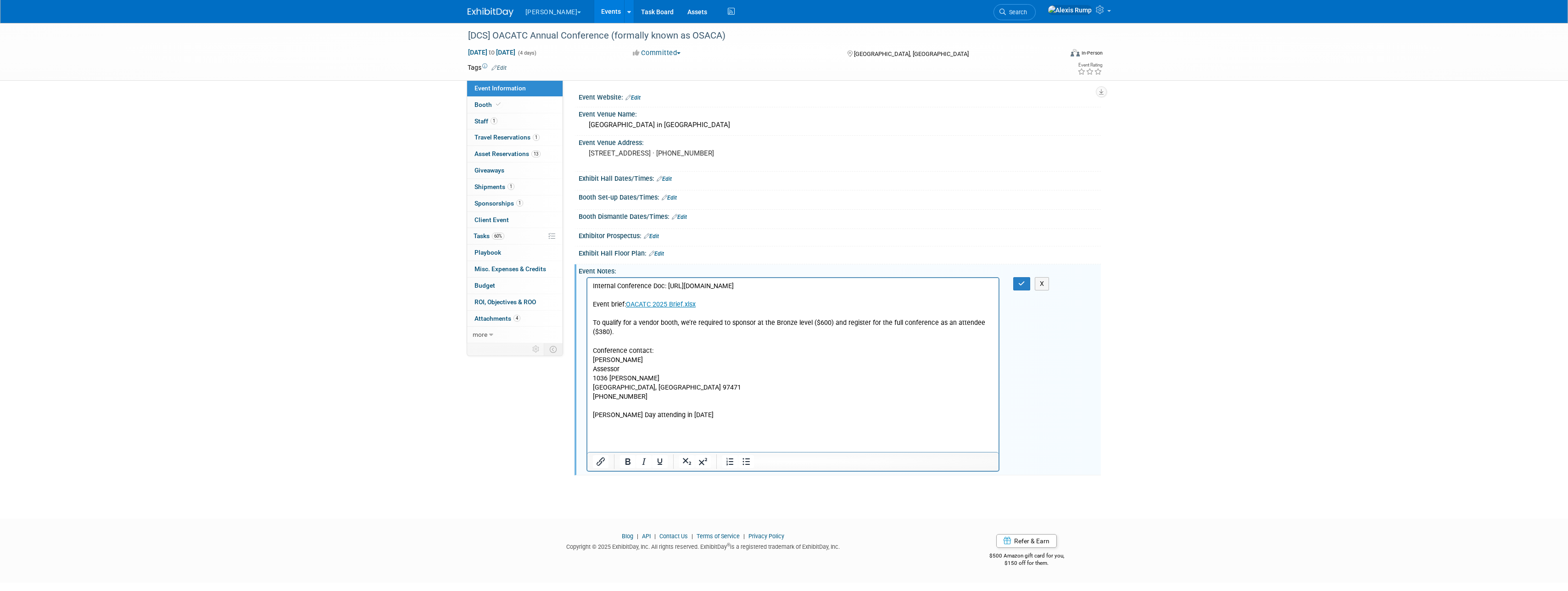 scroll, scrollTop: 0, scrollLeft: 0, axis: both 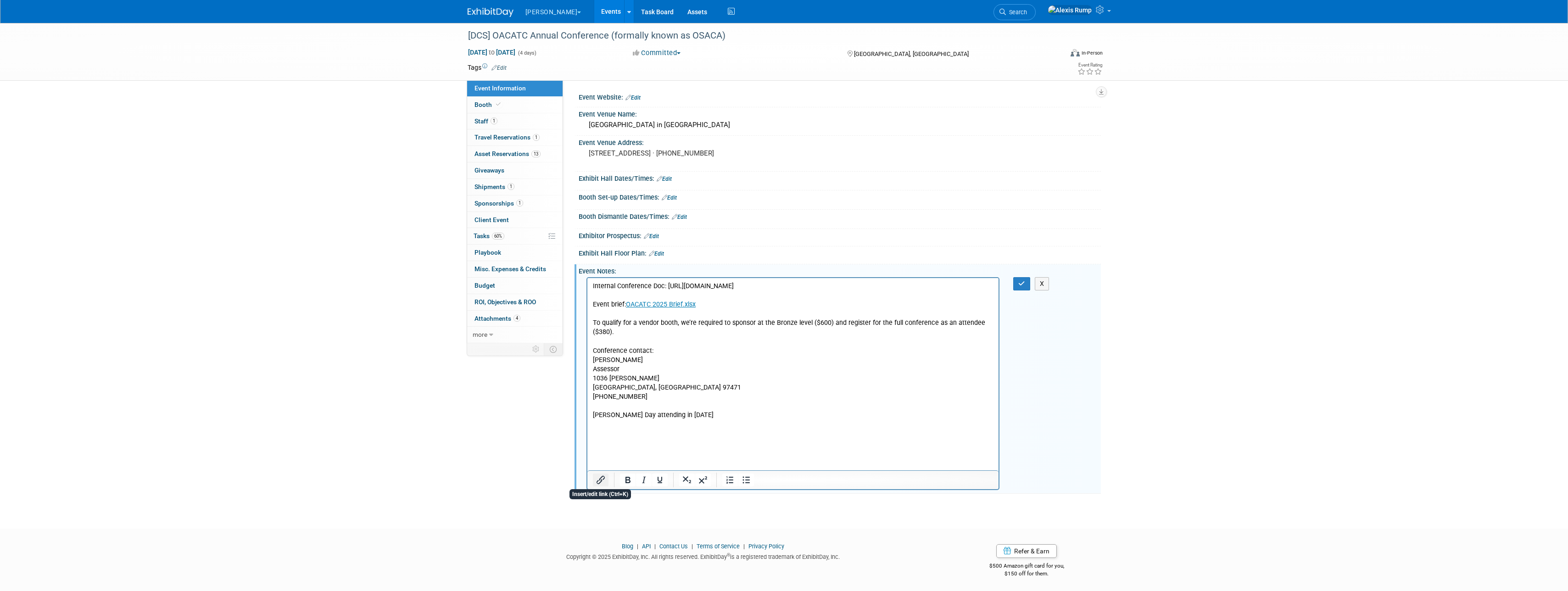 click at bounding box center [601, 480] 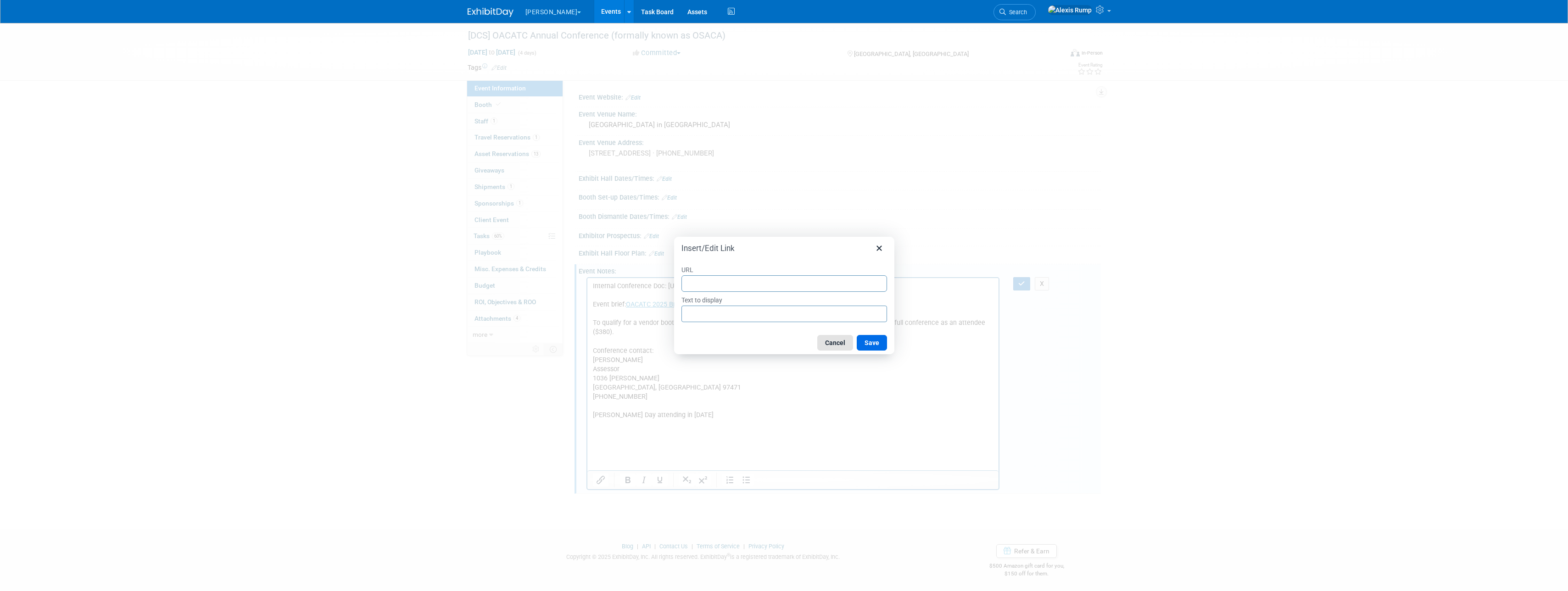 click on "Cancel" at bounding box center [835, 343] 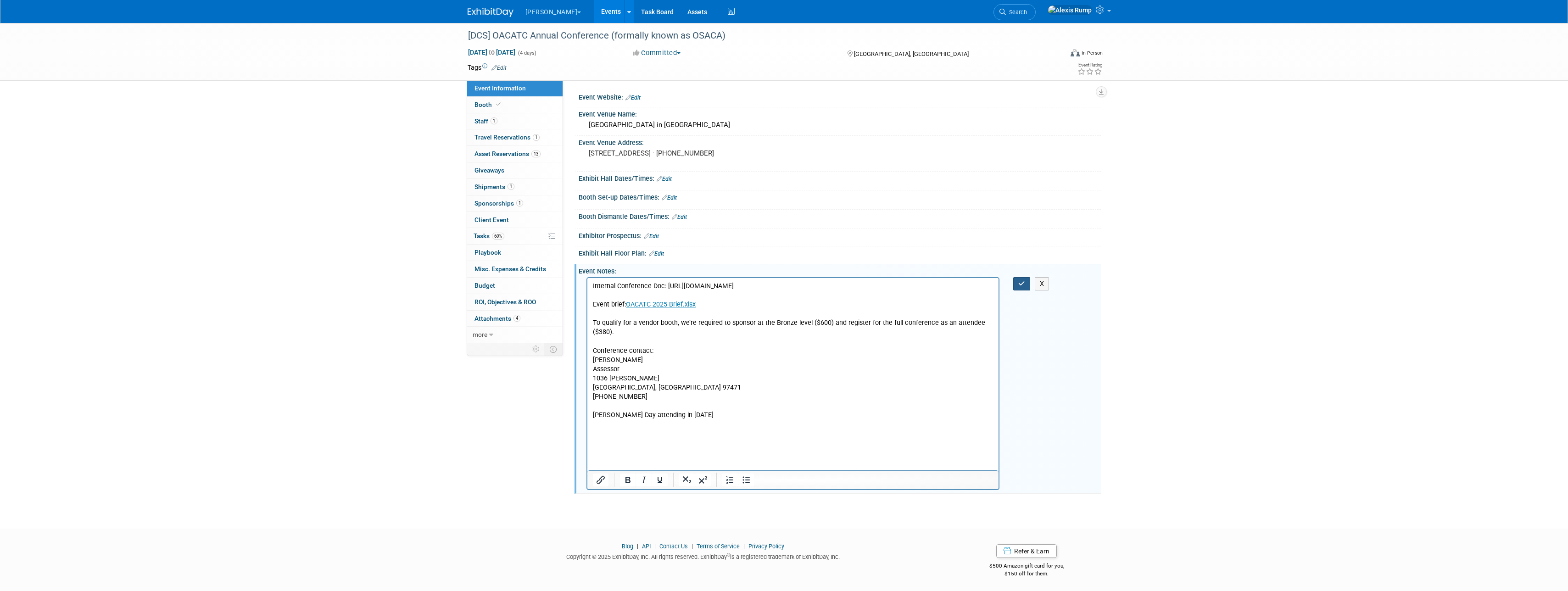 drag, startPoint x: 1025, startPoint y: 288, endPoint x: 398, endPoint y: 16, distance: 683.457 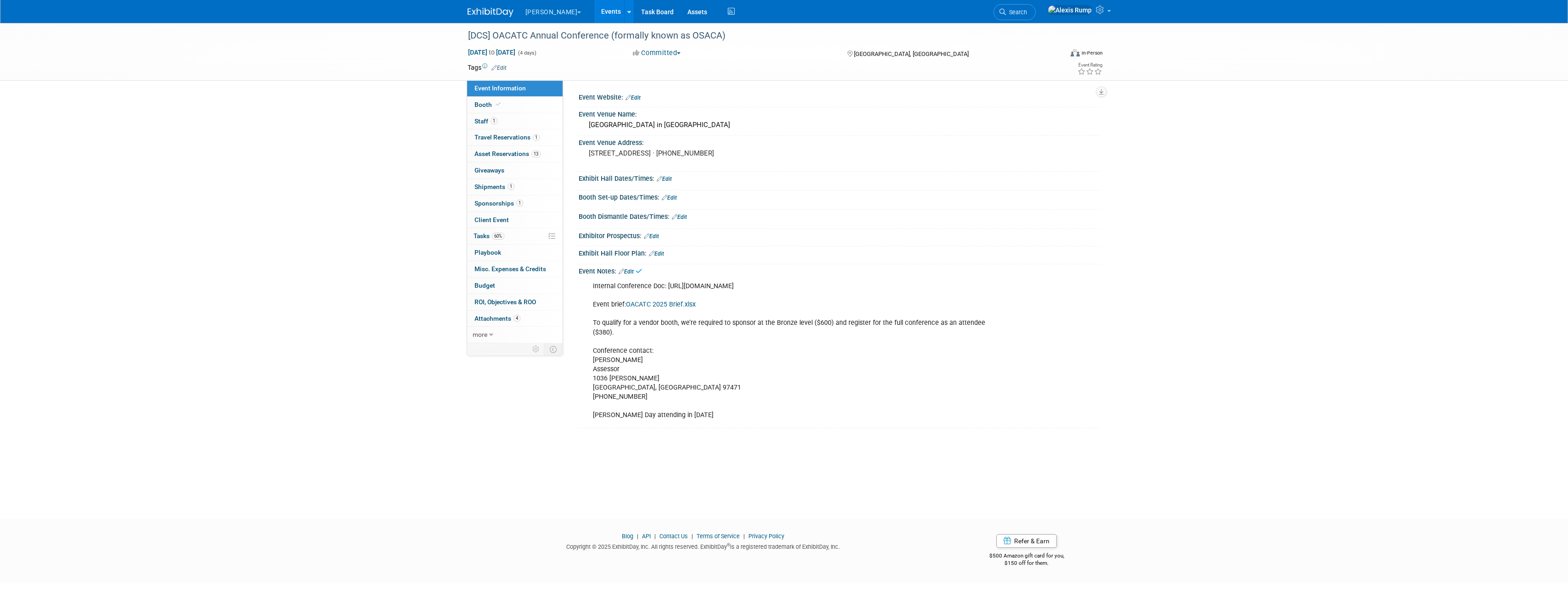 click on "OACATC 2025 Brief.xlsx" at bounding box center (661, 304) 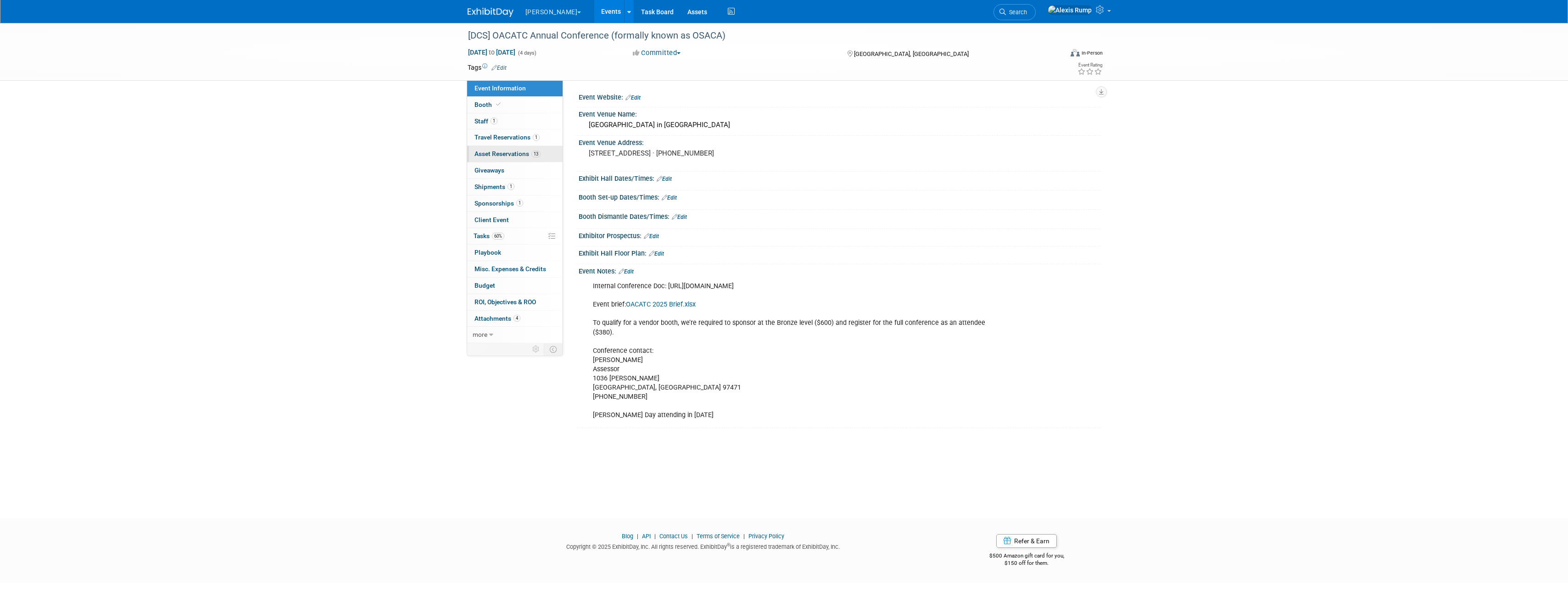 click on "Asset Reservations 13" at bounding box center [508, 154] 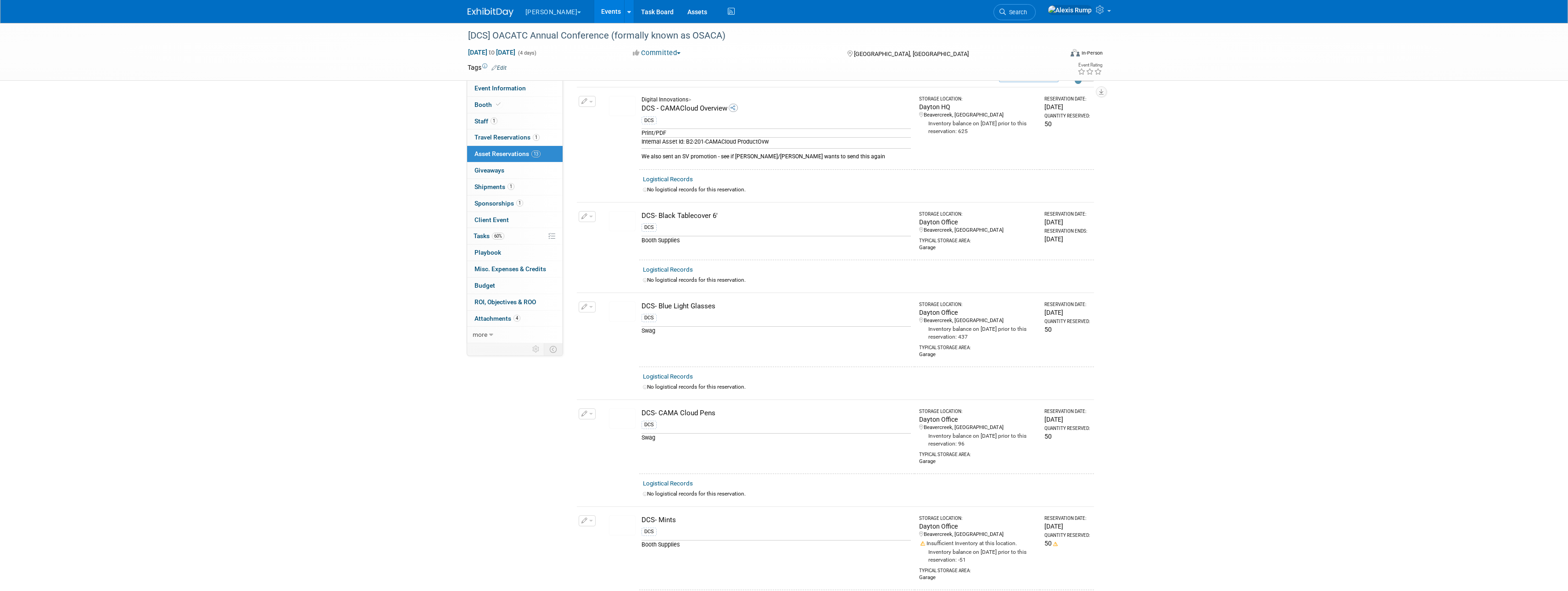 scroll, scrollTop: 0, scrollLeft: 0, axis: both 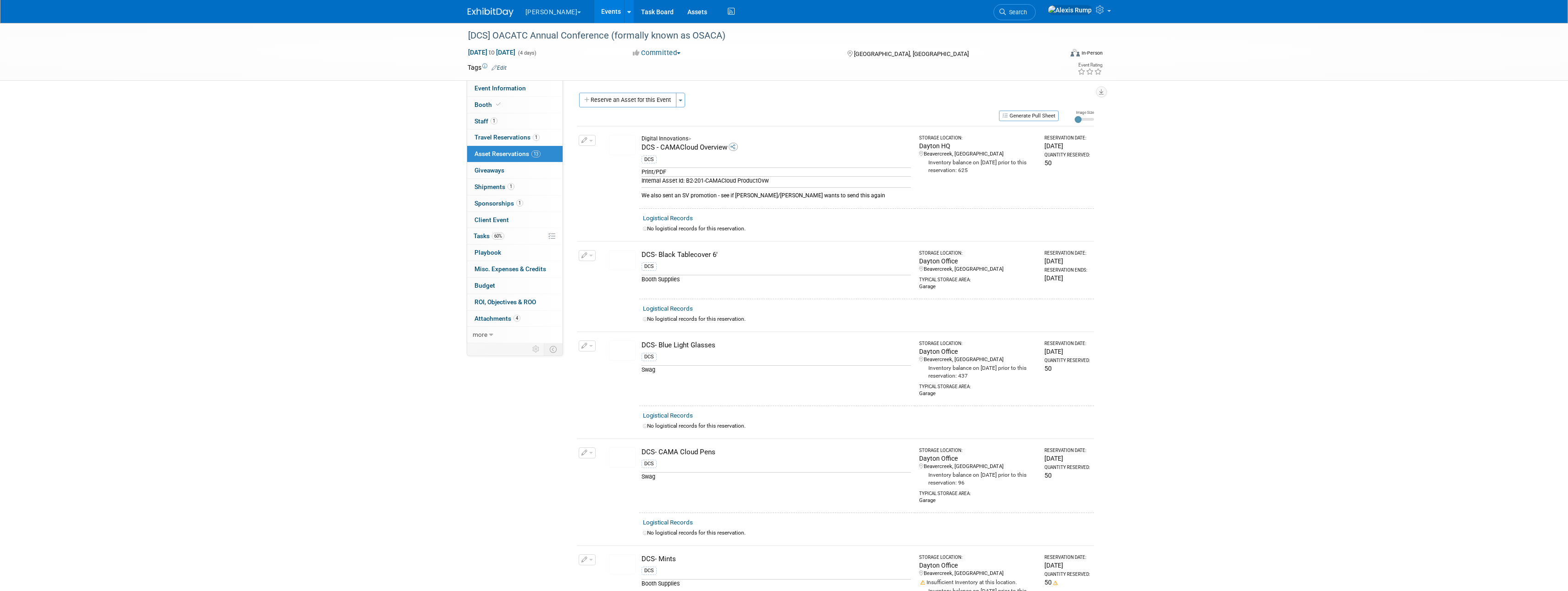 click at bounding box center [587, 140] 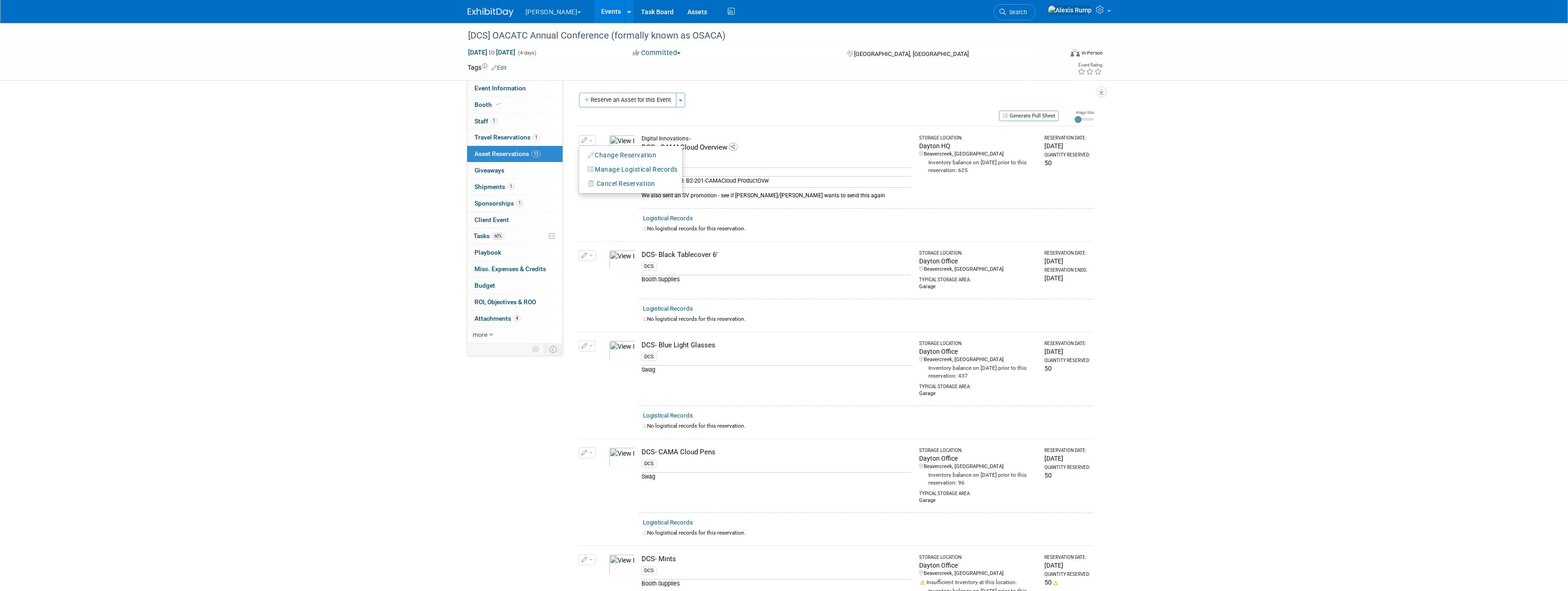 drag, startPoint x: 605, startPoint y: 161, endPoint x: 600, endPoint y: 162, distance: 5.09902 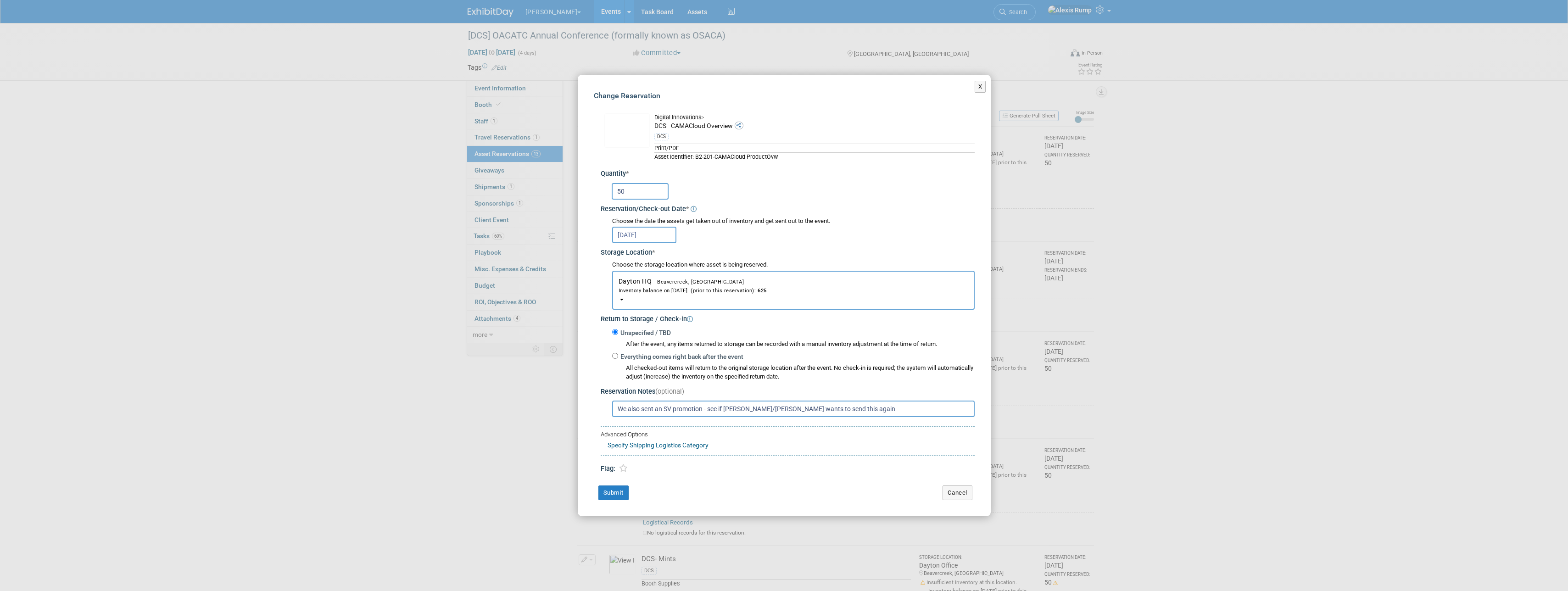 click on "50" at bounding box center [640, 191] 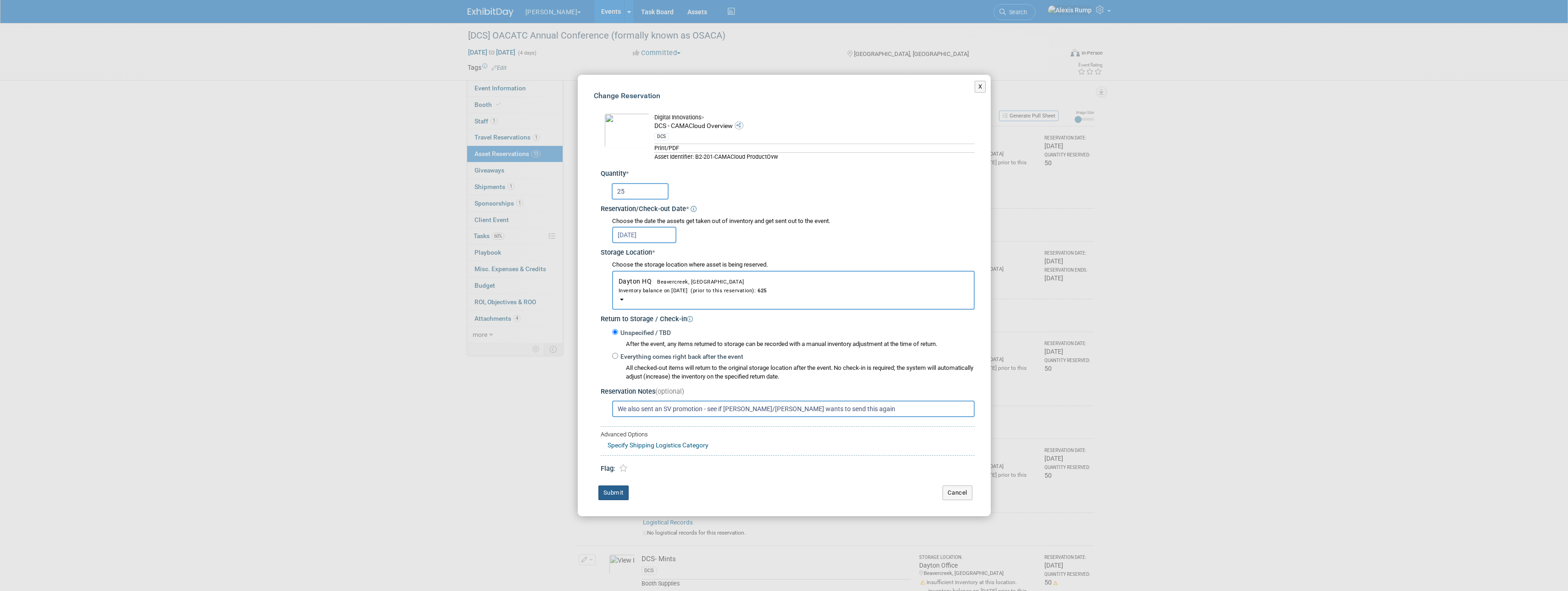 type on "25" 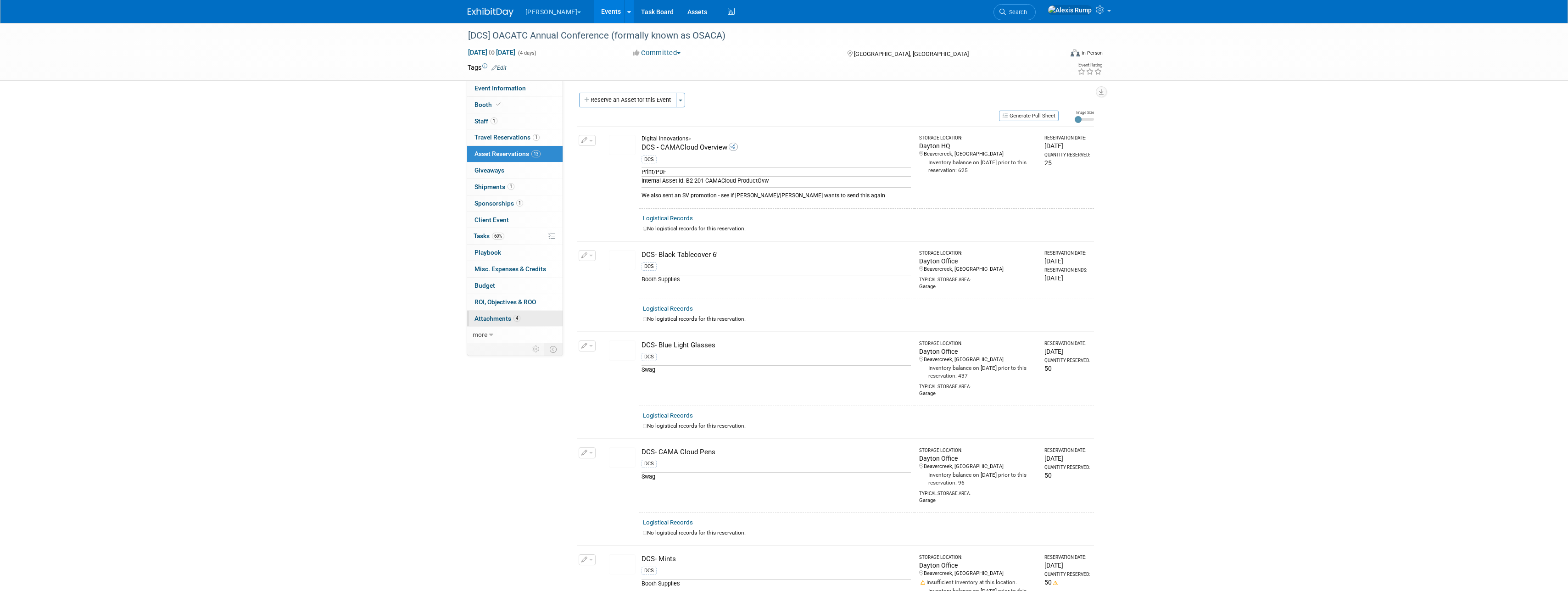 click on "Attachments 4" at bounding box center [497, 318] 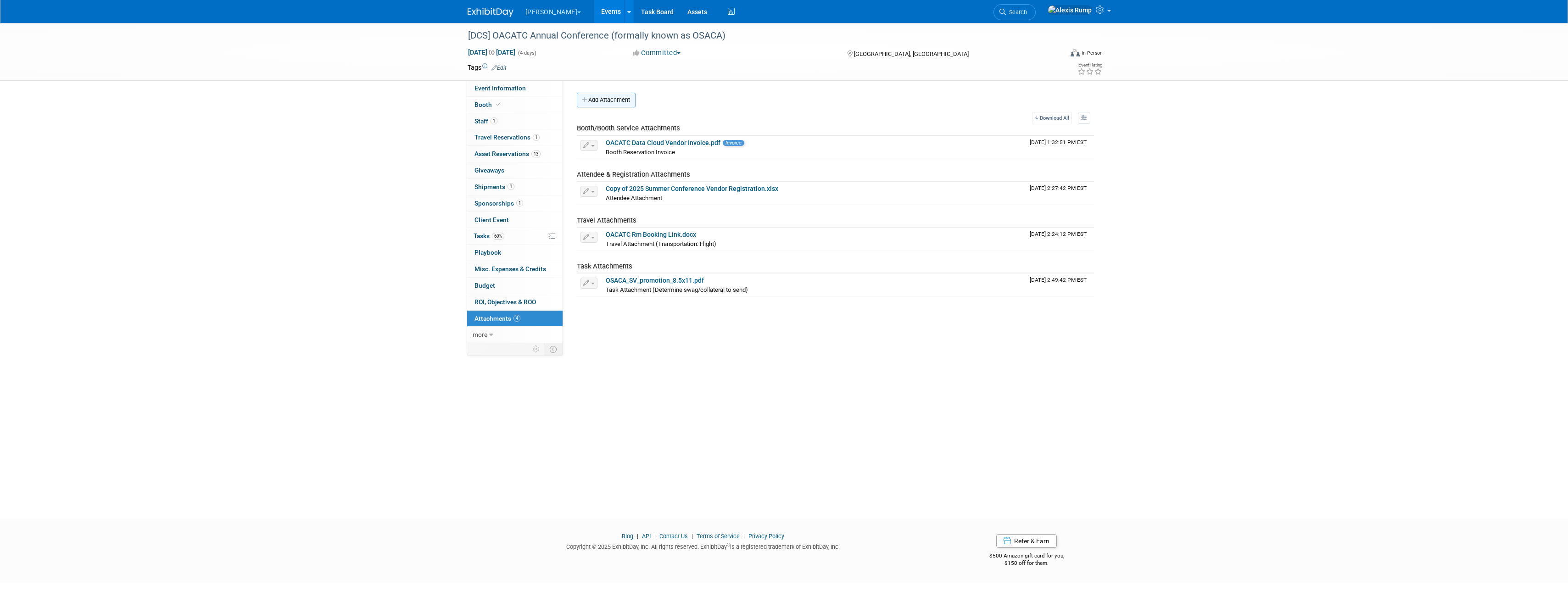 click on "Add Attachment" at bounding box center [606, 100] 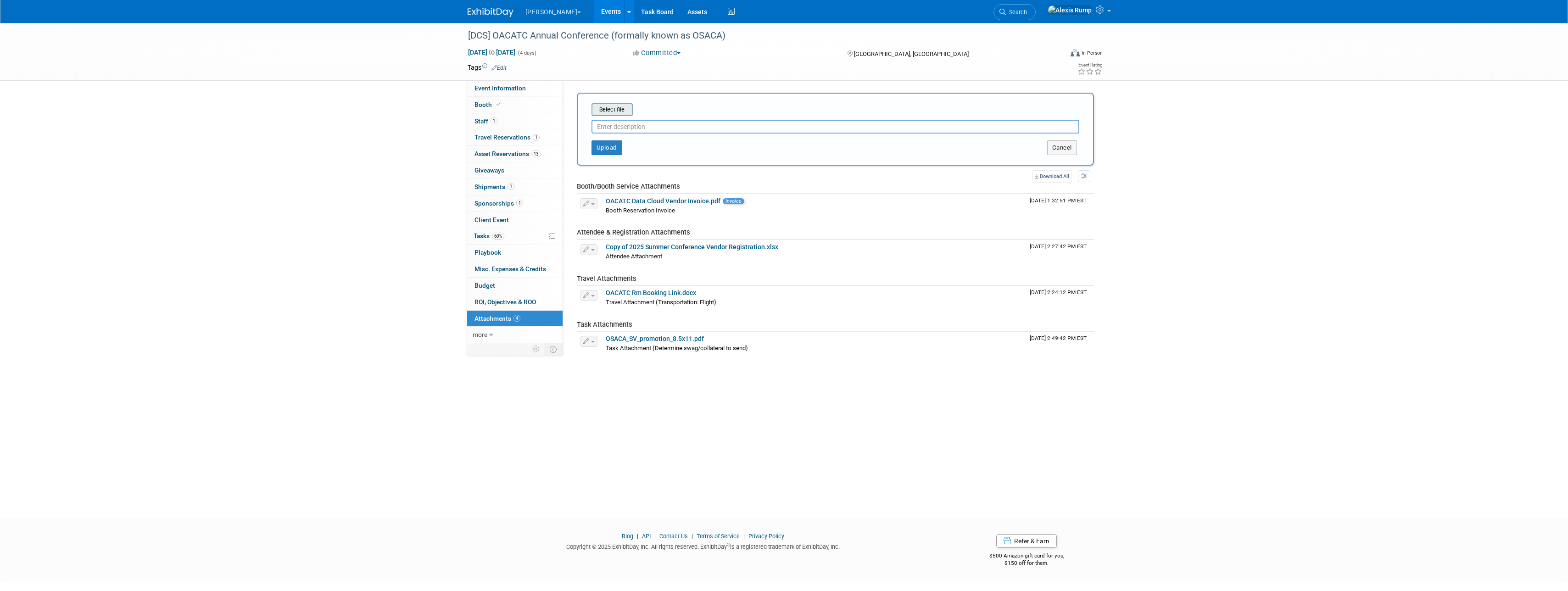 click at bounding box center [577, 110] 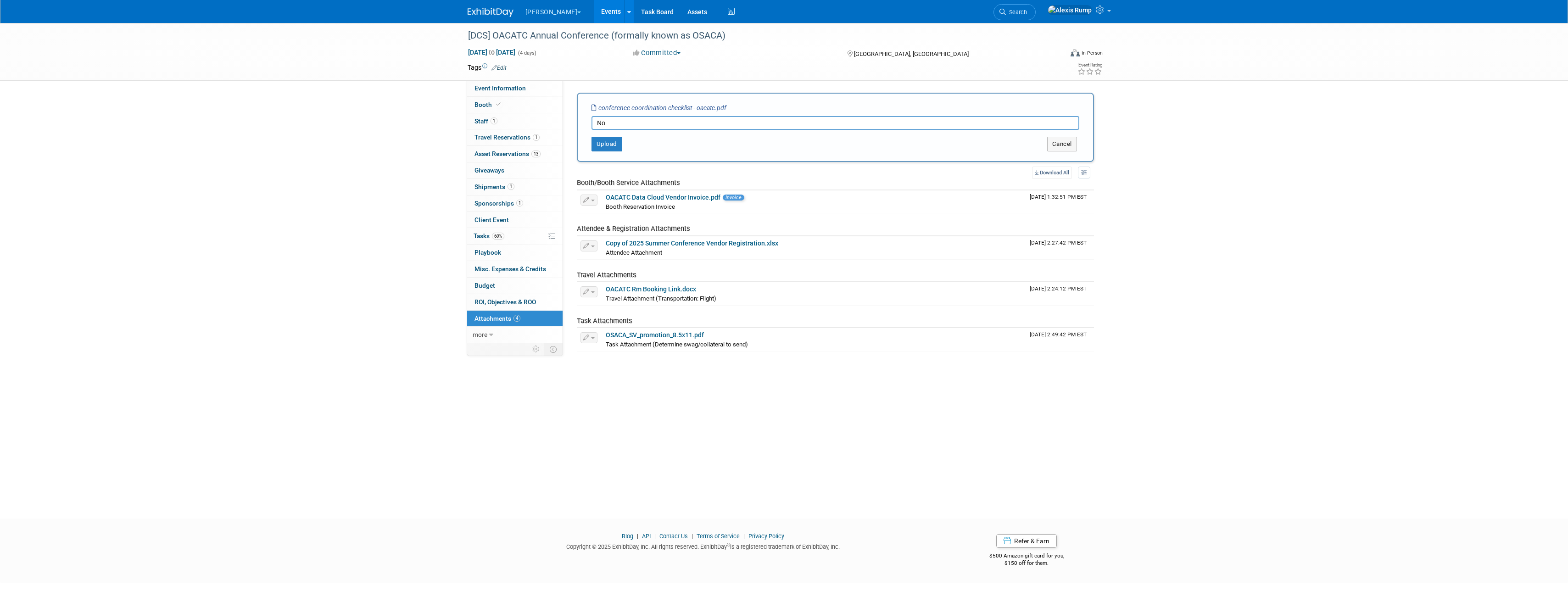 type on "N" 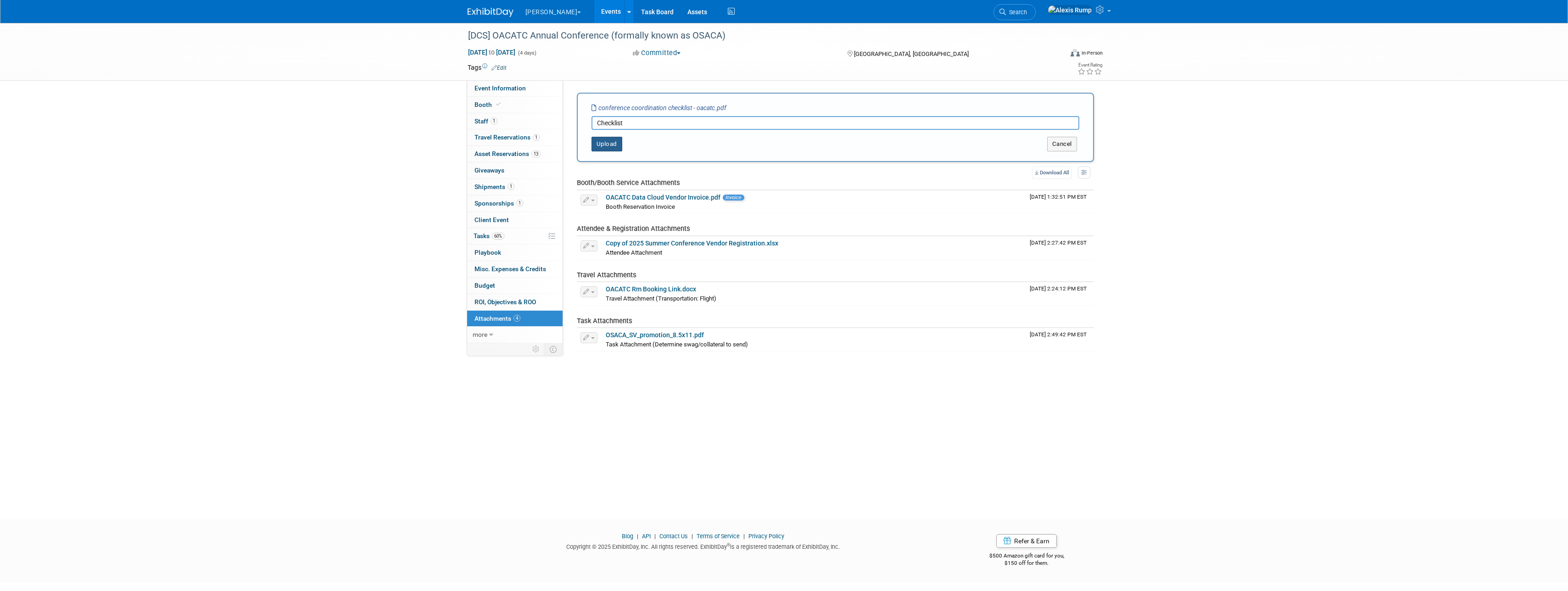 type on "Checklist" 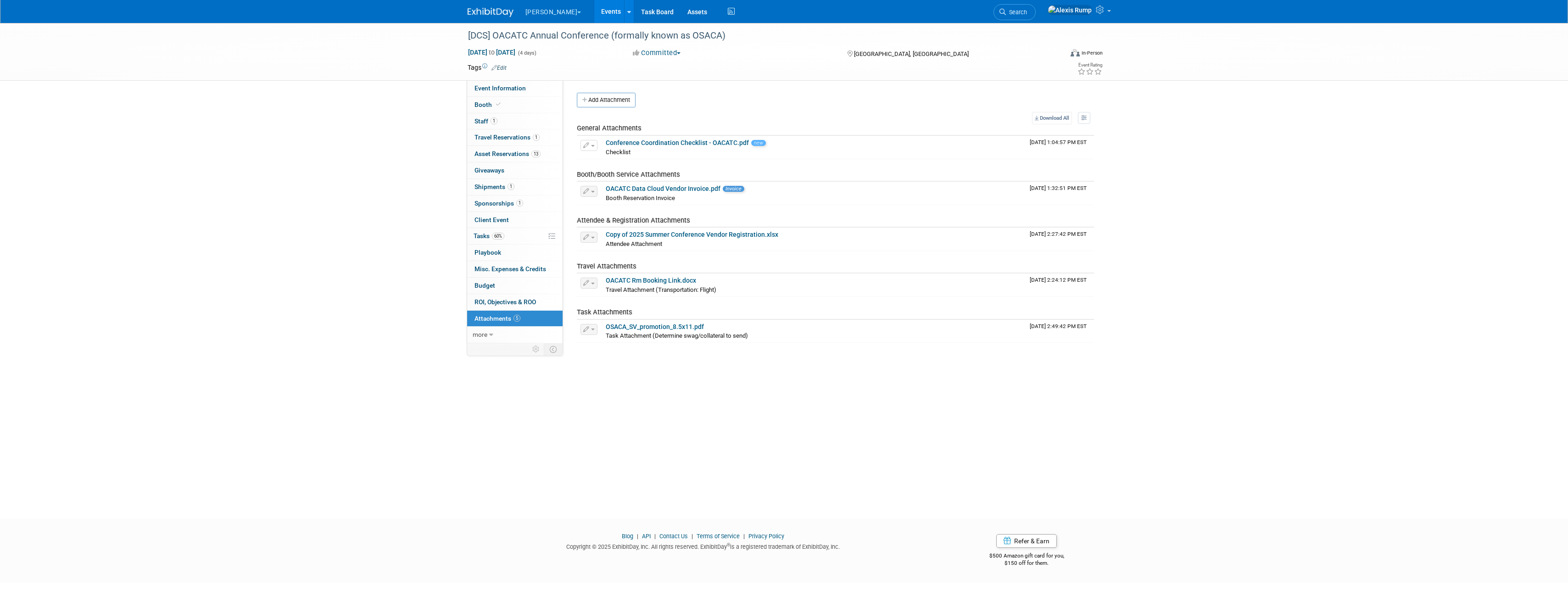 click on "Events" at bounding box center [611, 11] 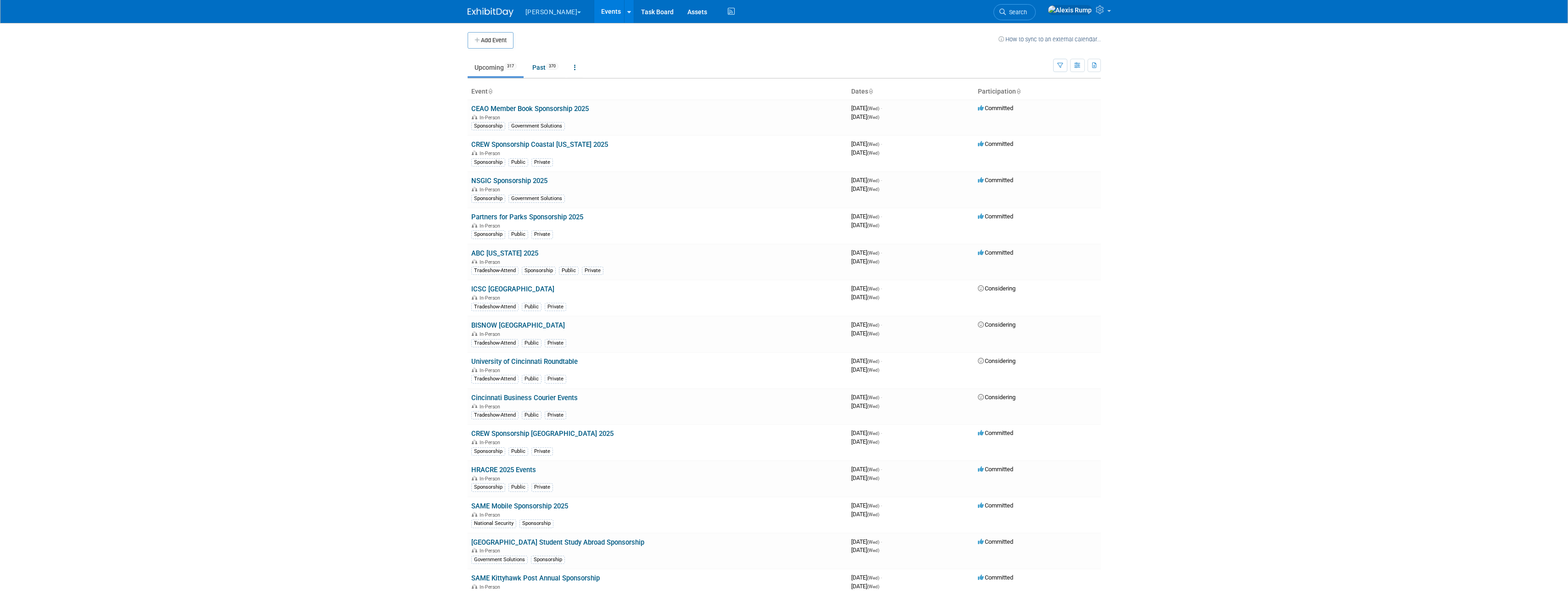scroll, scrollTop: 940, scrollLeft: 0, axis: vertical 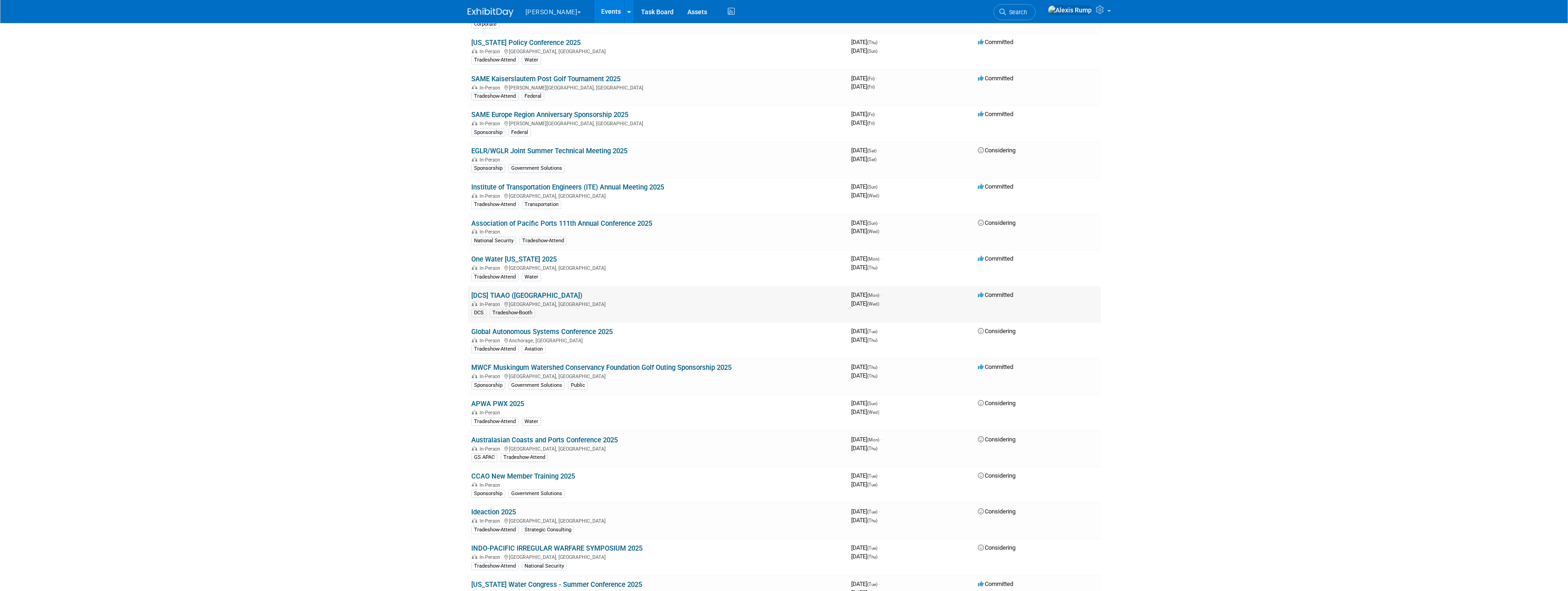 click on "[DCS] TIAAO (TN)" at bounding box center (527, 296) 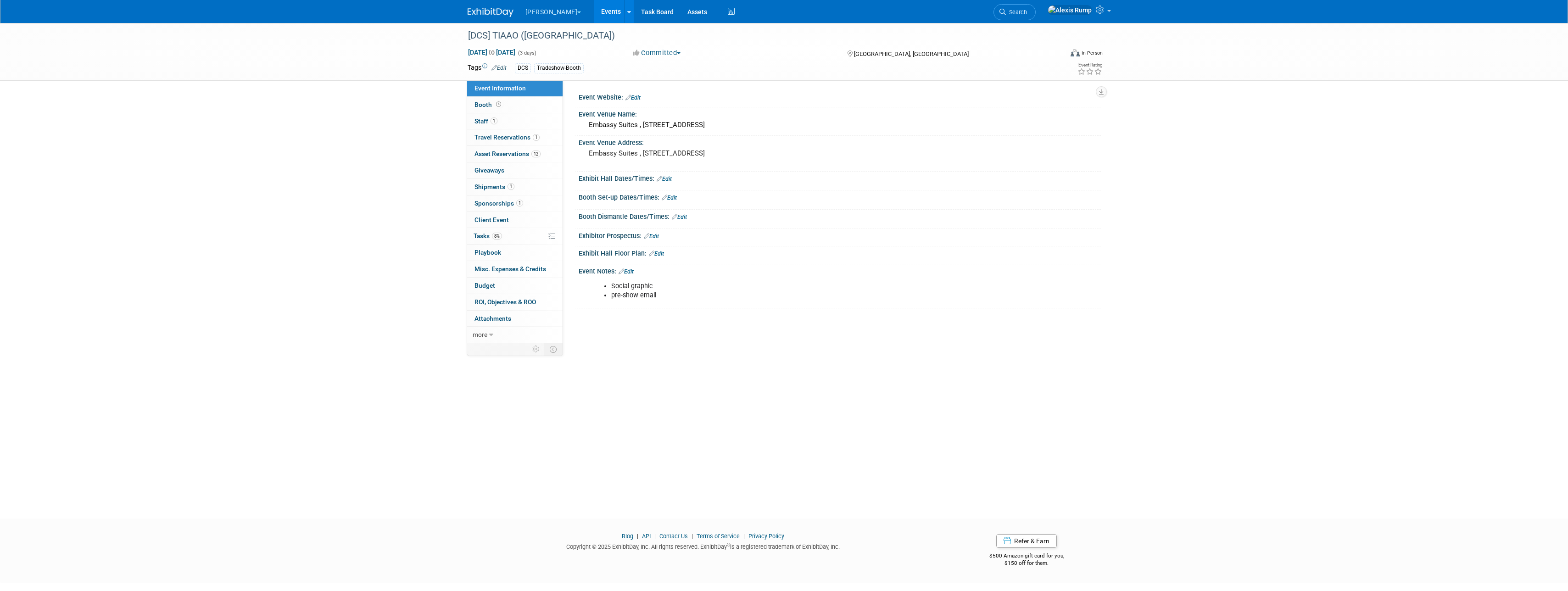 scroll, scrollTop: 0, scrollLeft: 0, axis: both 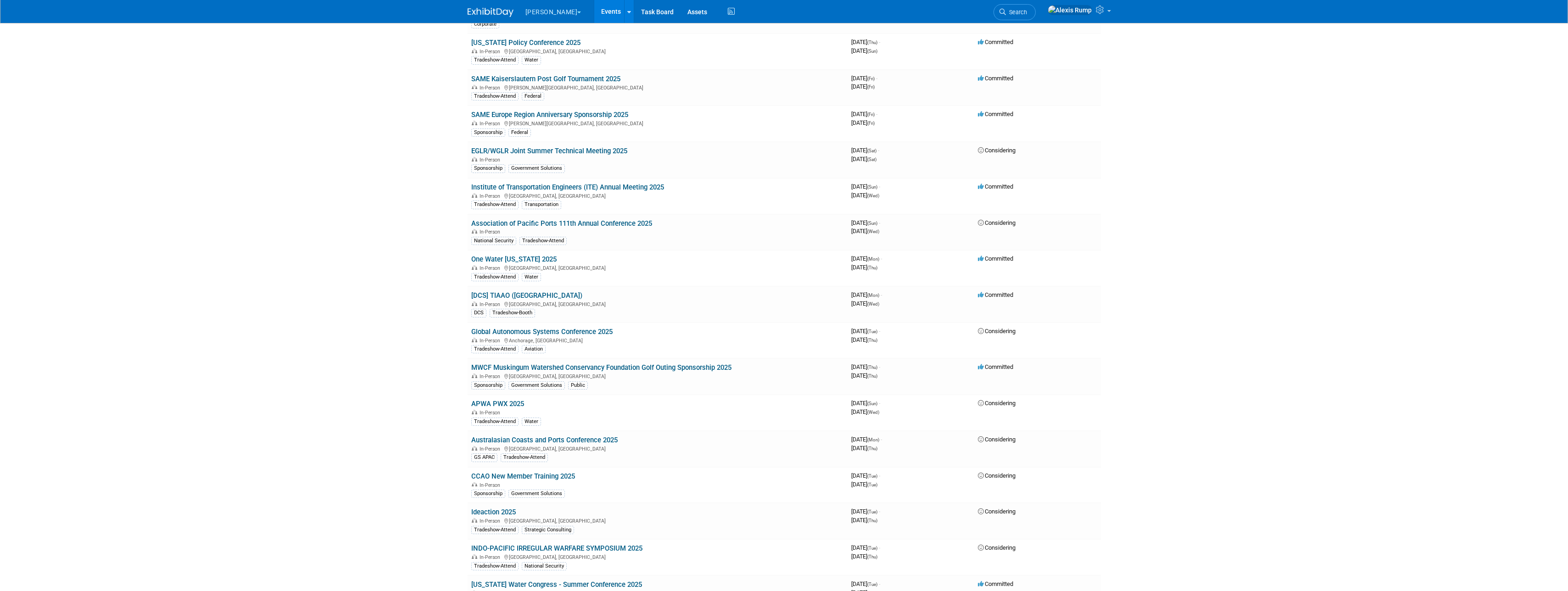 click on "[PERSON_NAME]" at bounding box center [558, 10] 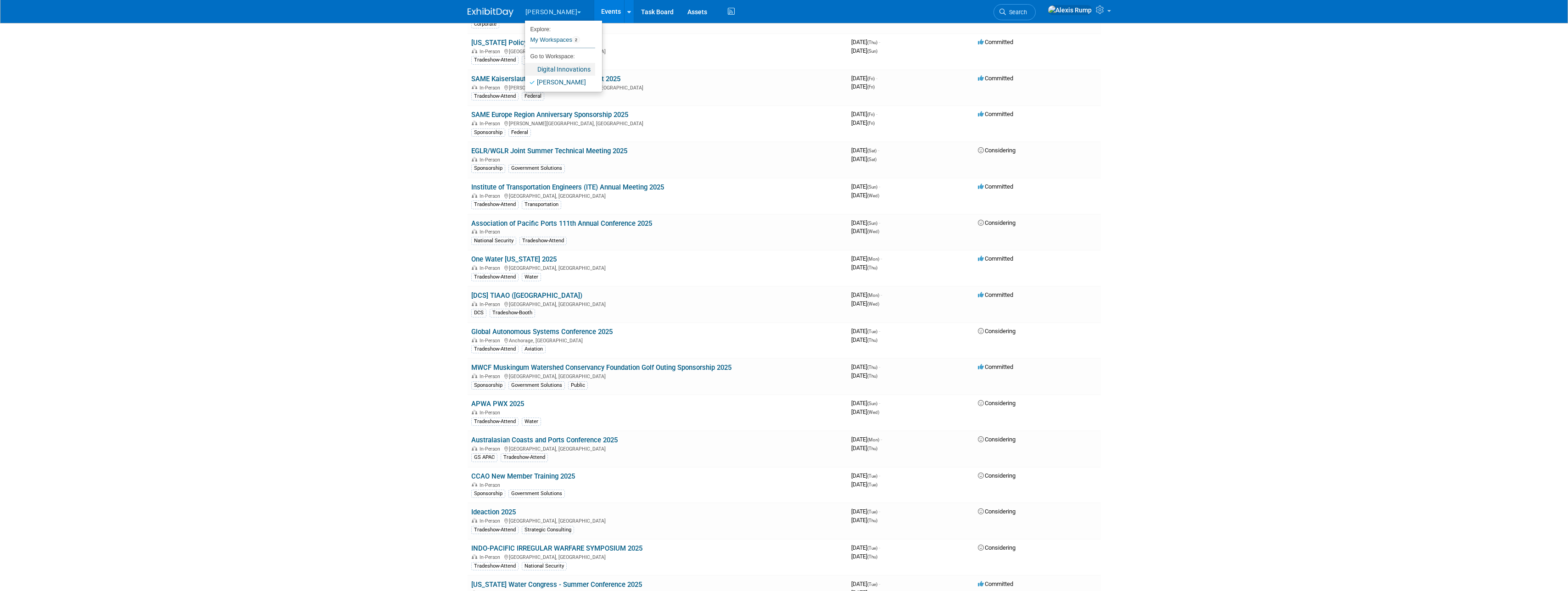click on "Digital Innovations" at bounding box center (560, 69) 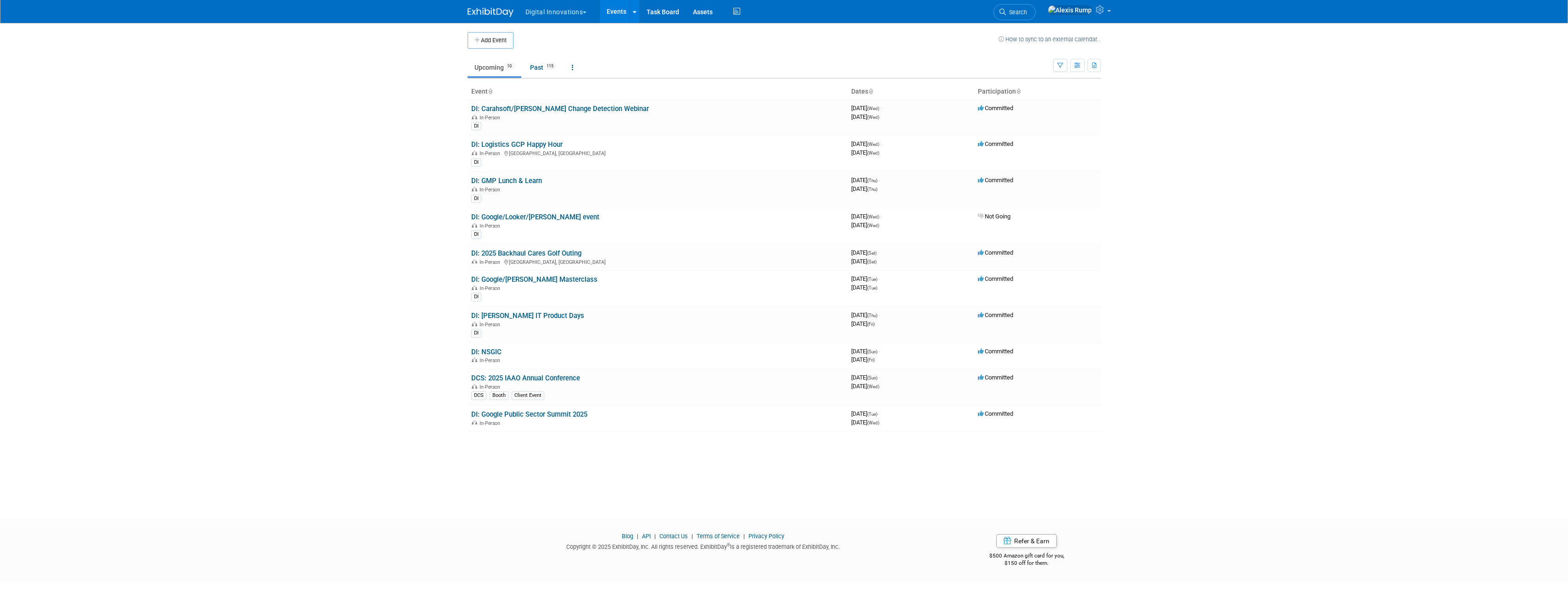 scroll, scrollTop: 0, scrollLeft: 0, axis: both 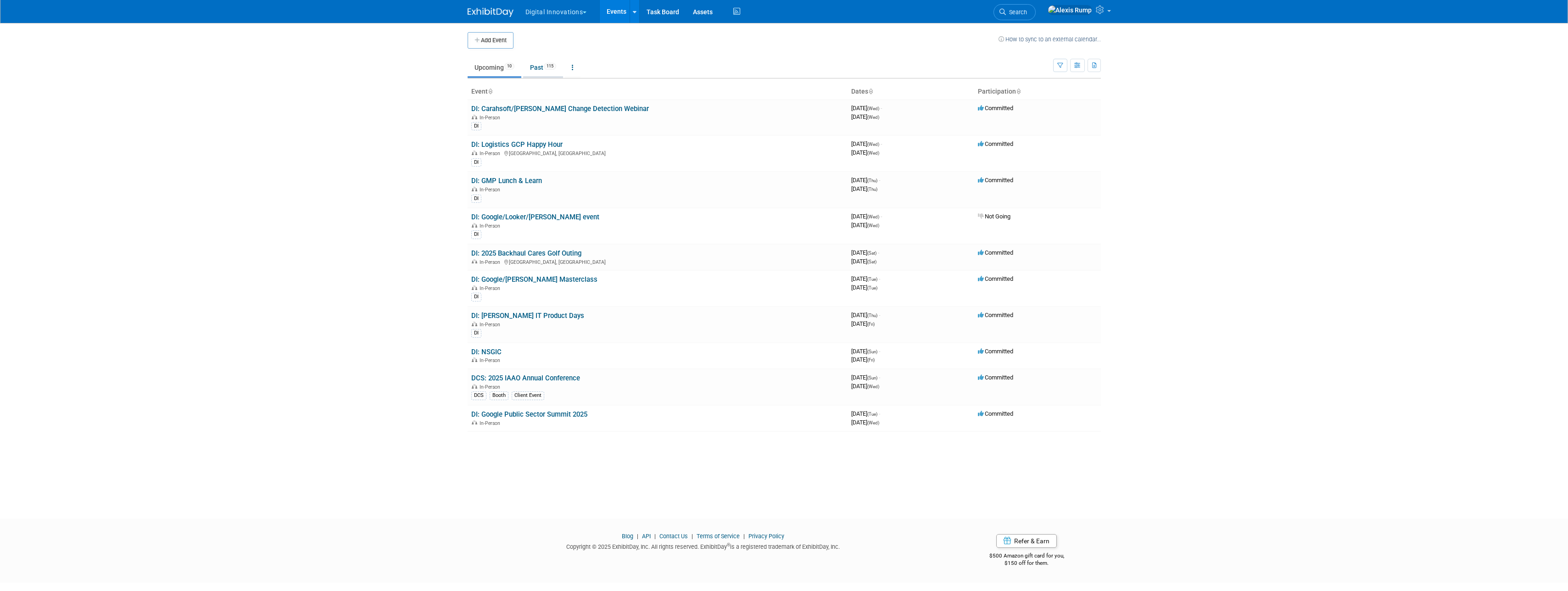 click on "Past
115" at bounding box center (543, 67) 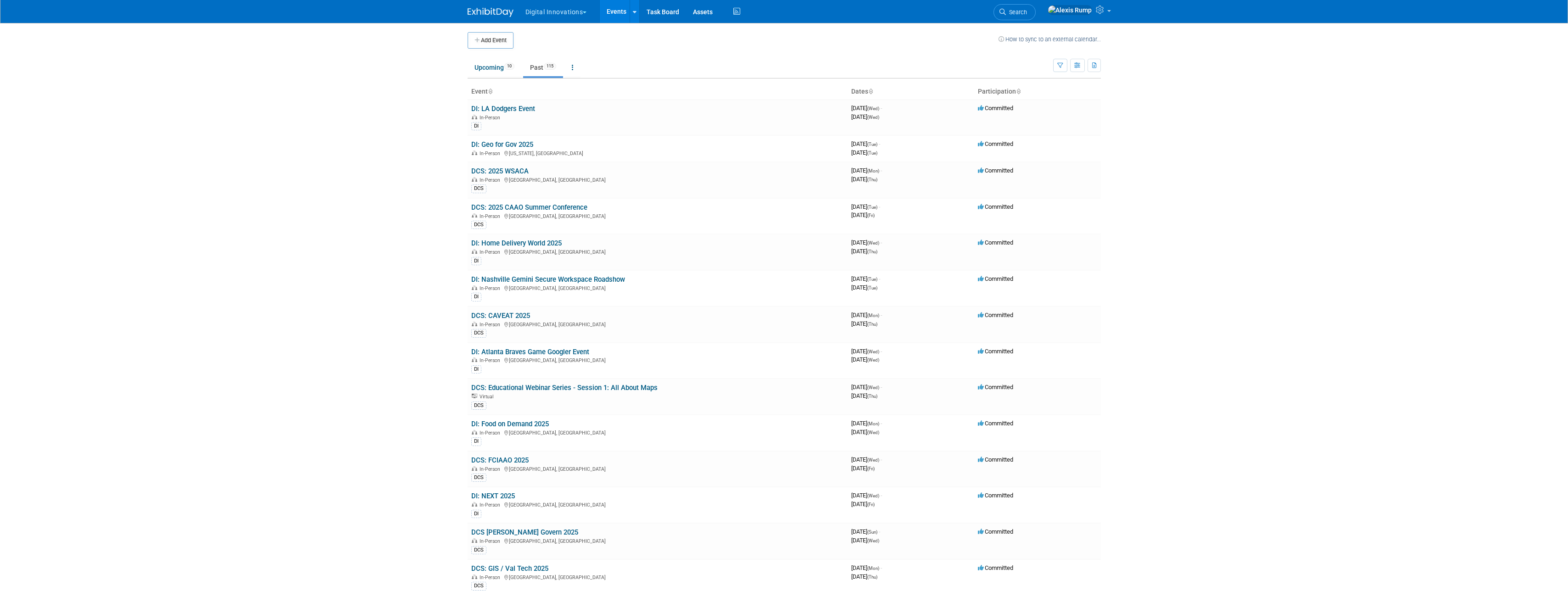 scroll, scrollTop: 0, scrollLeft: 0, axis: both 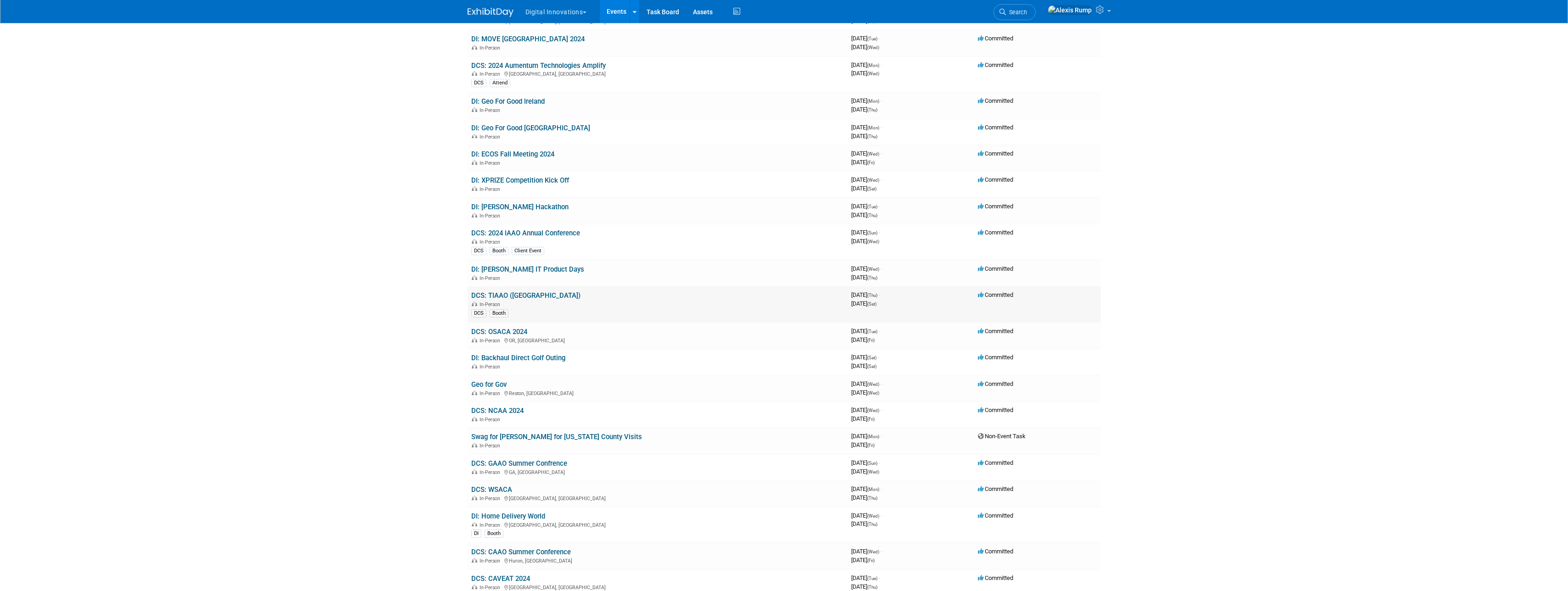 click on "DCS: TIAAO ([GEOGRAPHIC_DATA])" at bounding box center (526, 296) 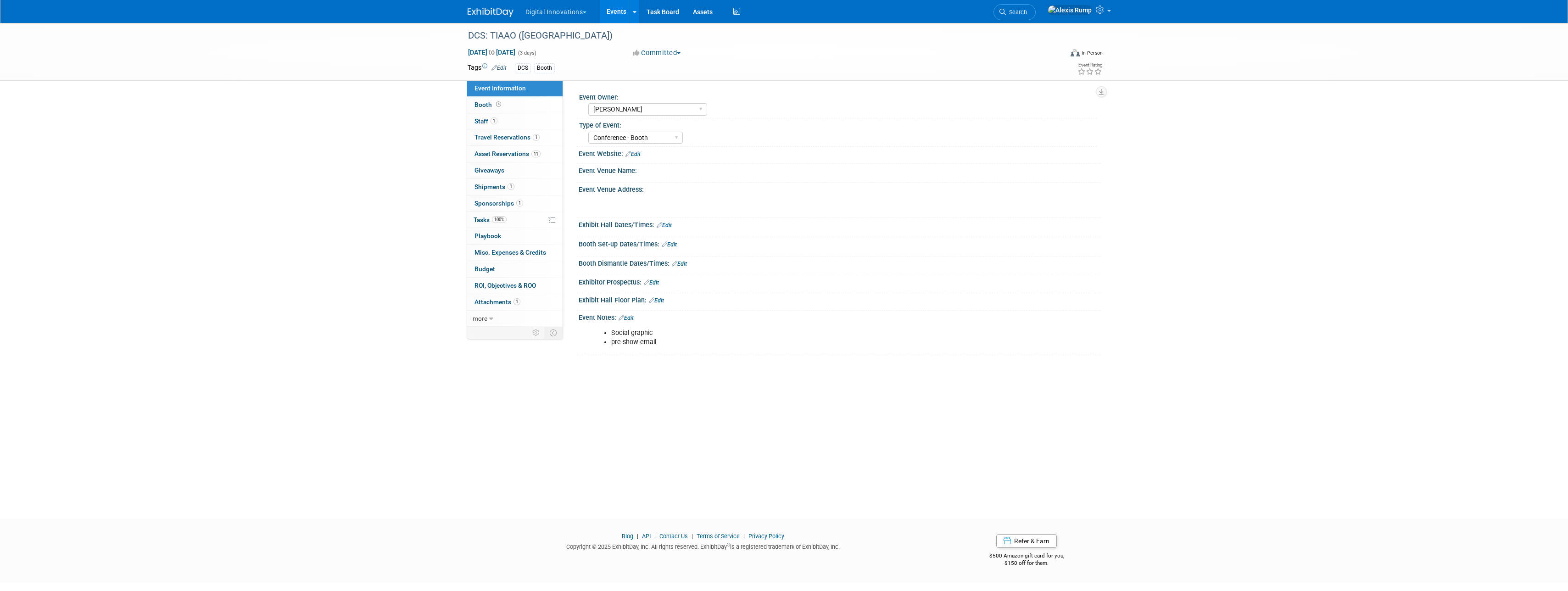select on "[PERSON_NAME]" 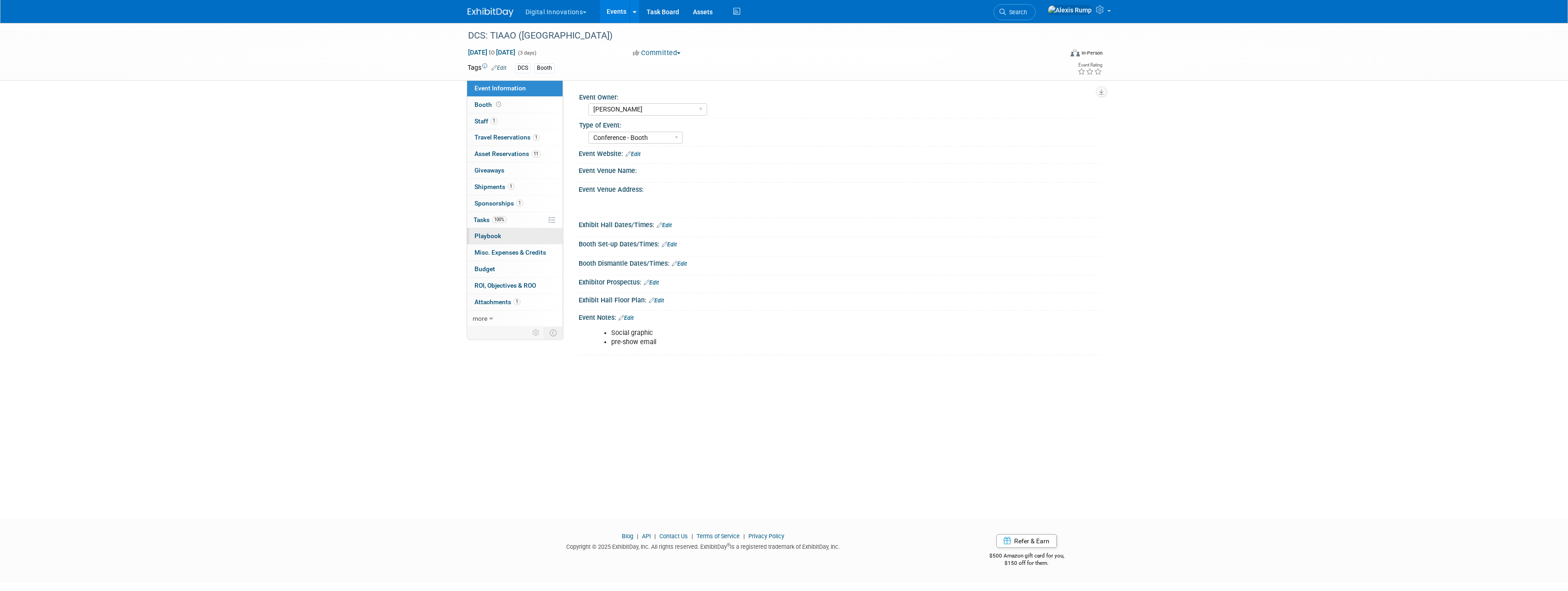 scroll, scrollTop: 0, scrollLeft: 0, axis: both 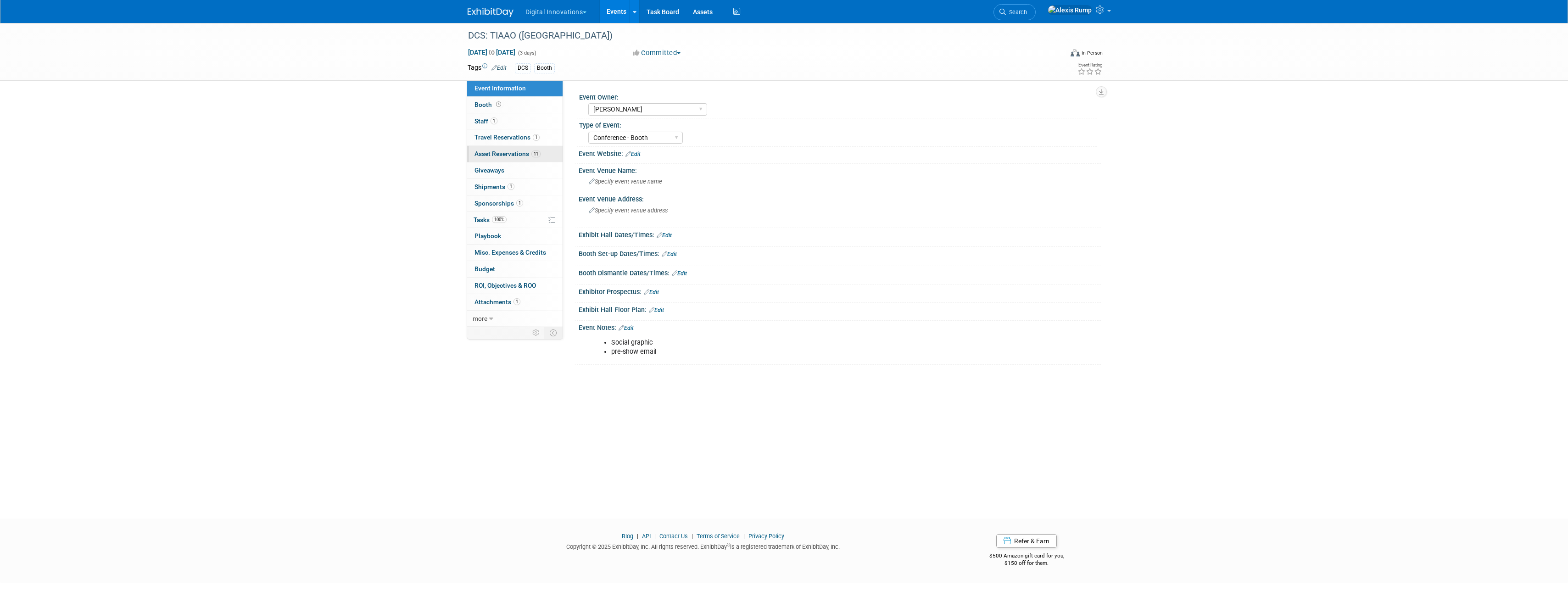 click on "Asset Reservations 11" at bounding box center [508, 154] 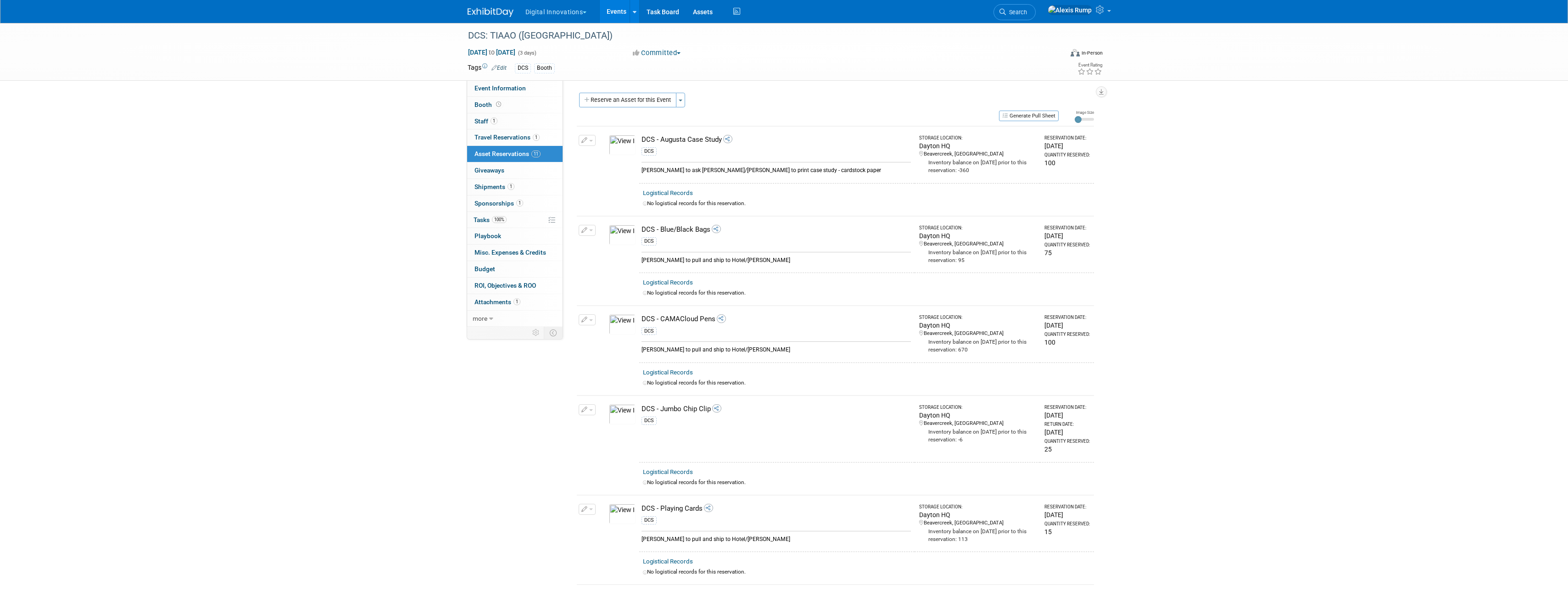 drag, startPoint x: 1052, startPoint y: 159, endPoint x: 1036, endPoint y: 169, distance: 18.867962 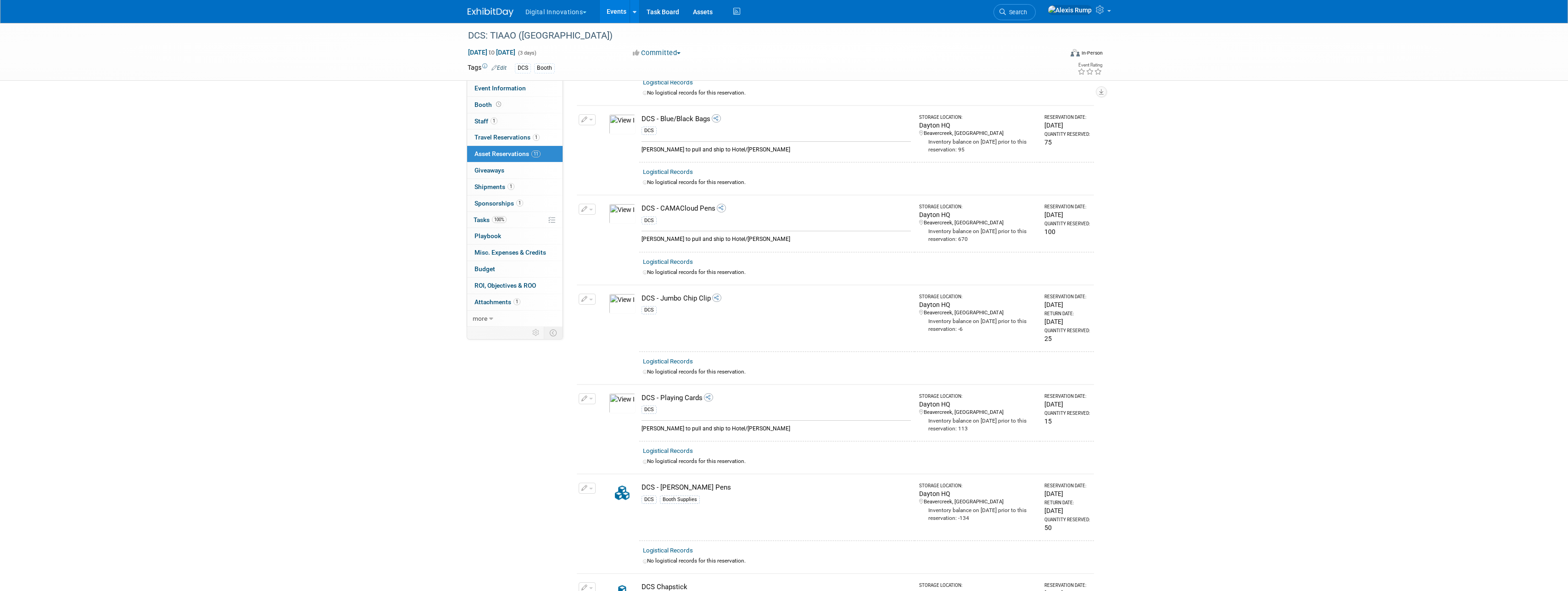 scroll, scrollTop: 0, scrollLeft: 0, axis: both 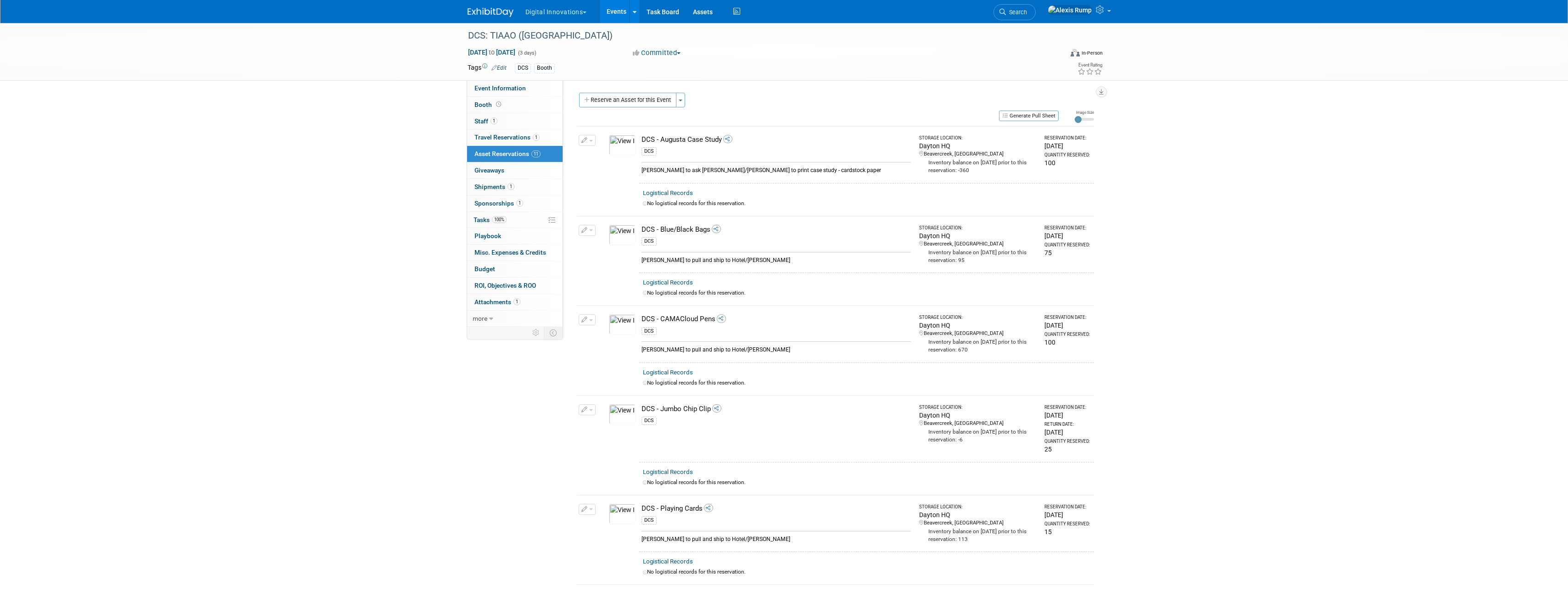click on "Digital Innovations" at bounding box center [561, 10] 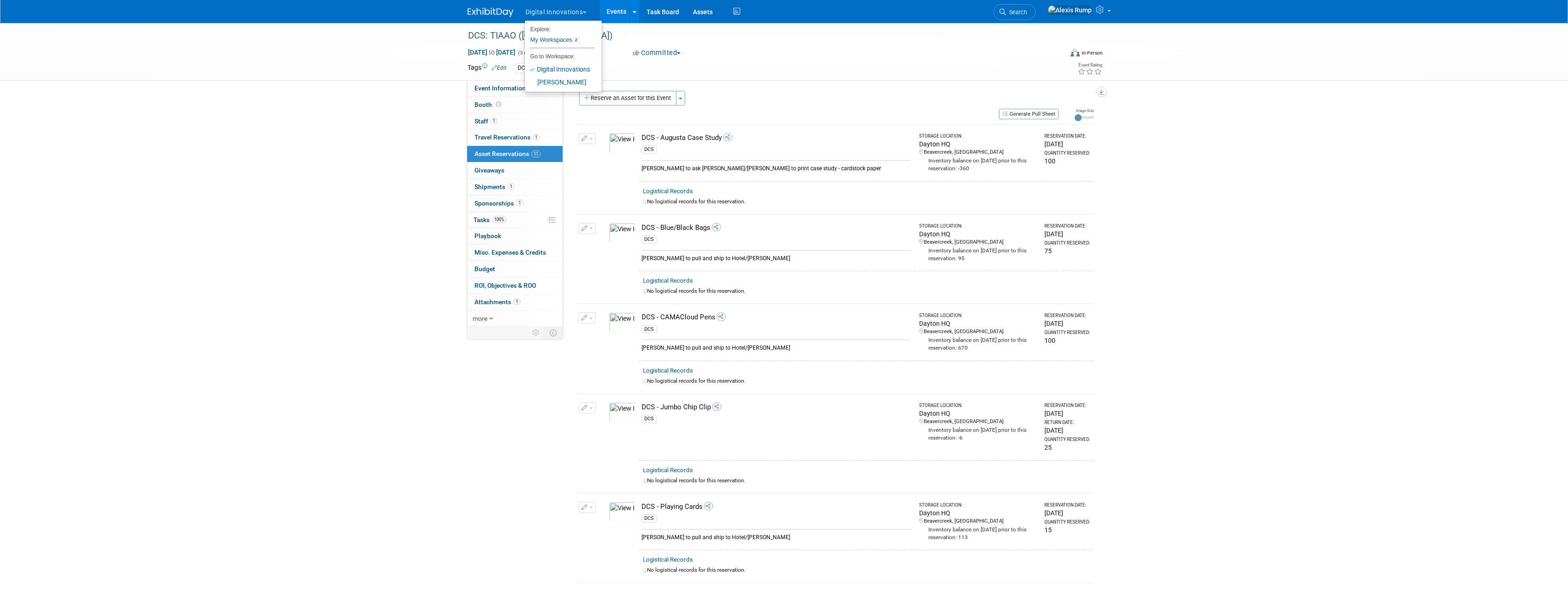 scroll, scrollTop: 0, scrollLeft: 0, axis: both 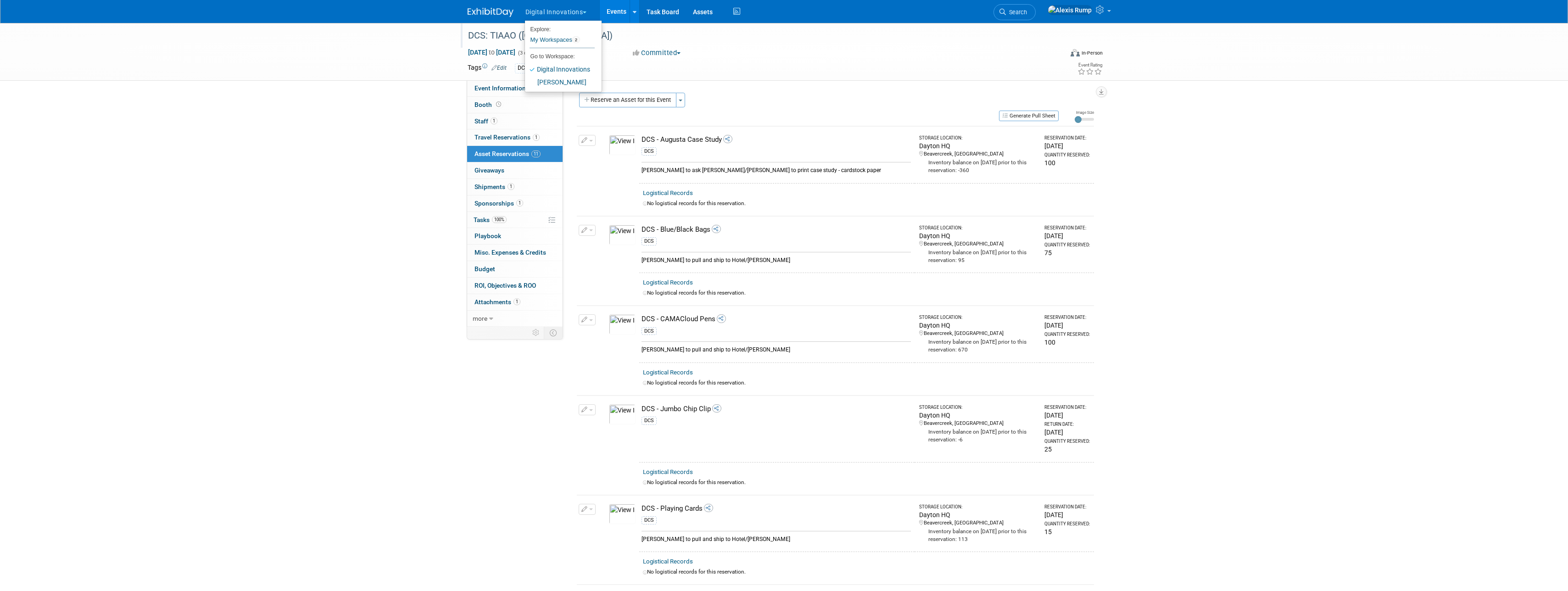 click on "DCS: TIAAO ([GEOGRAPHIC_DATA])" at bounding box center (757, 36) 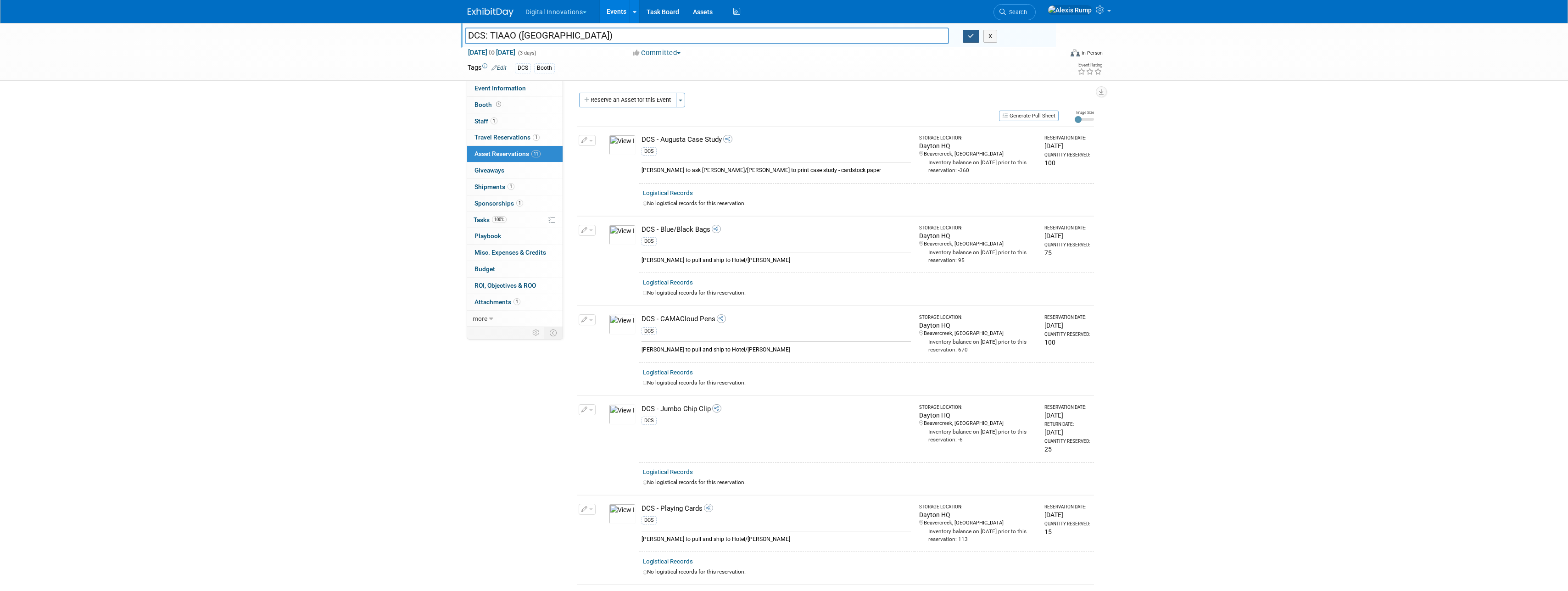 click at bounding box center [971, 36] 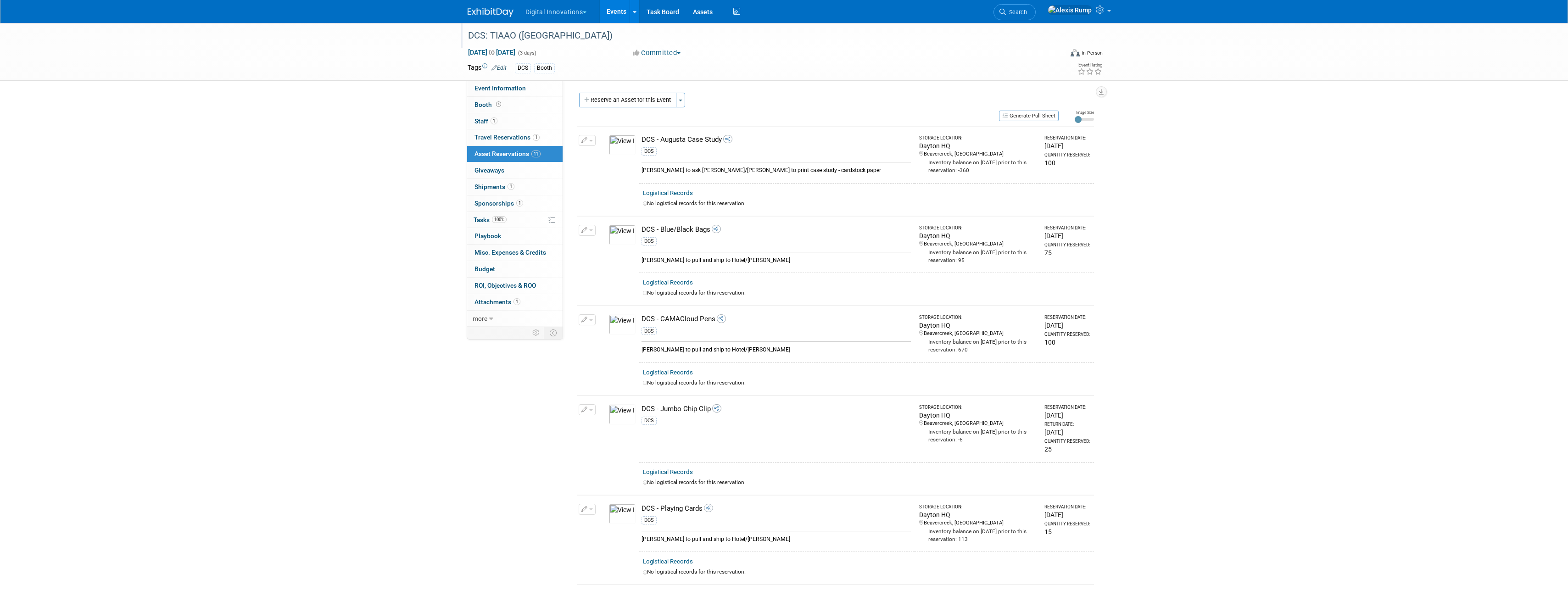 click on "Events" at bounding box center (616, 11) 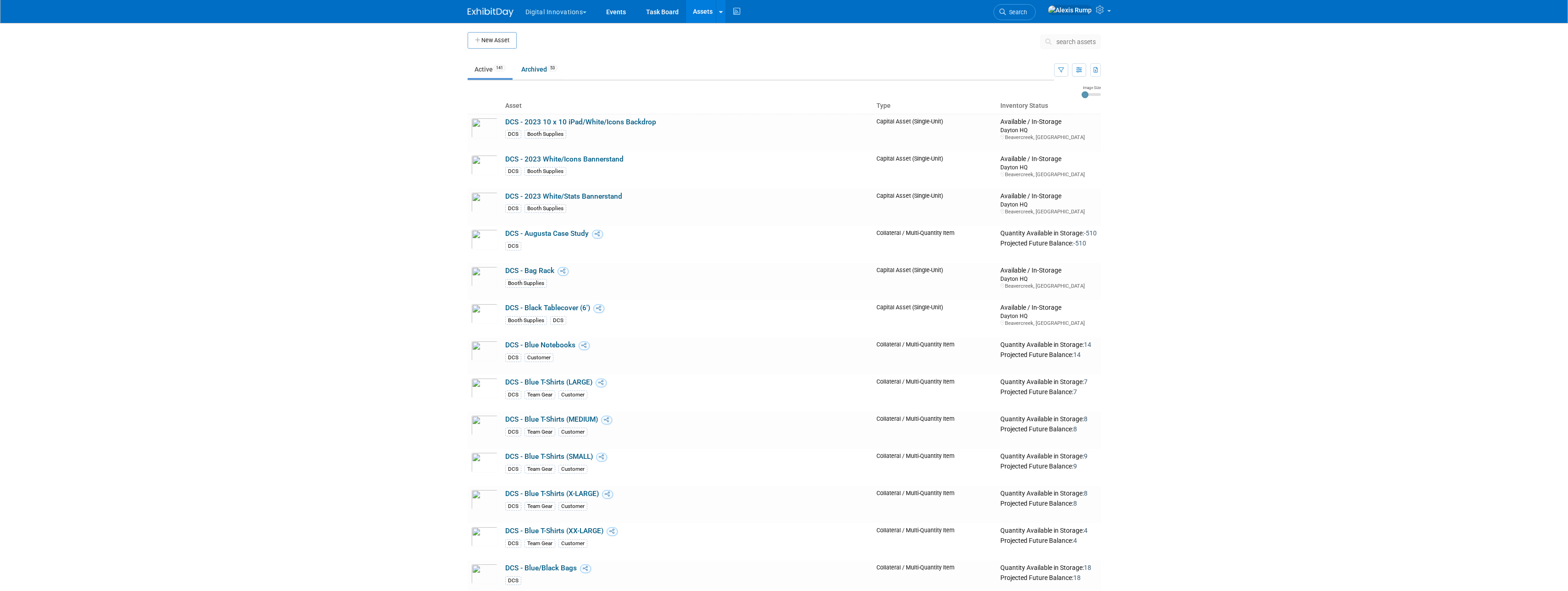scroll, scrollTop: 0, scrollLeft: 0, axis: both 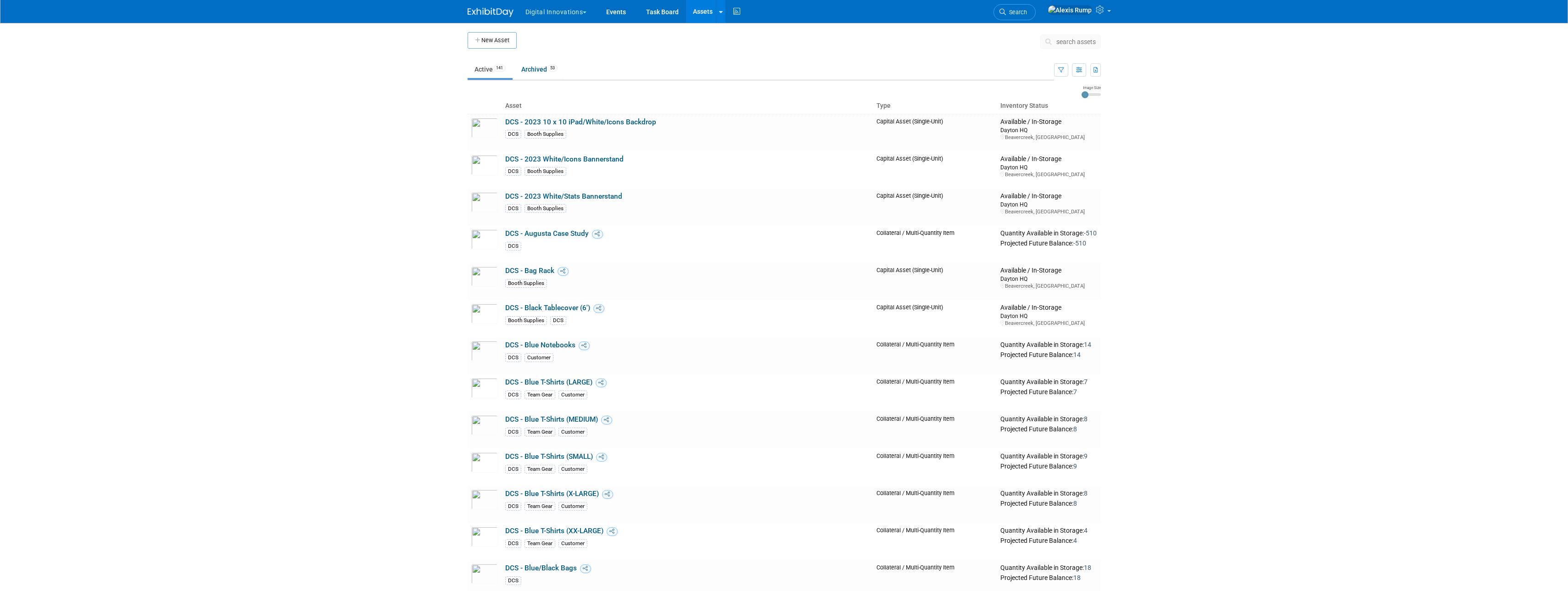 click on "Digital Innovations" at bounding box center (561, 10) 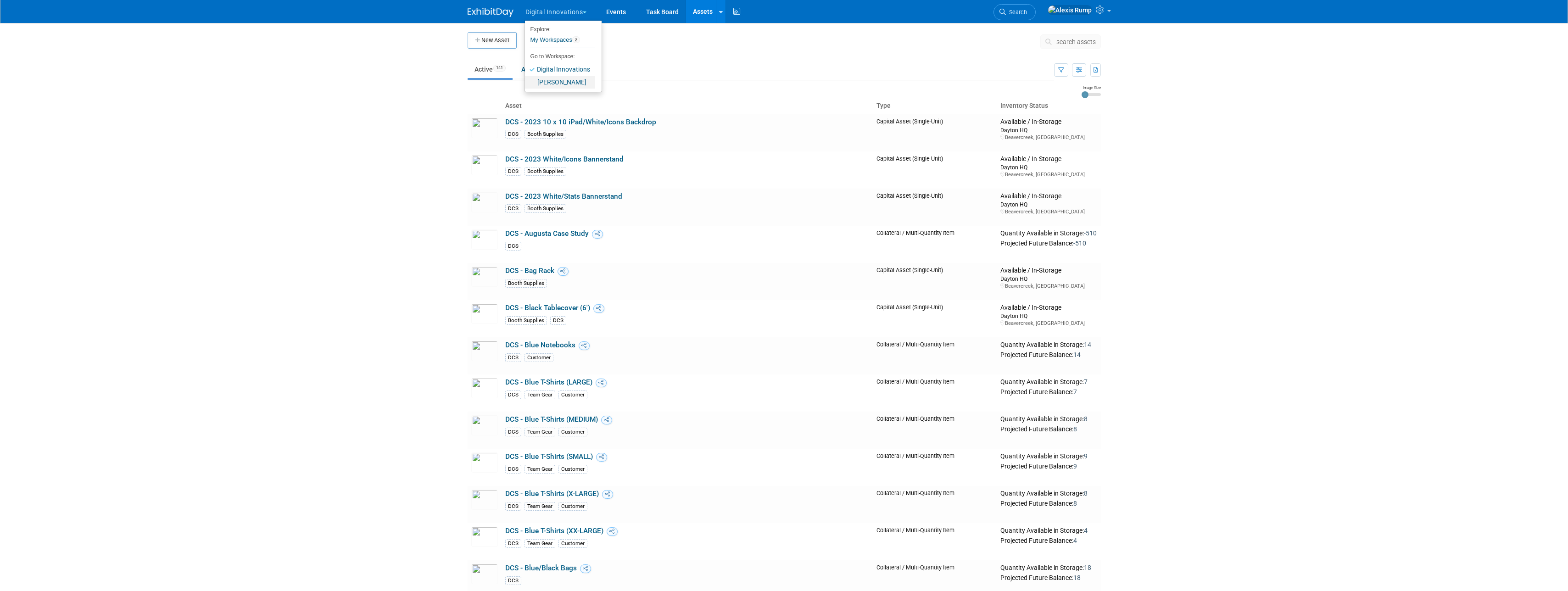 click on "[PERSON_NAME]" at bounding box center (560, 82) 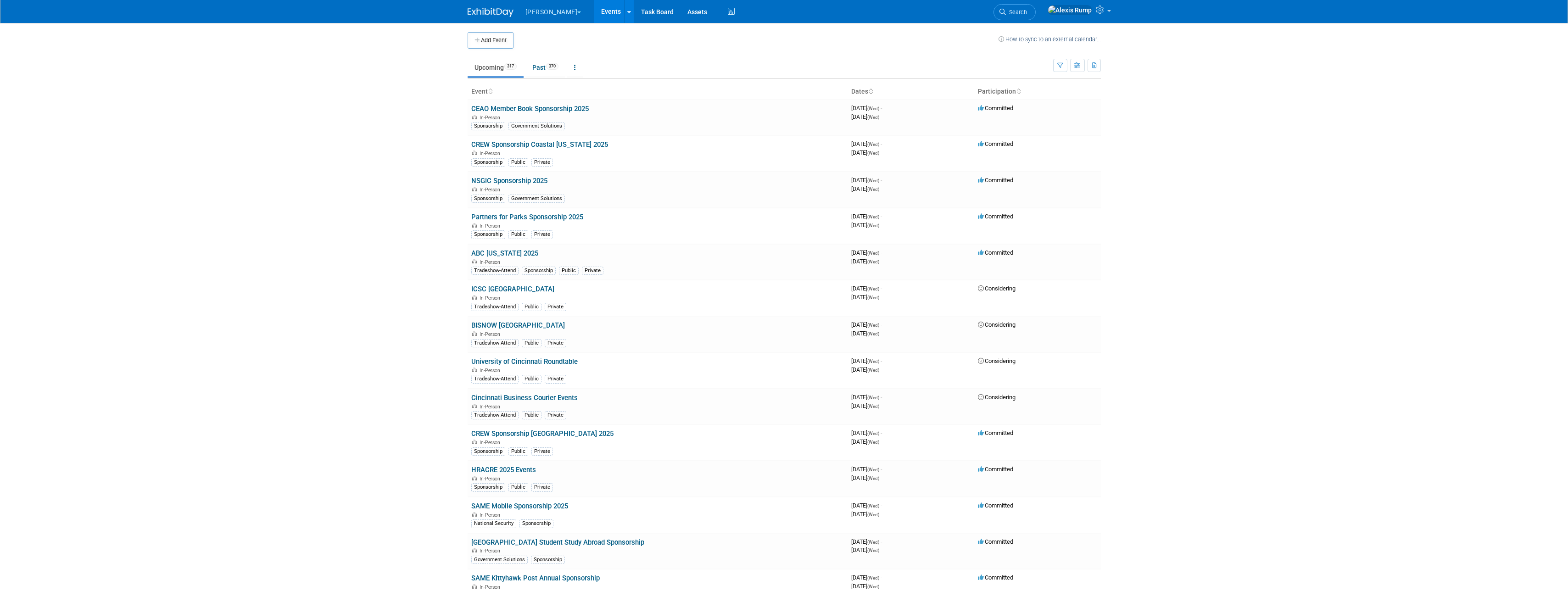 scroll, scrollTop: 0, scrollLeft: 0, axis: both 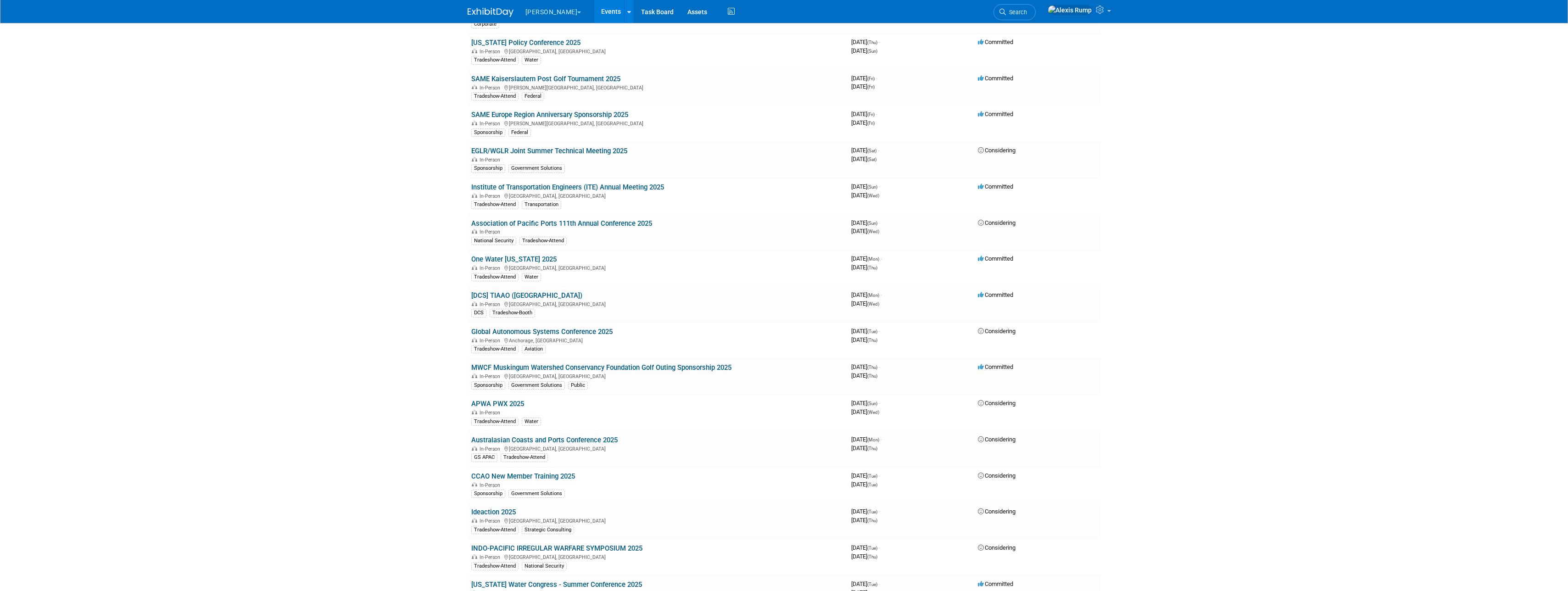 click on "[DCS] TIAAO ([GEOGRAPHIC_DATA])" at bounding box center [527, 296] 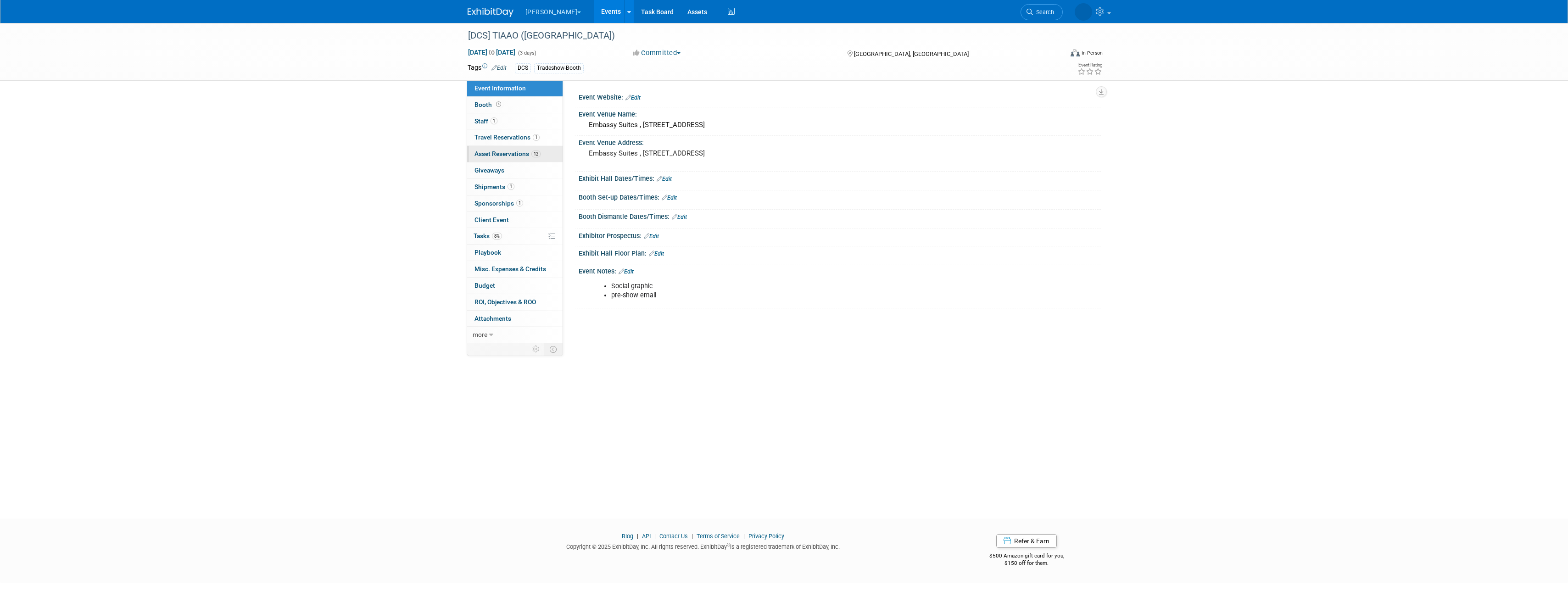 scroll, scrollTop: 0, scrollLeft: 0, axis: both 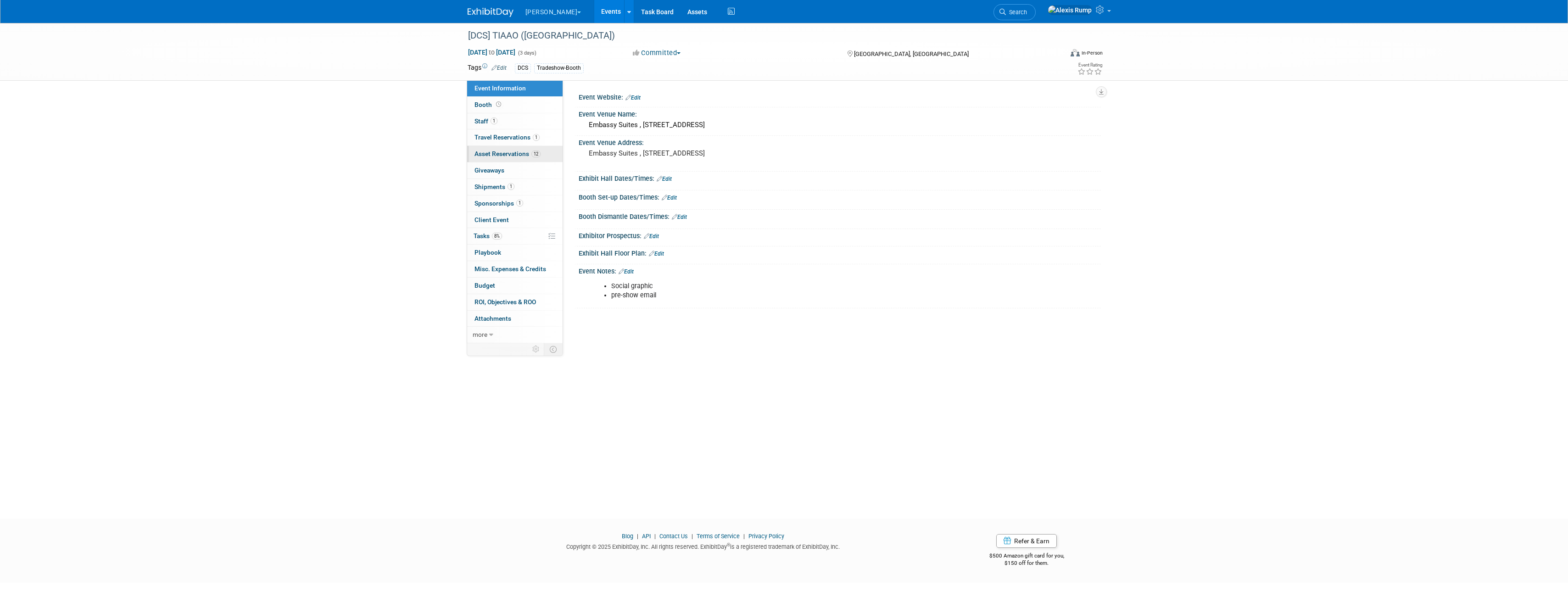 click on "12
Asset Reservations 12" at bounding box center [515, 154] 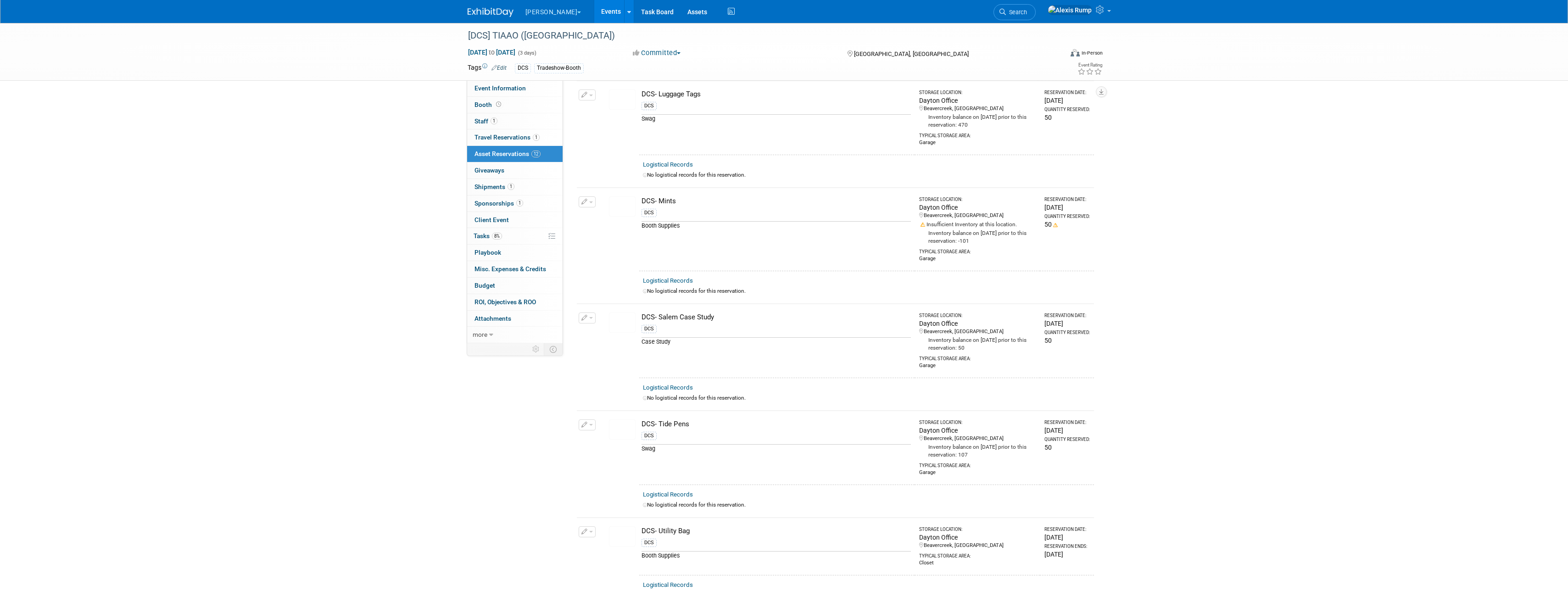scroll, scrollTop: 275, scrollLeft: 0, axis: vertical 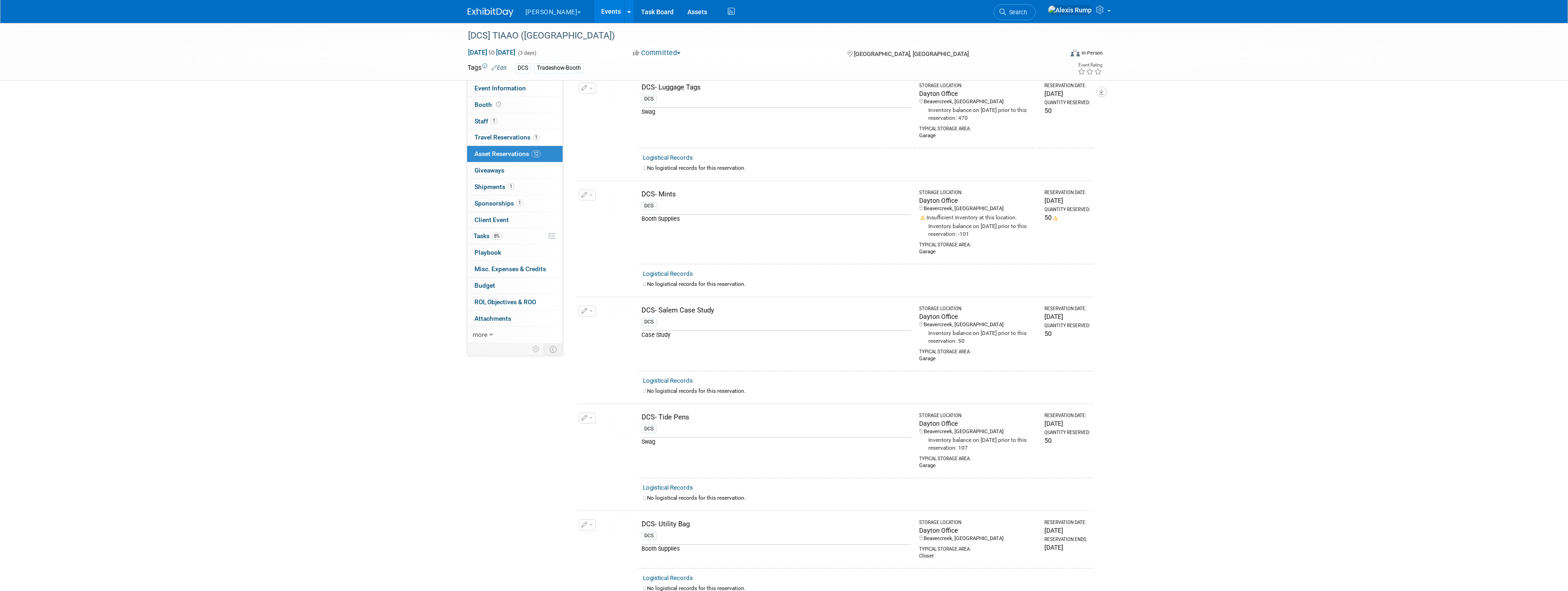 click at bounding box center [622, 316] 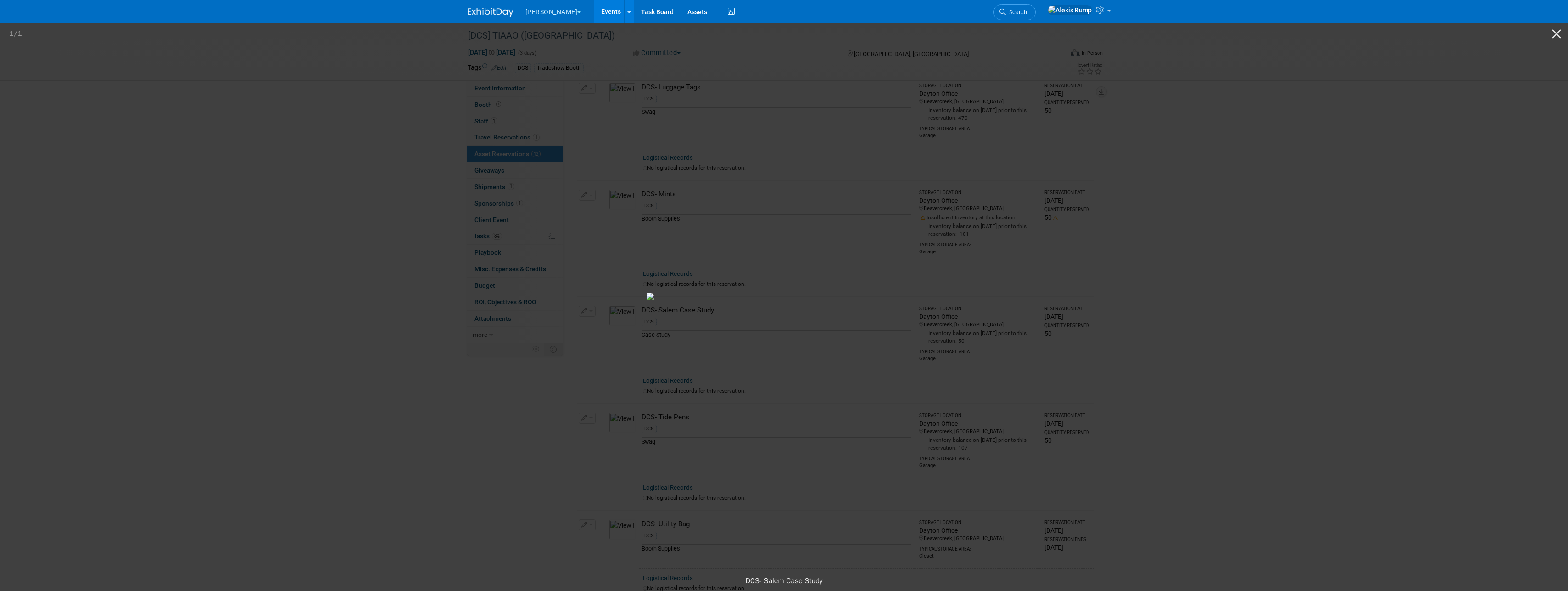 click at bounding box center [784, 296] 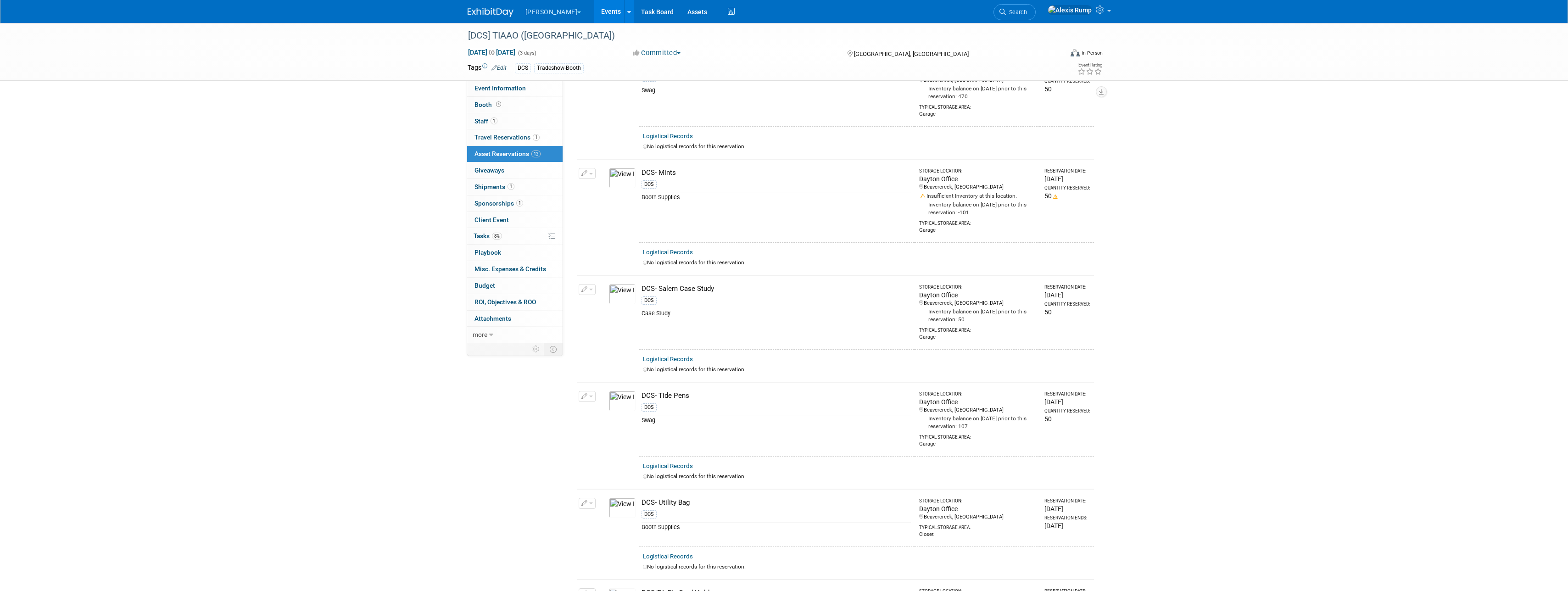 scroll, scrollTop: 275, scrollLeft: 0, axis: vertical 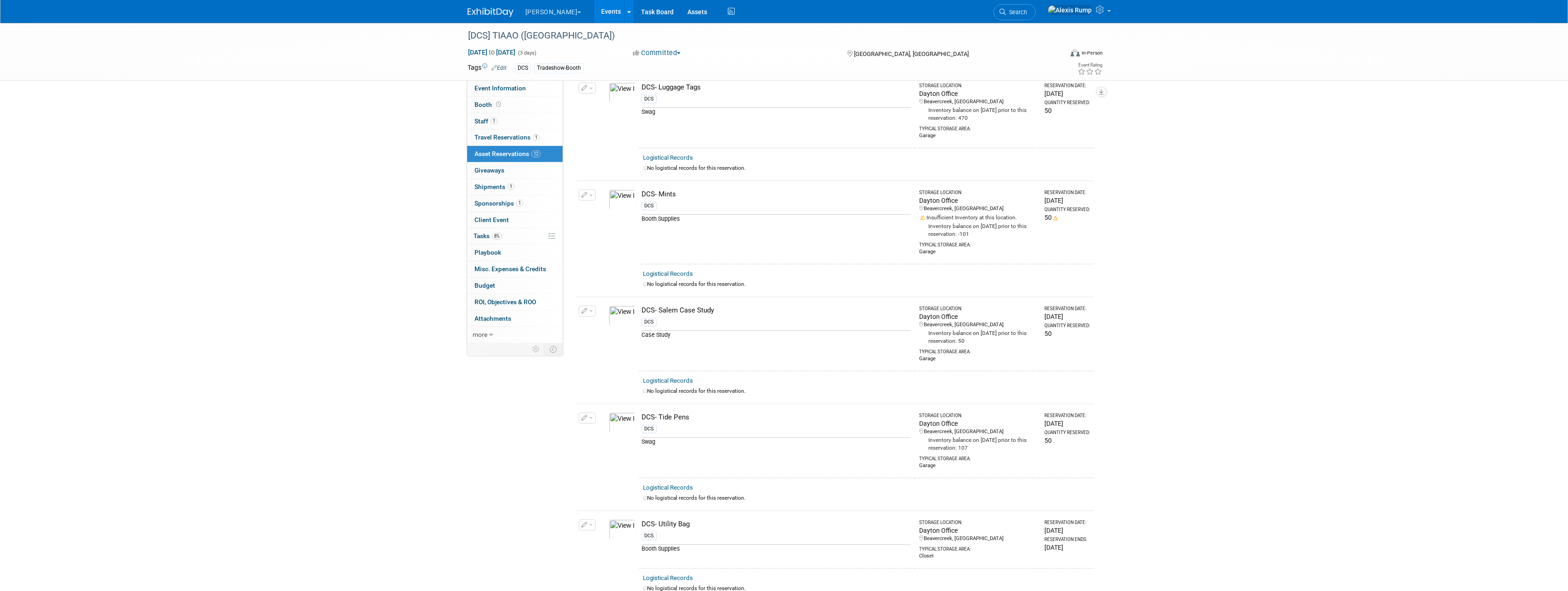 click at bounding box center [587, 311] 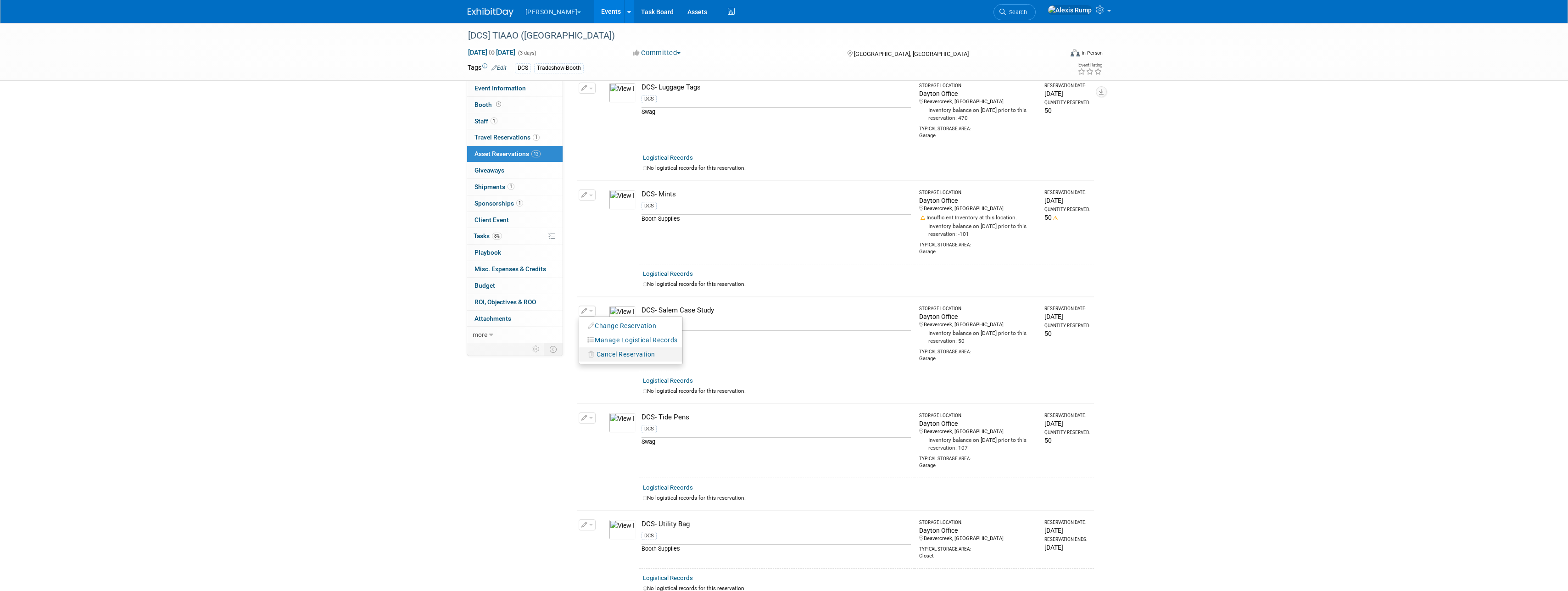 click on "Cancel Reservation" at bounding box center [622, 354] 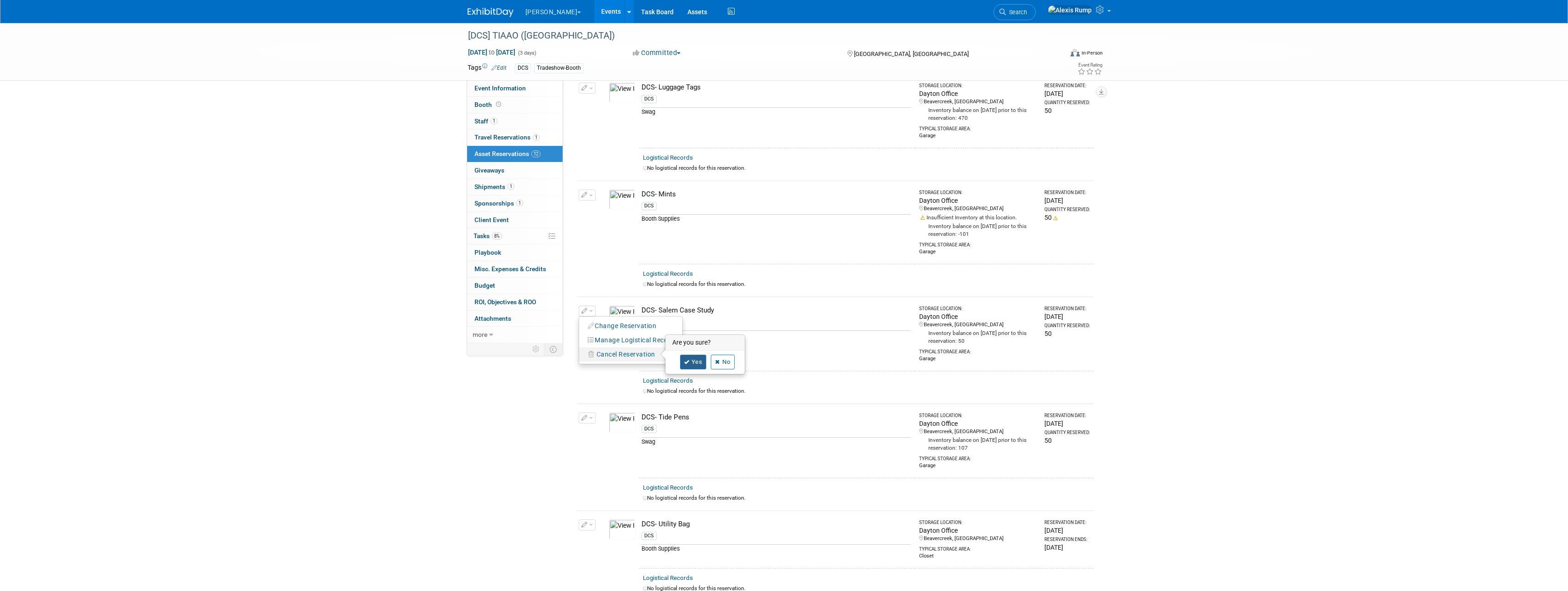 click on "Yes" at bounding box center (693, 362) 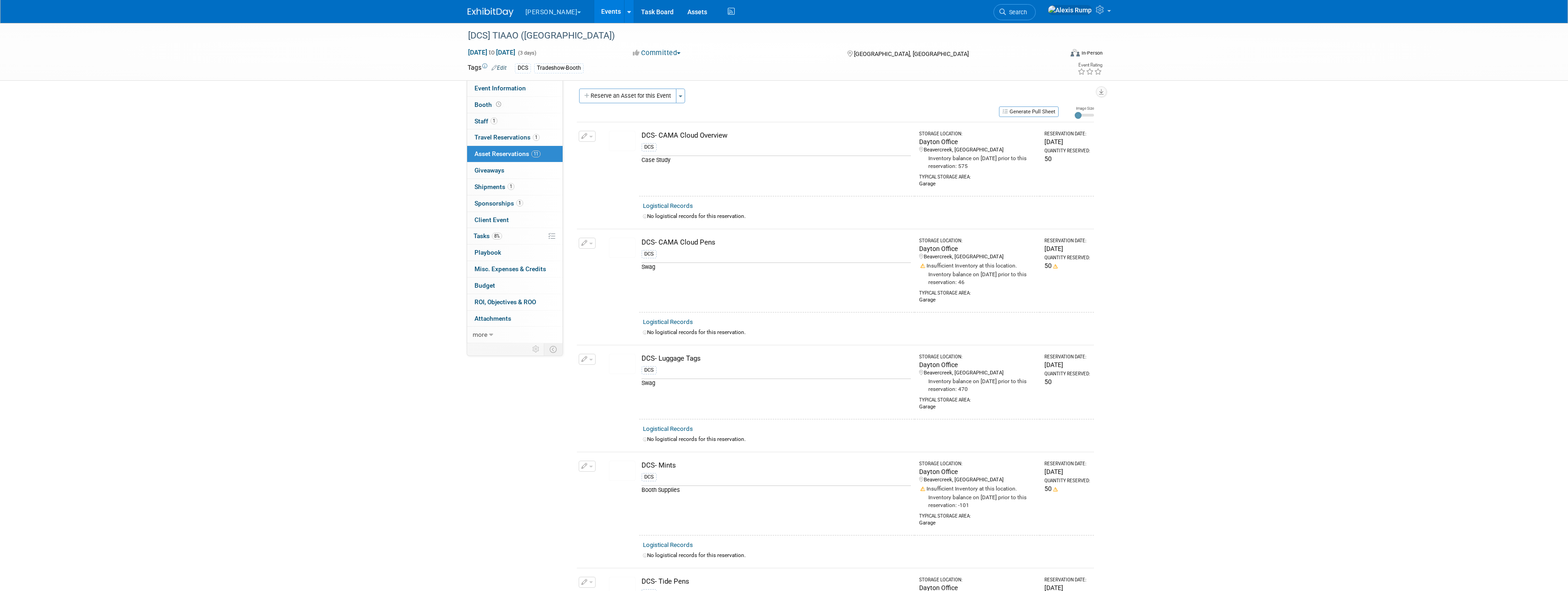 scroll, scrollTop: 0, scrollLeft: 0, axis: both 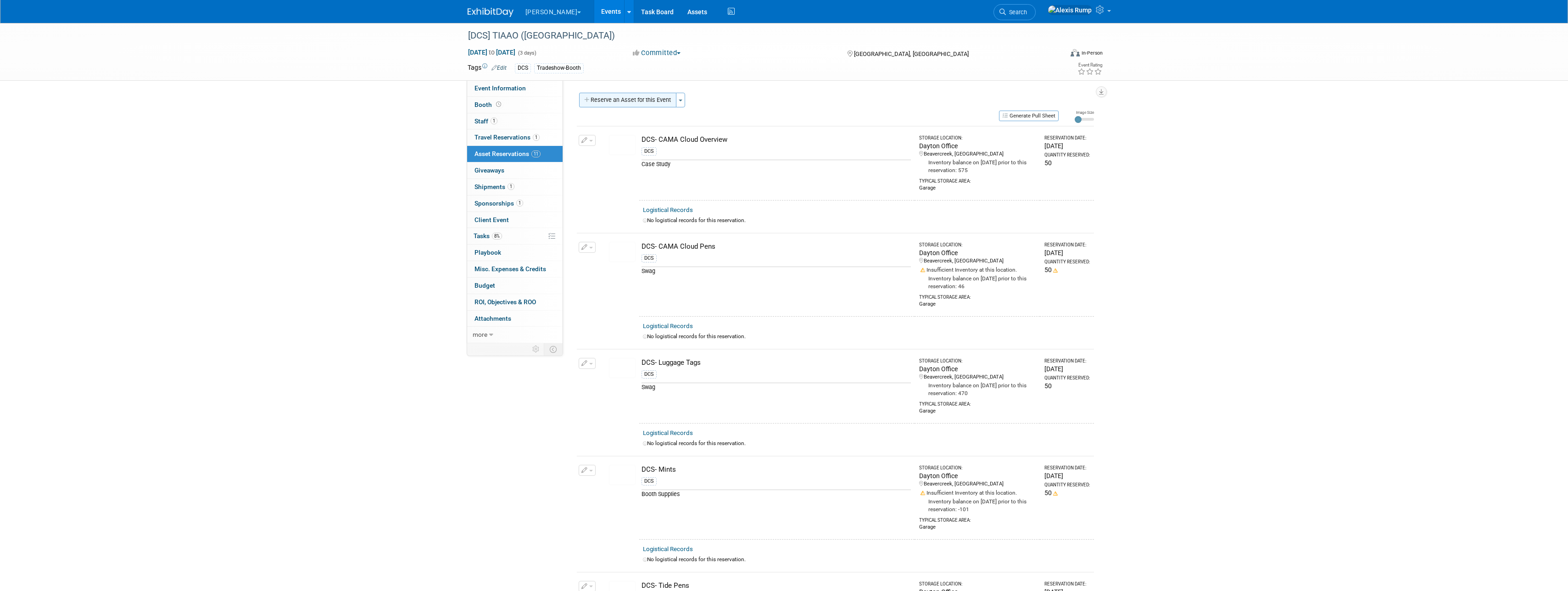 click on "Reserve an Asset for this Event" at bounding box center [628, 100] 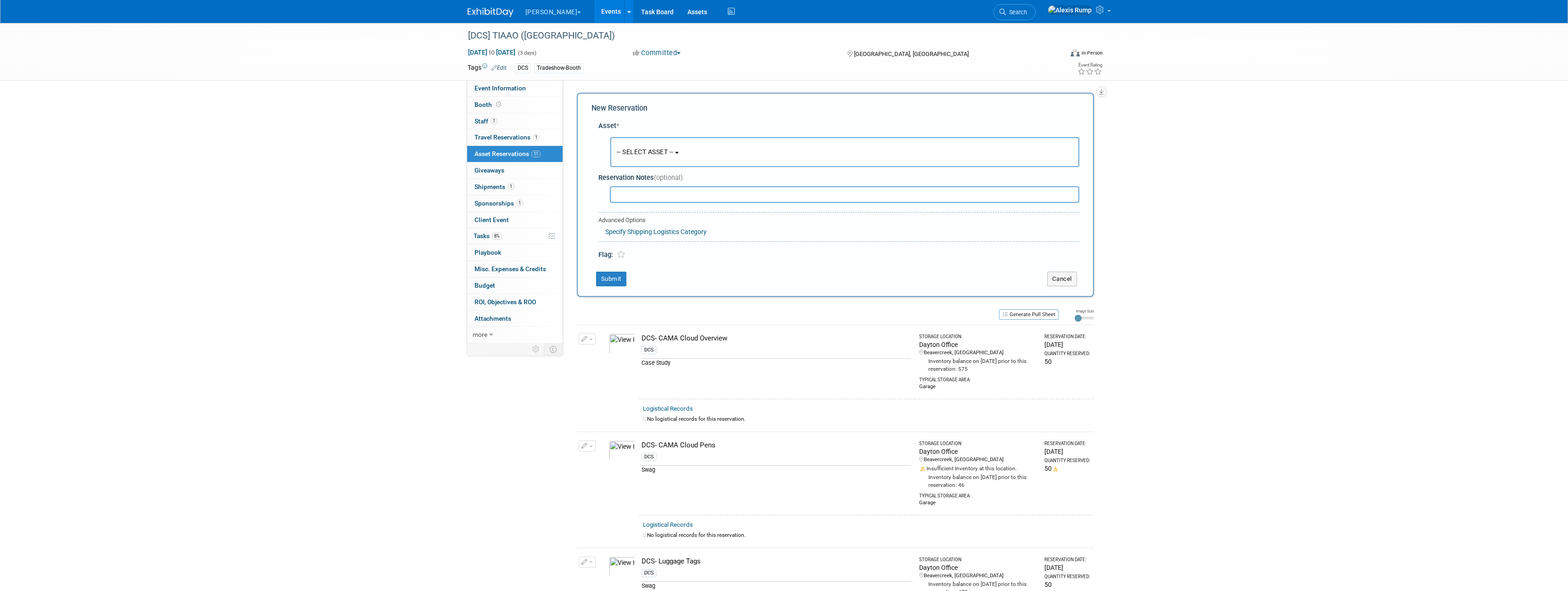 scroll, scrollTop: 9, scrollLeft: 0, axis: vertical 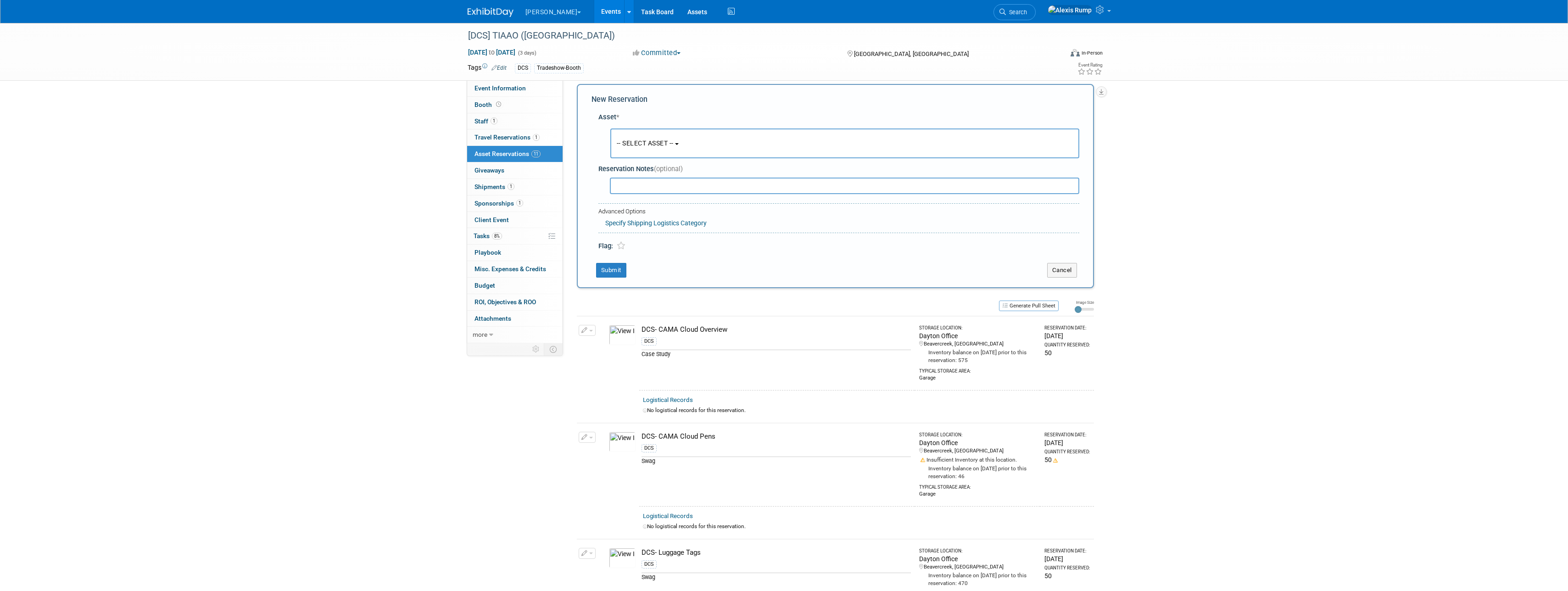 click on "-- SELECT ASSET --" at bounding box center (845, 143) 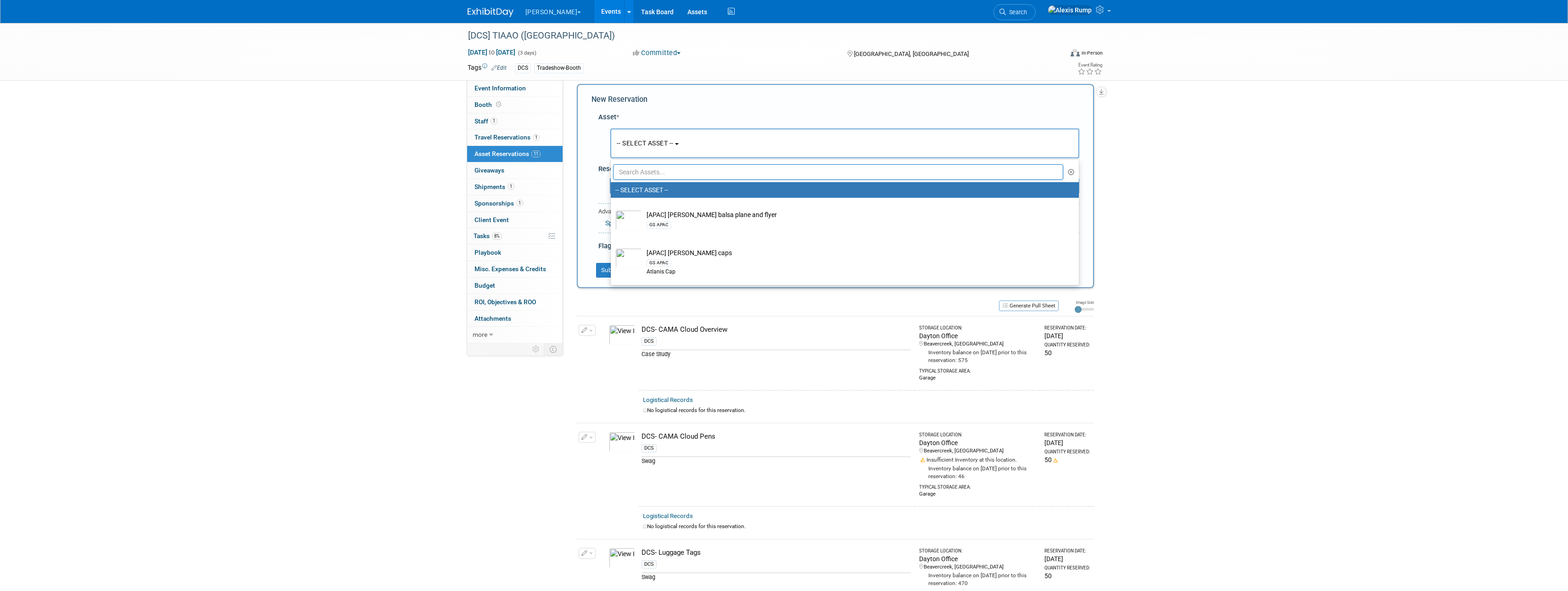 click at bounding box center (838, 172) 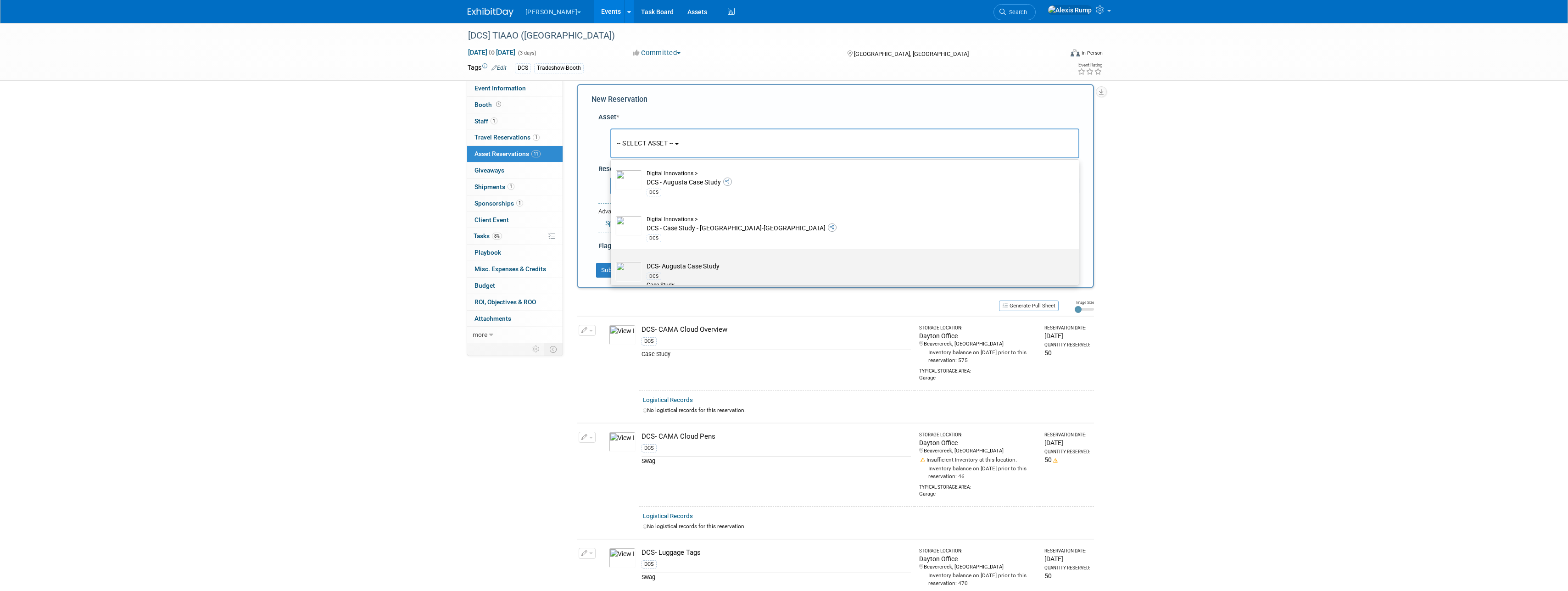 scroll, scrollTop: 38, scrollLeft: 0, axis: vertical 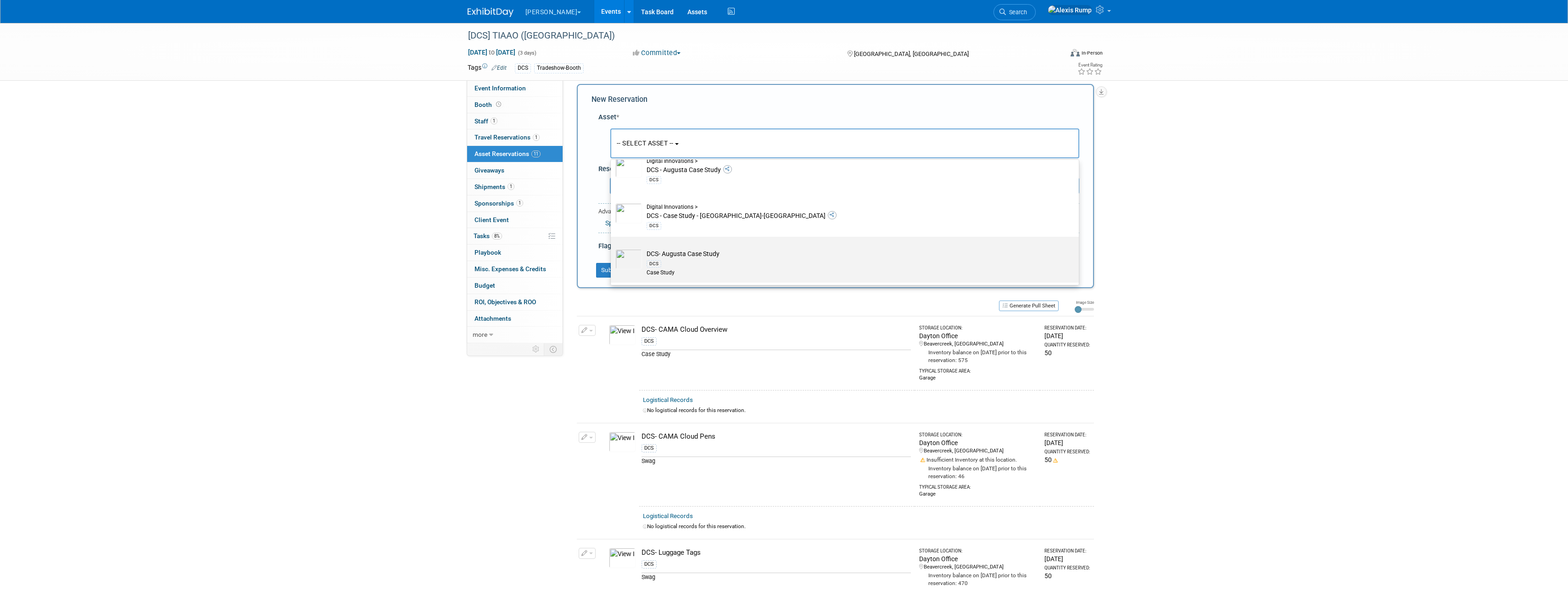 type on "august" 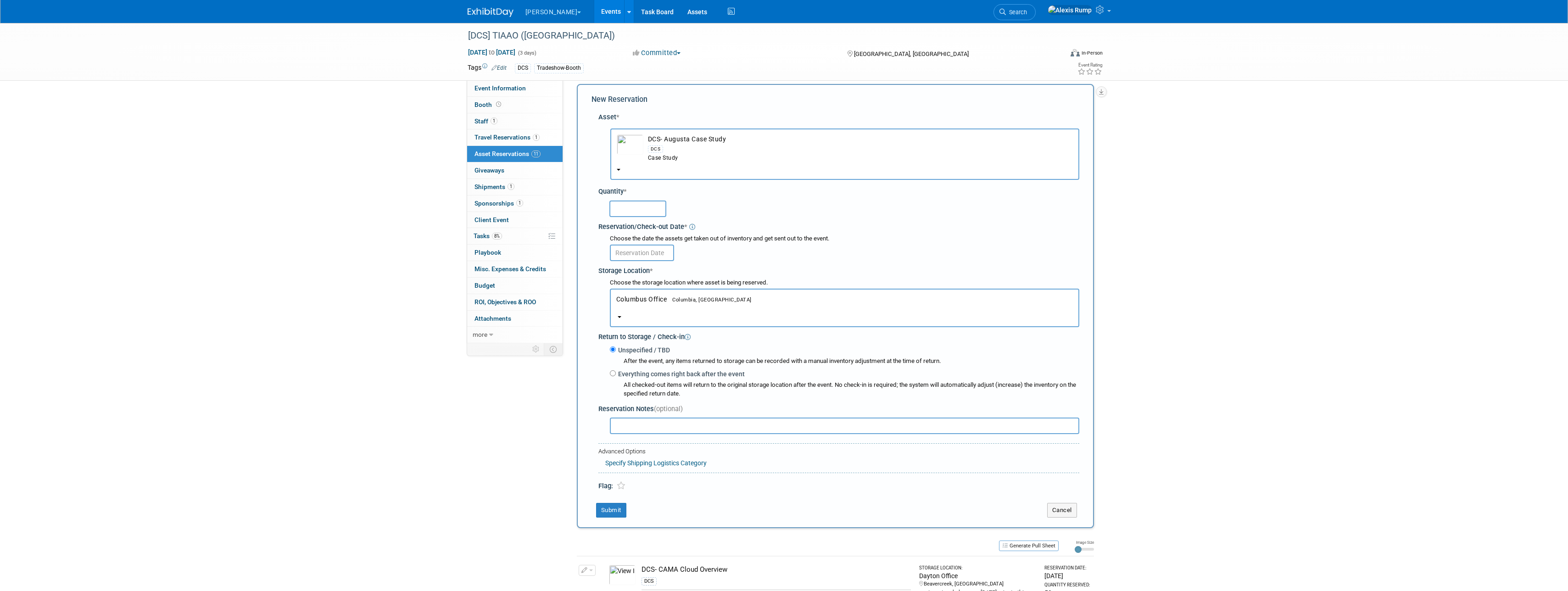click at bounding box center (638, 209) 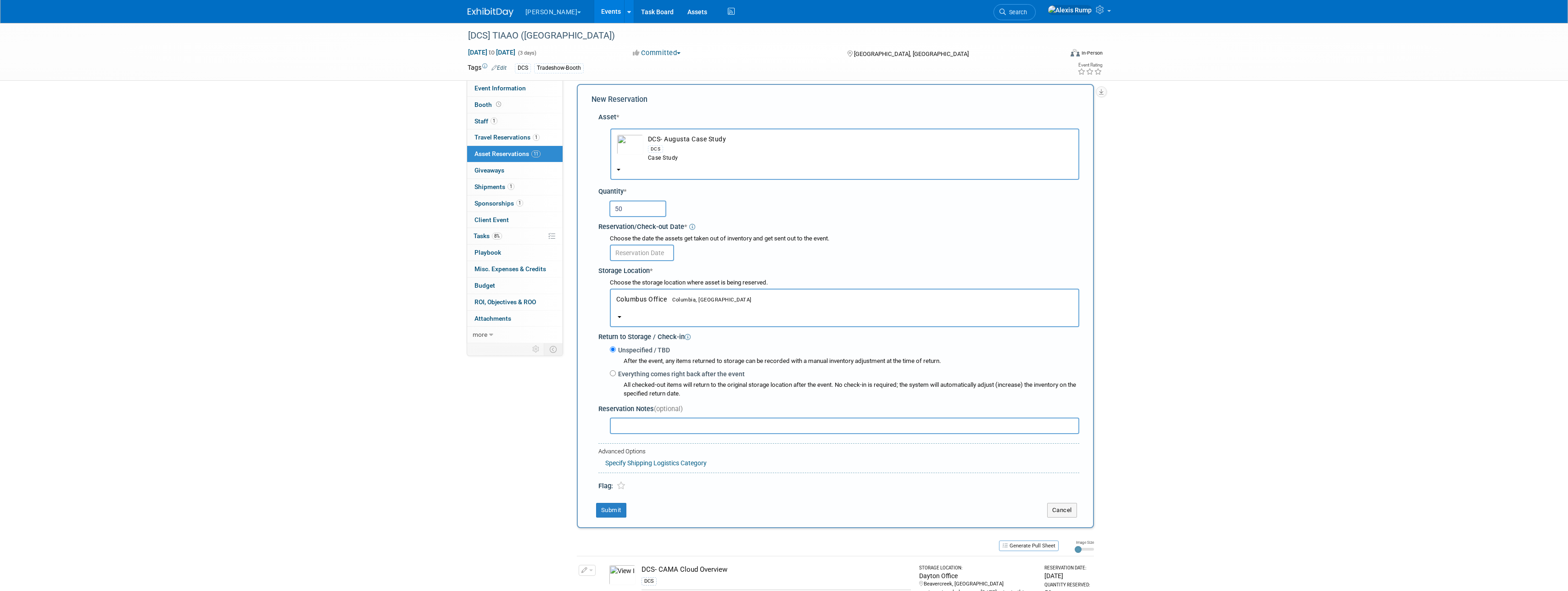 type on "50" 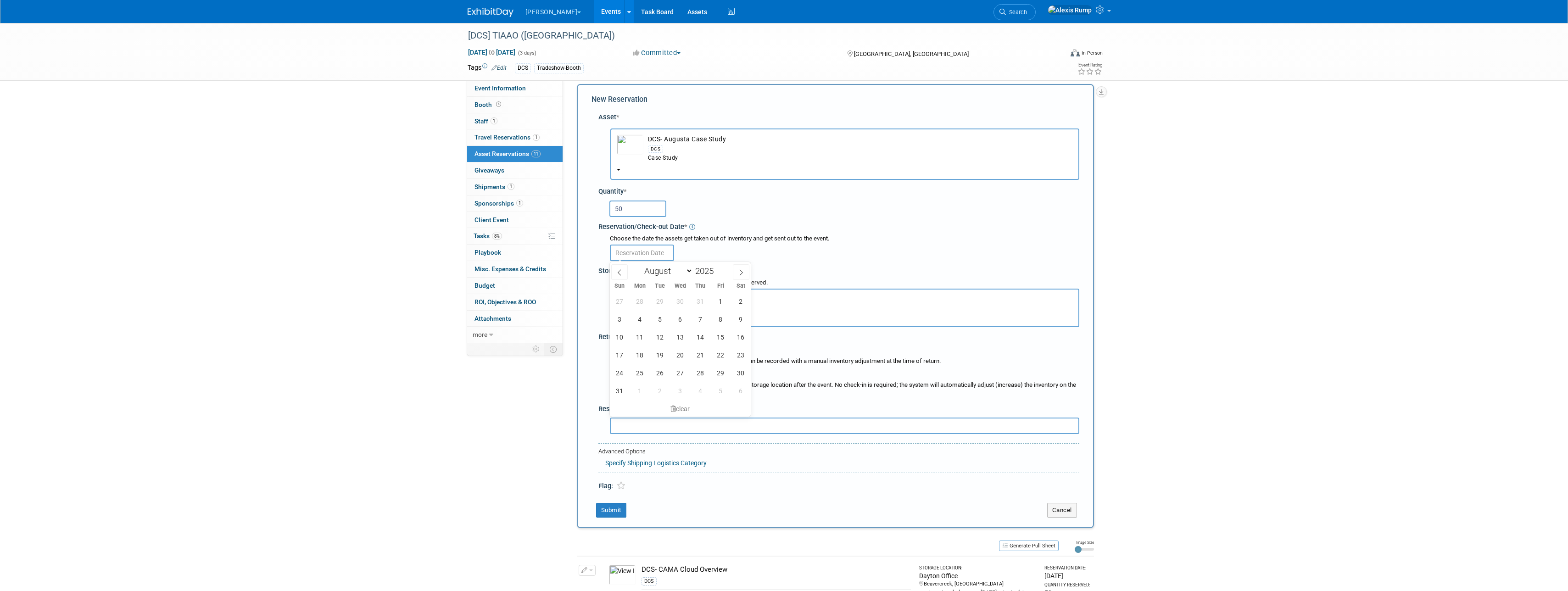 click at bounding box center [642, 253] 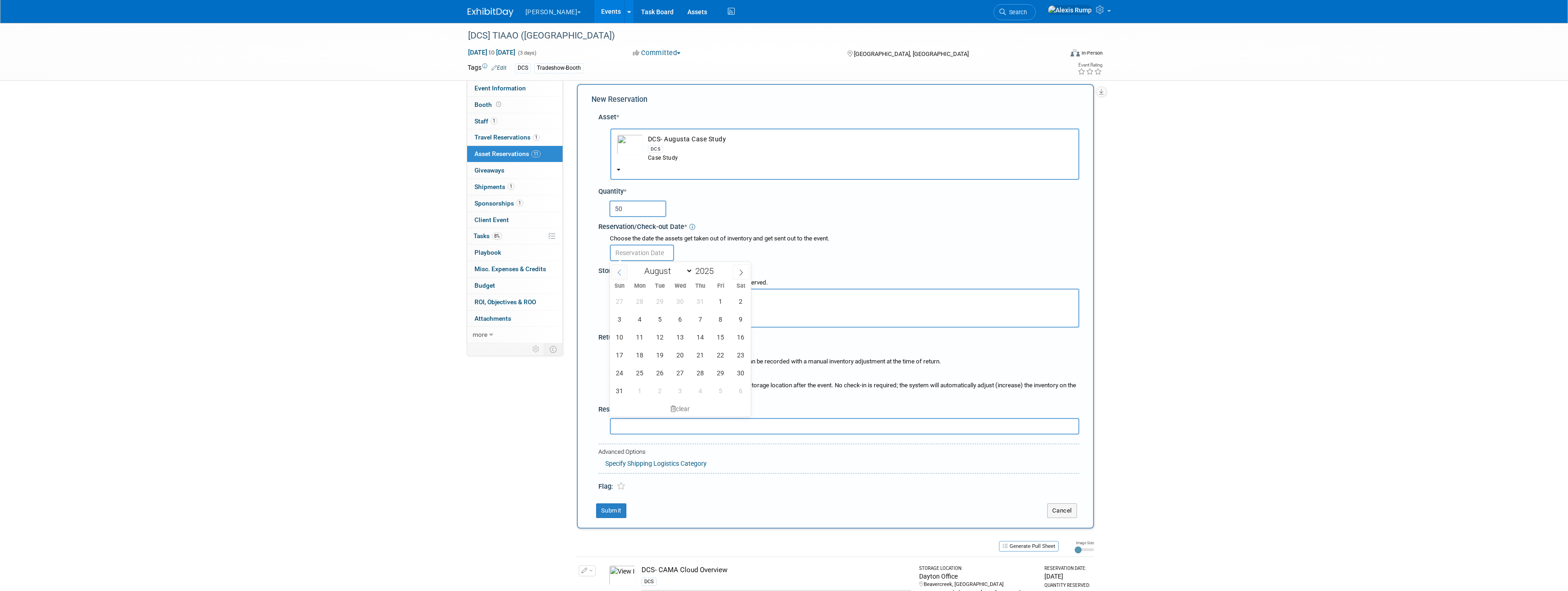 click at bounding box center (619, 272) 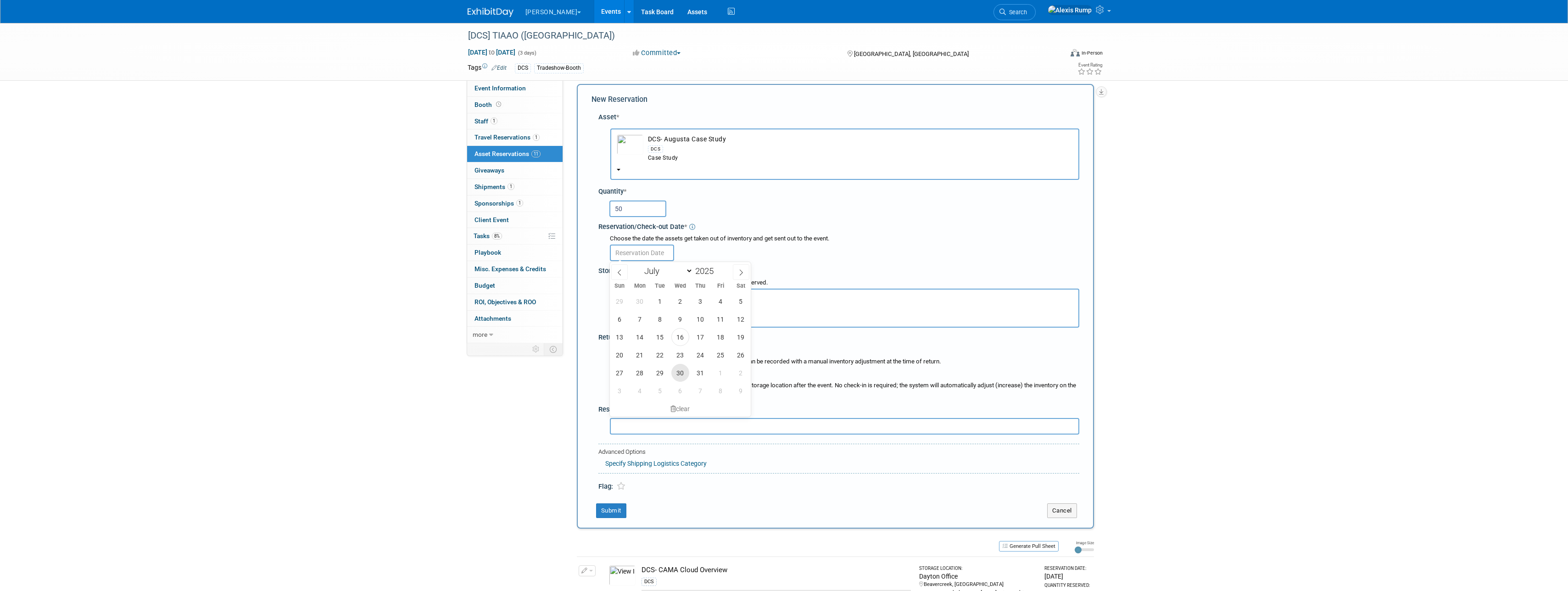 click on "30" at bounding box center [680, 373] 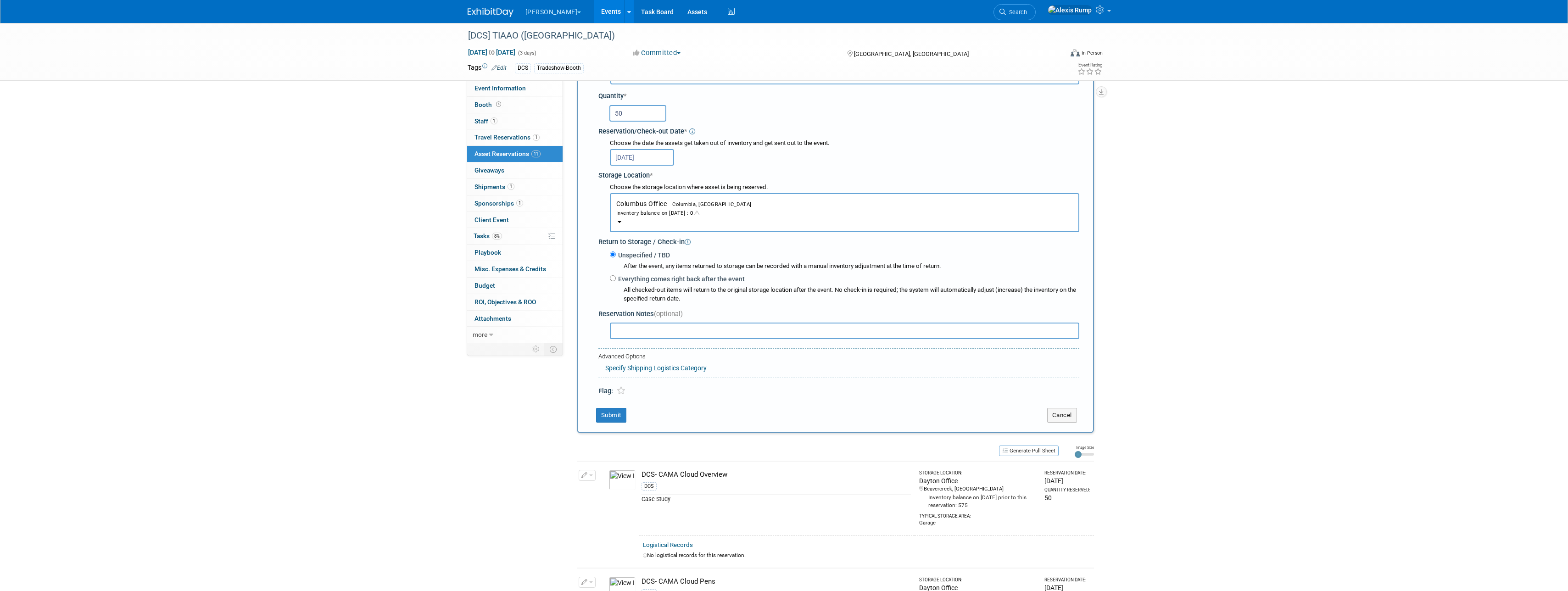 scroll, scrollTop: 146, scrollLeft: 0, axis: vertical 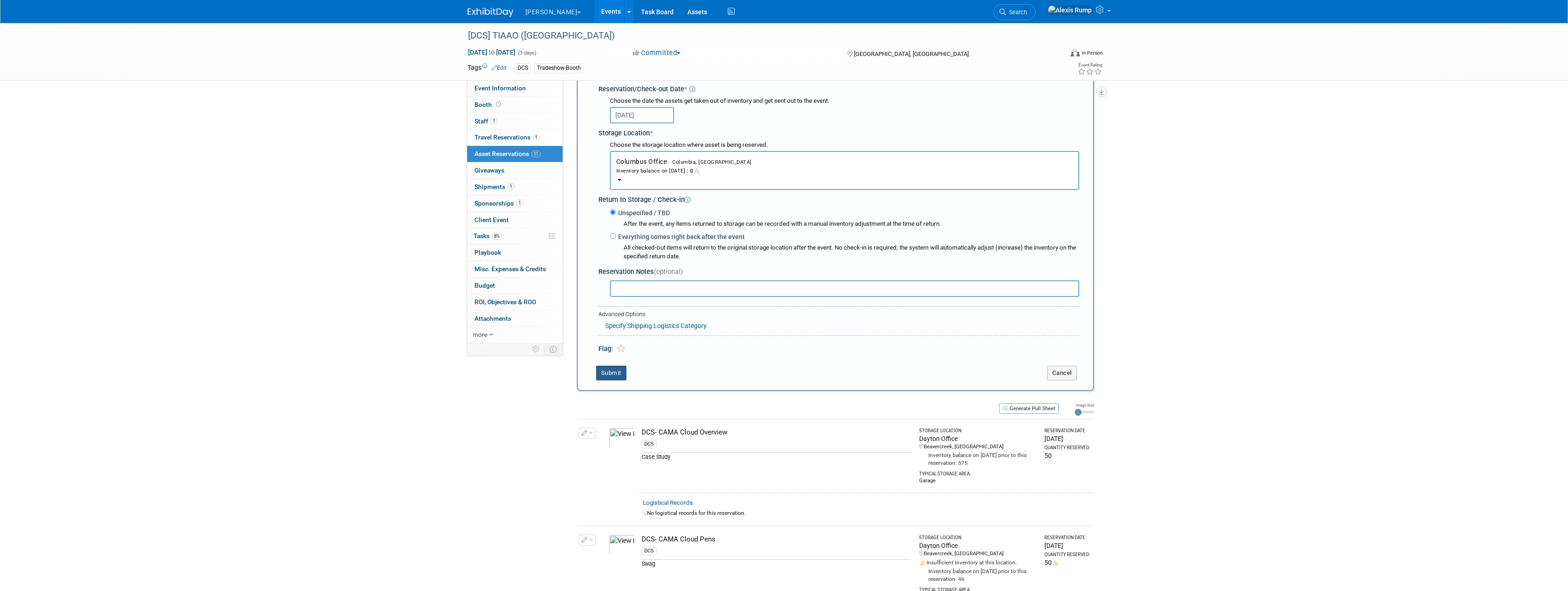 click on "Submit" at bounding box center (611, 373) 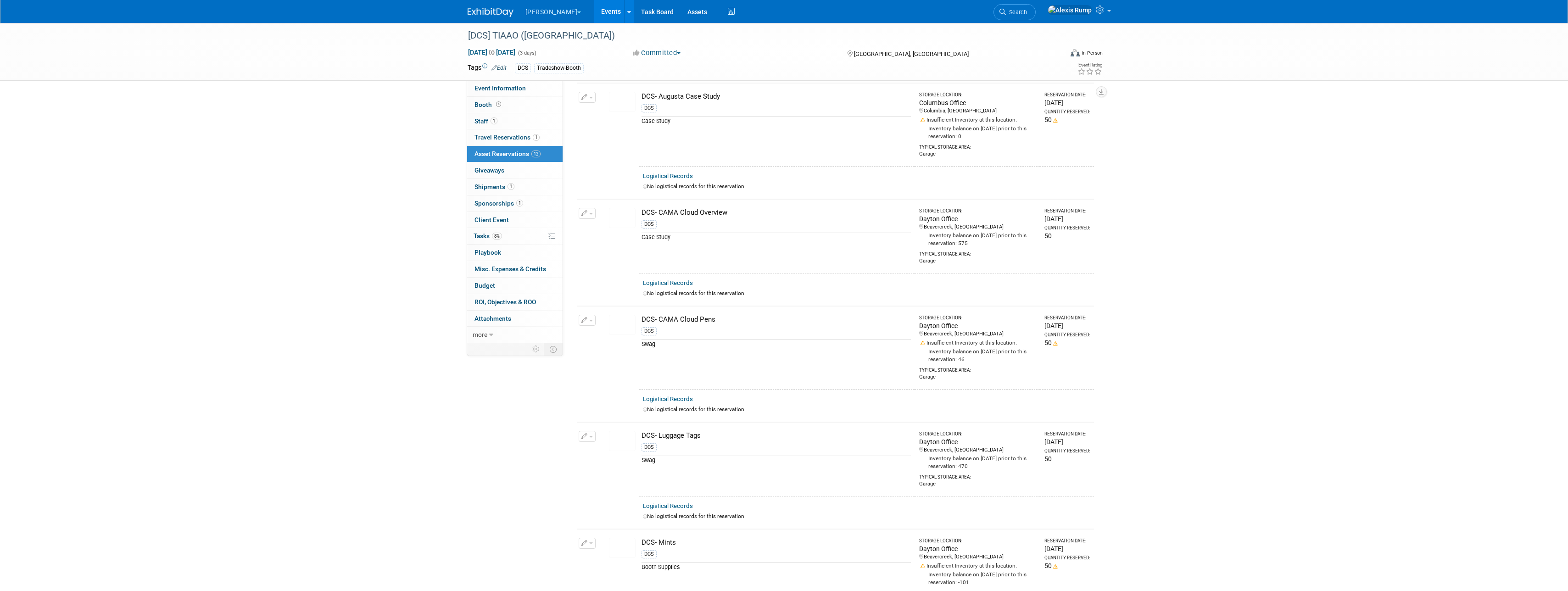 scroll, scrollTop: 0, scrollLeft: 0, axis: both 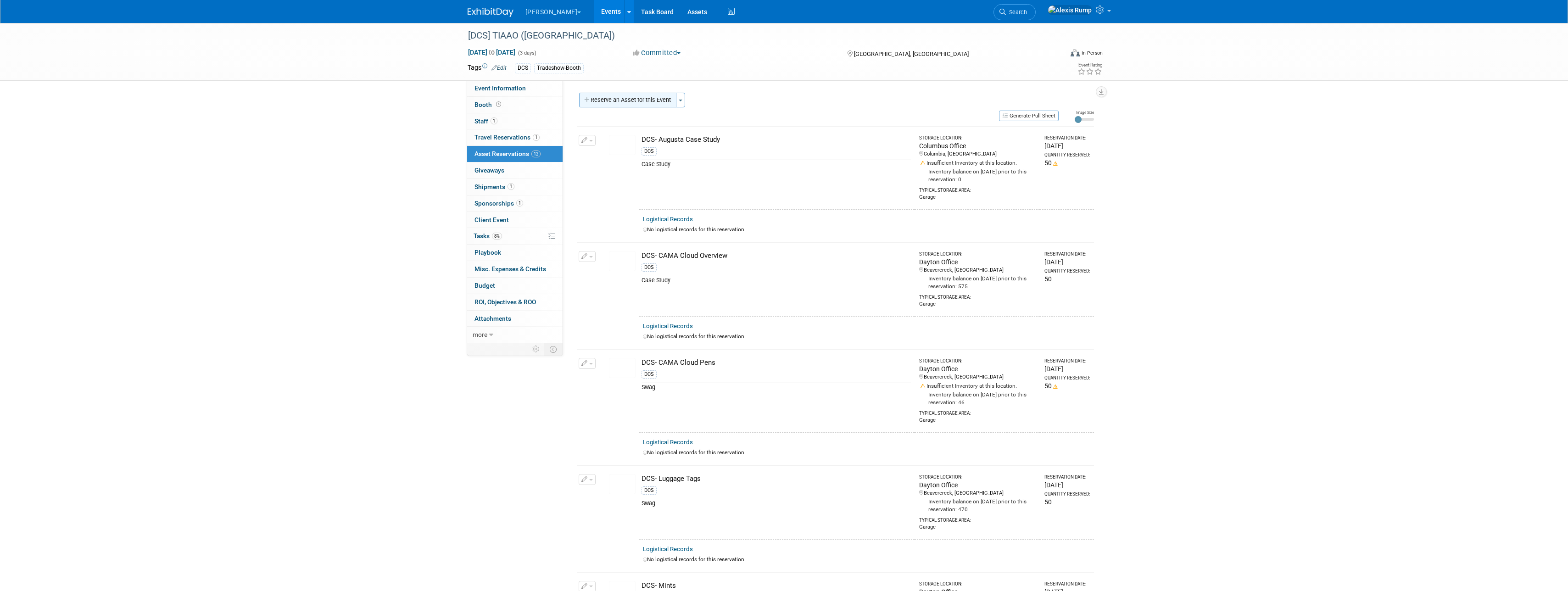 click on "Reserve an Asset for this Event" at bounding box center [628, 100] 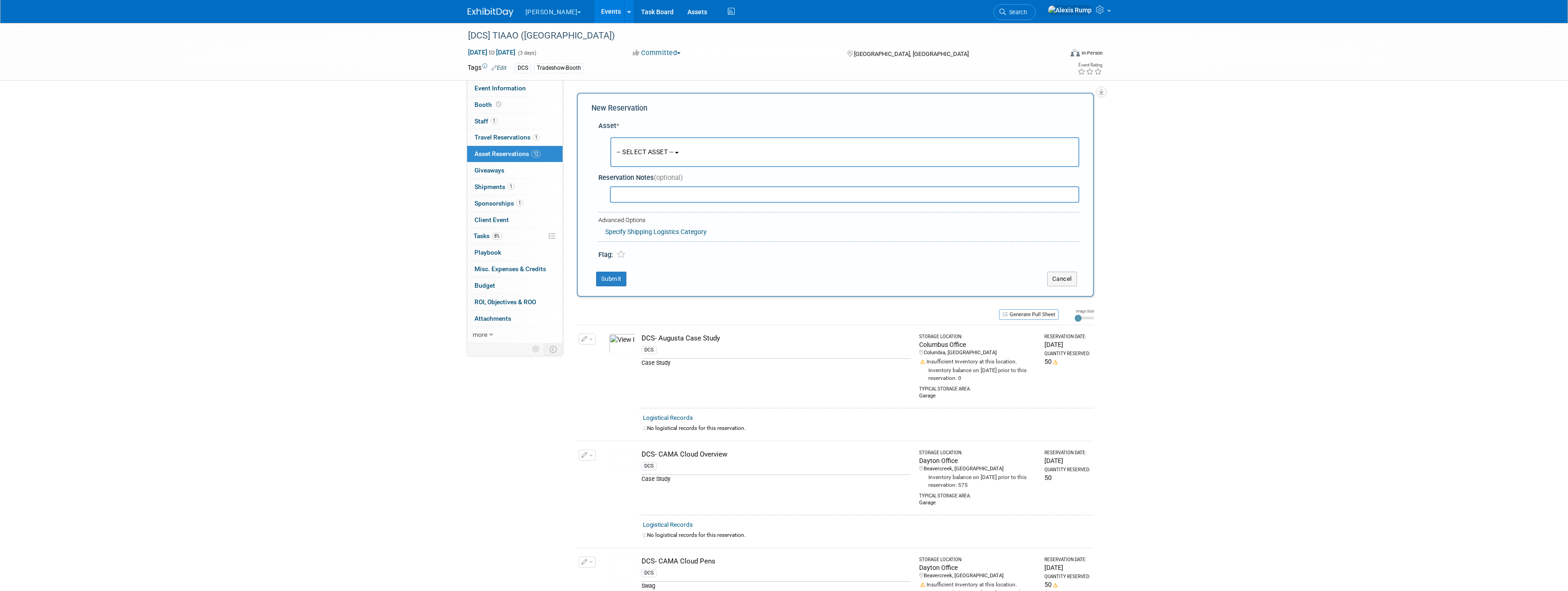 scroll, scrollTop: 9, scrollLeft: 0, axis: vertical 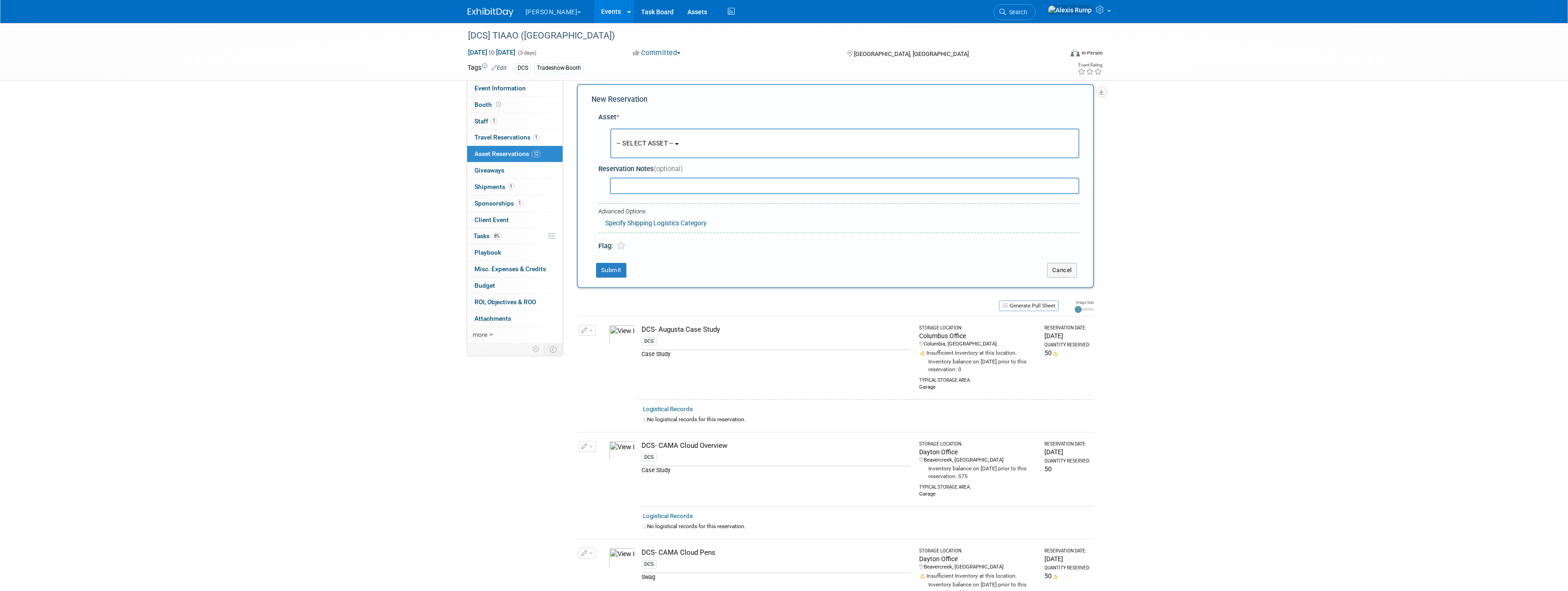 click on "-- SELECT ASSET --" at bounding box center [645, 143] 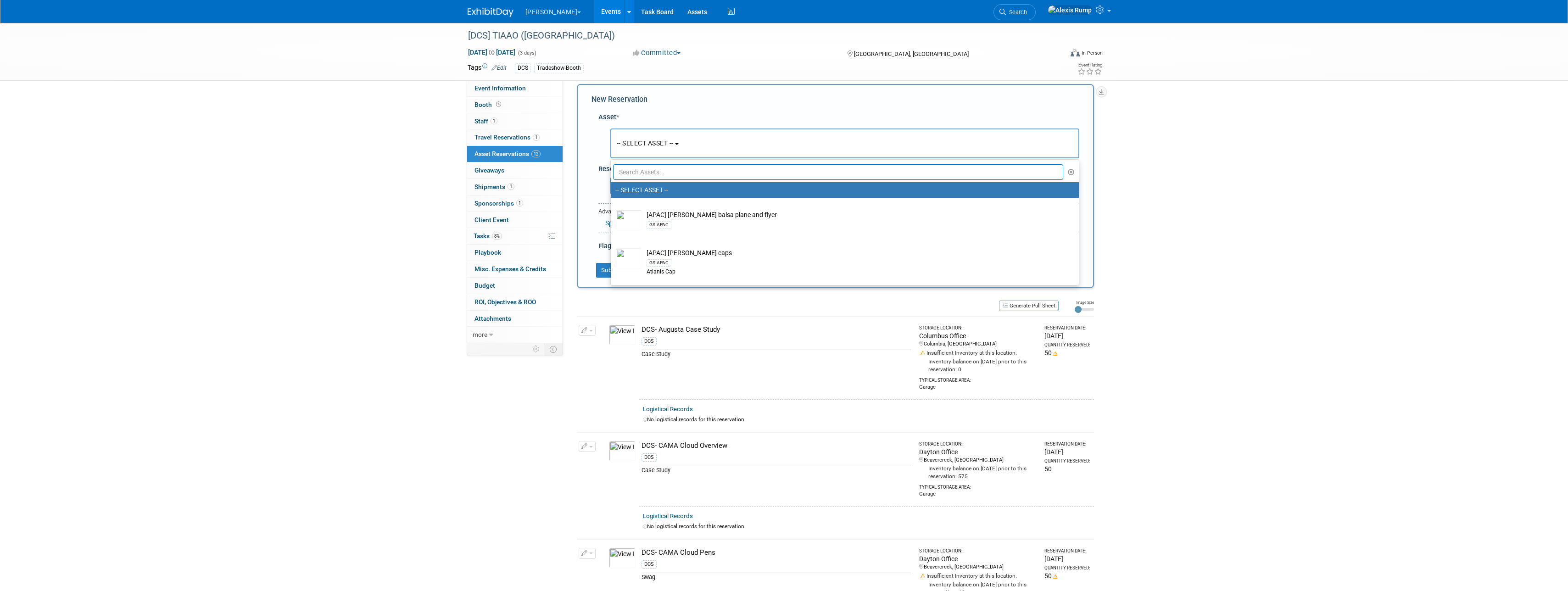 click at bounding box center [838, 172] 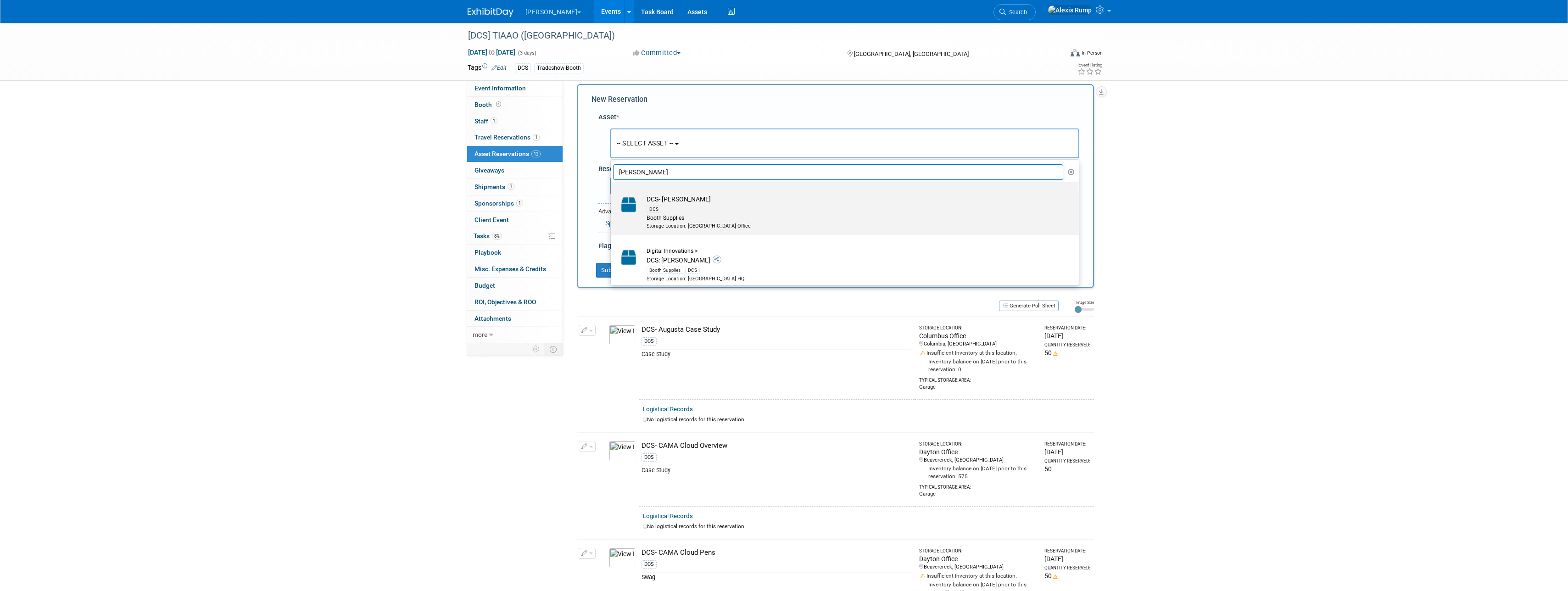 type on "Billy" 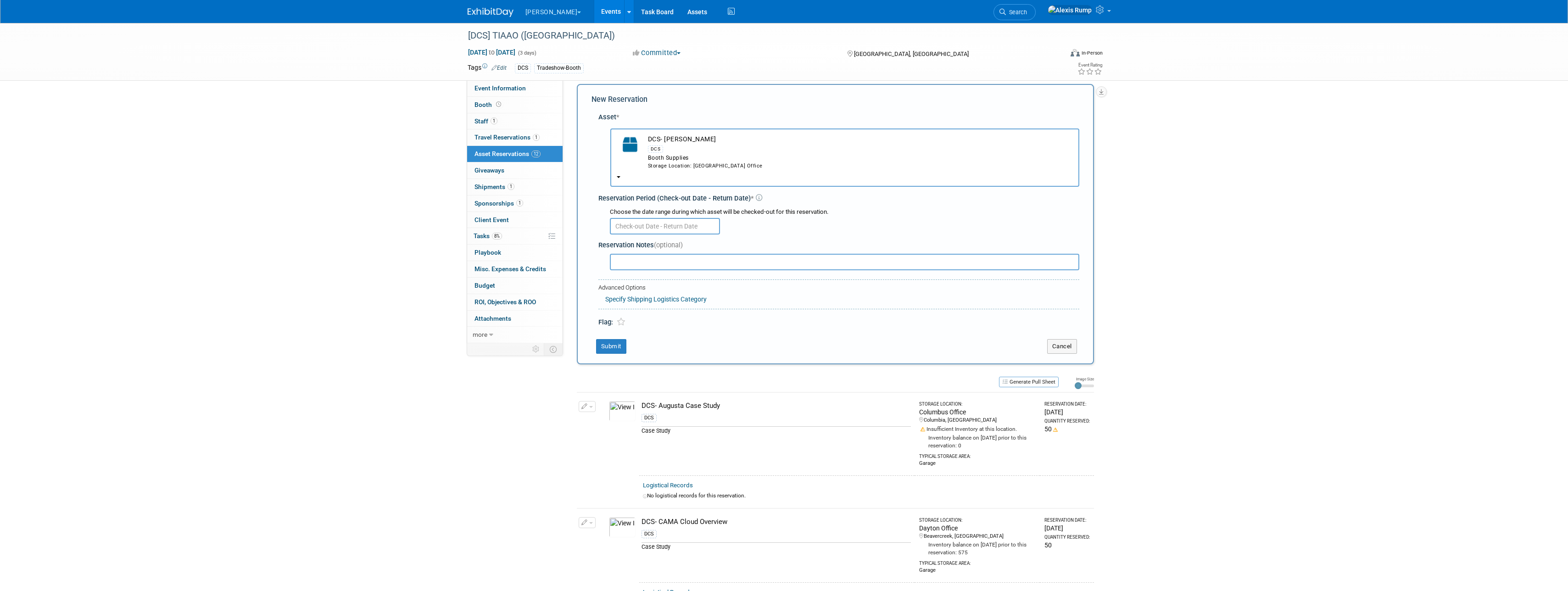 click at bounding box center [665, 226] 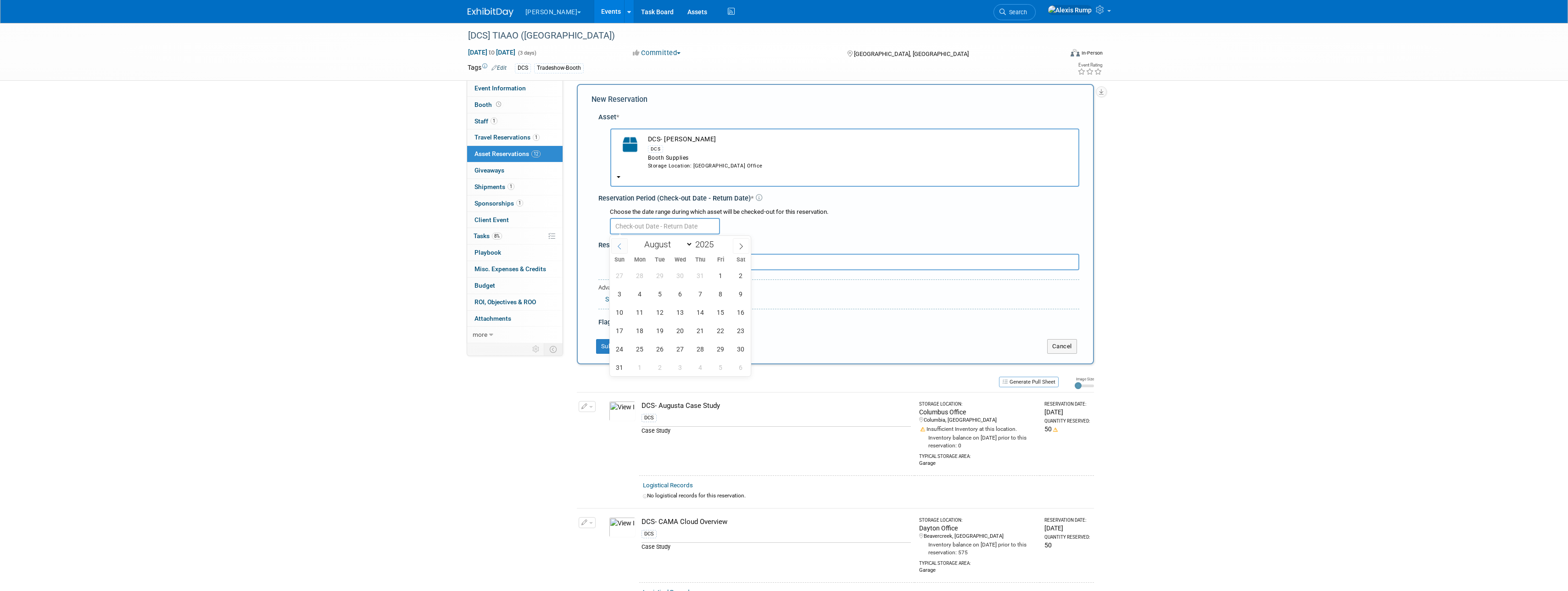click at bounding box center [619, 246] 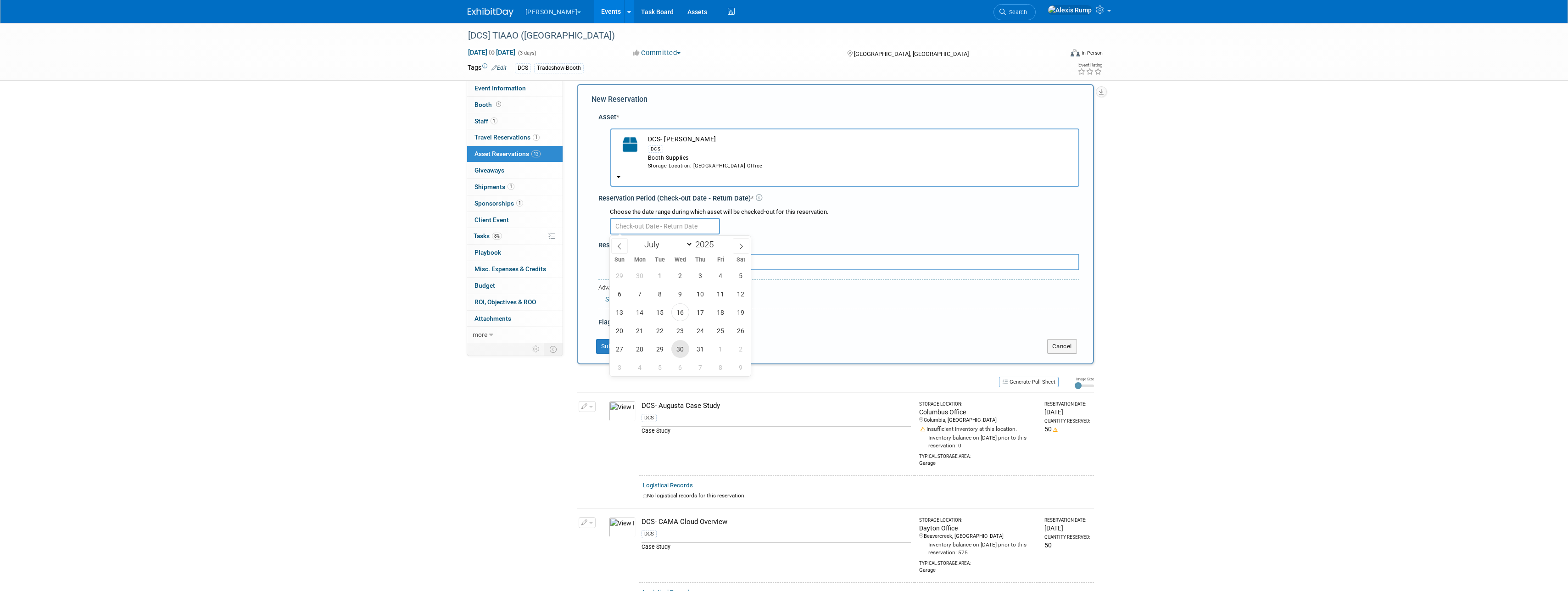 click on "30" at bounding box center (680, 349) 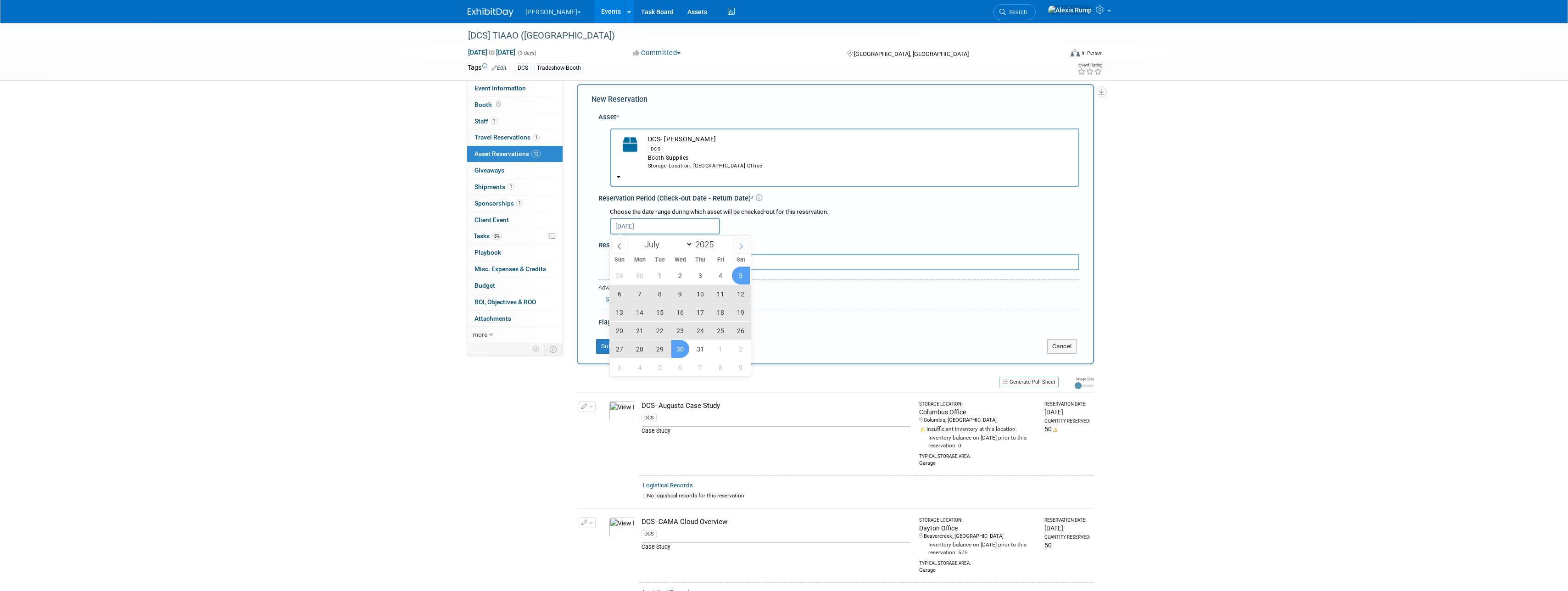 click 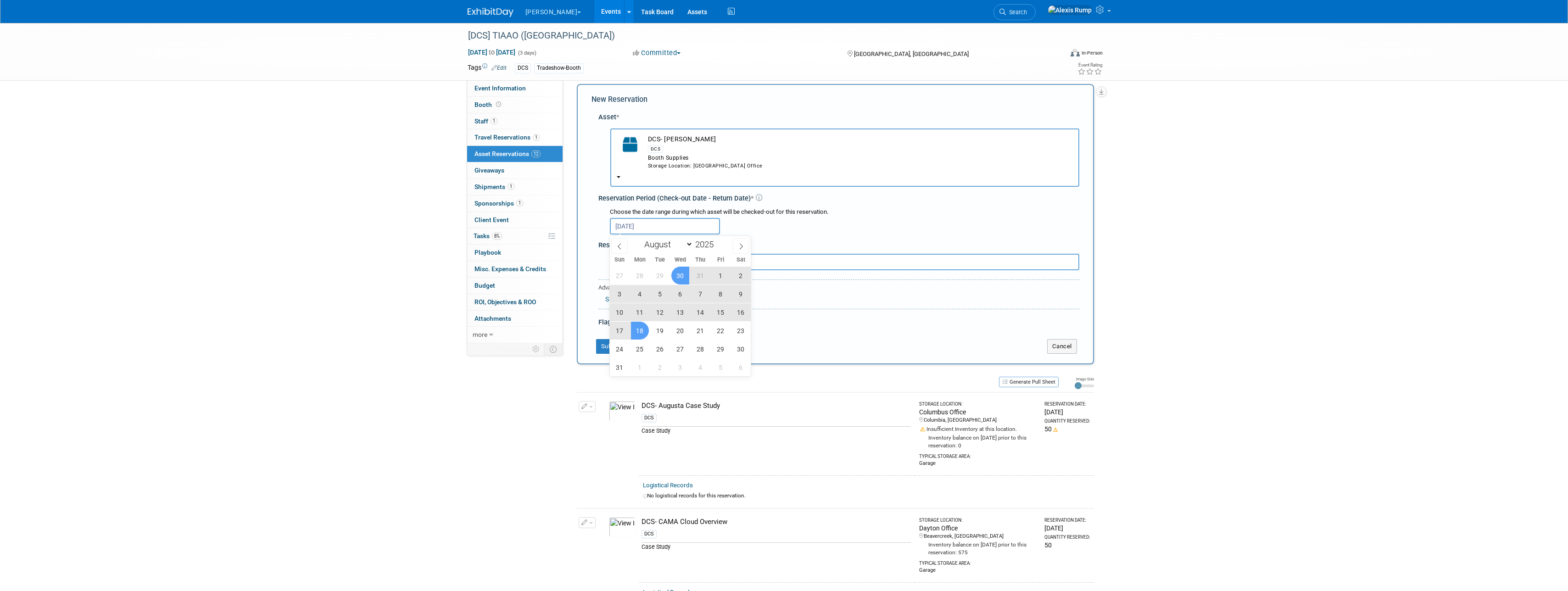 click on "18" at bounding box center (640, 330) 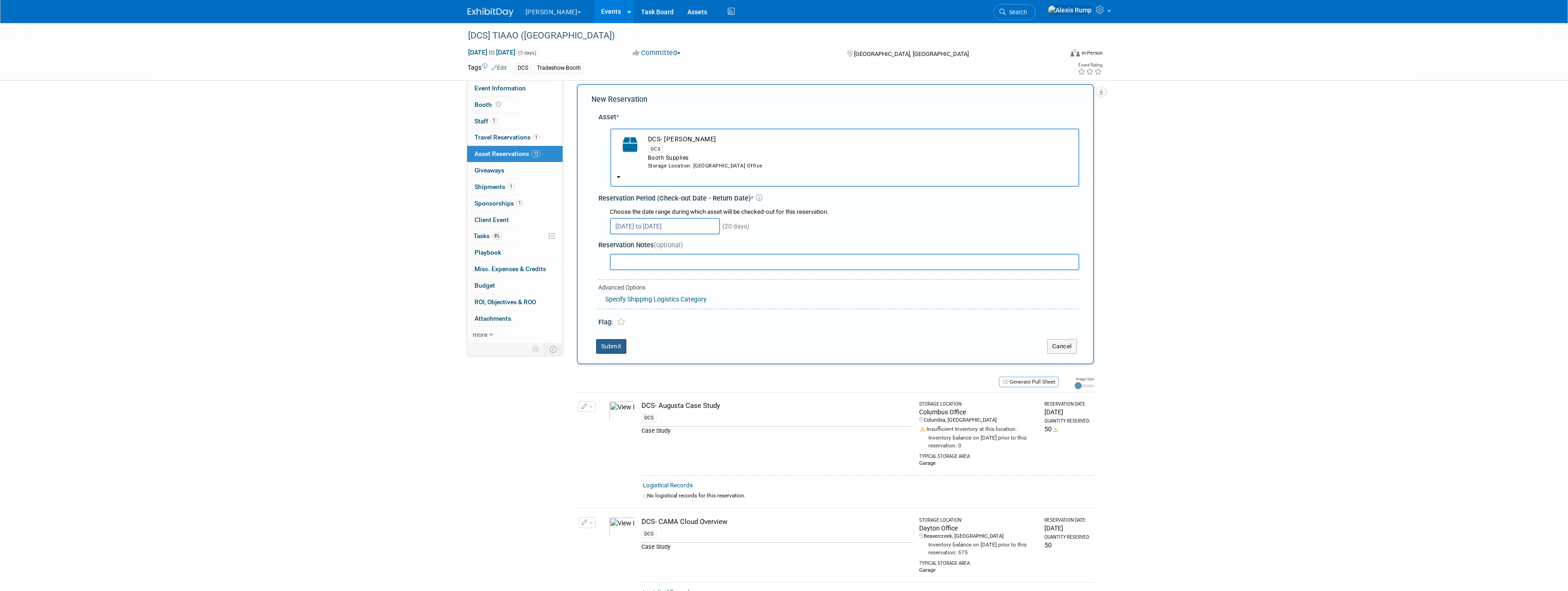 click on "Submit" at bounding box center [611, 346] 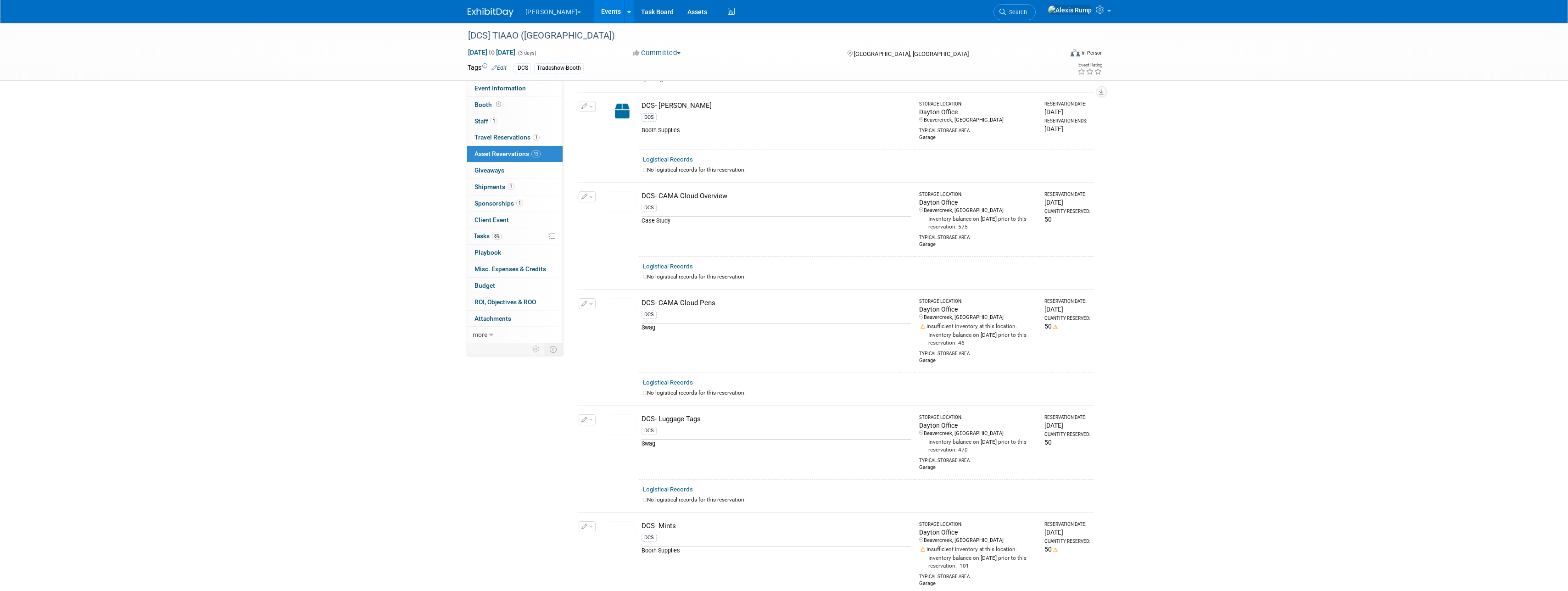scroll, scrollTop: 0, scrollLeft: 0, axis: both 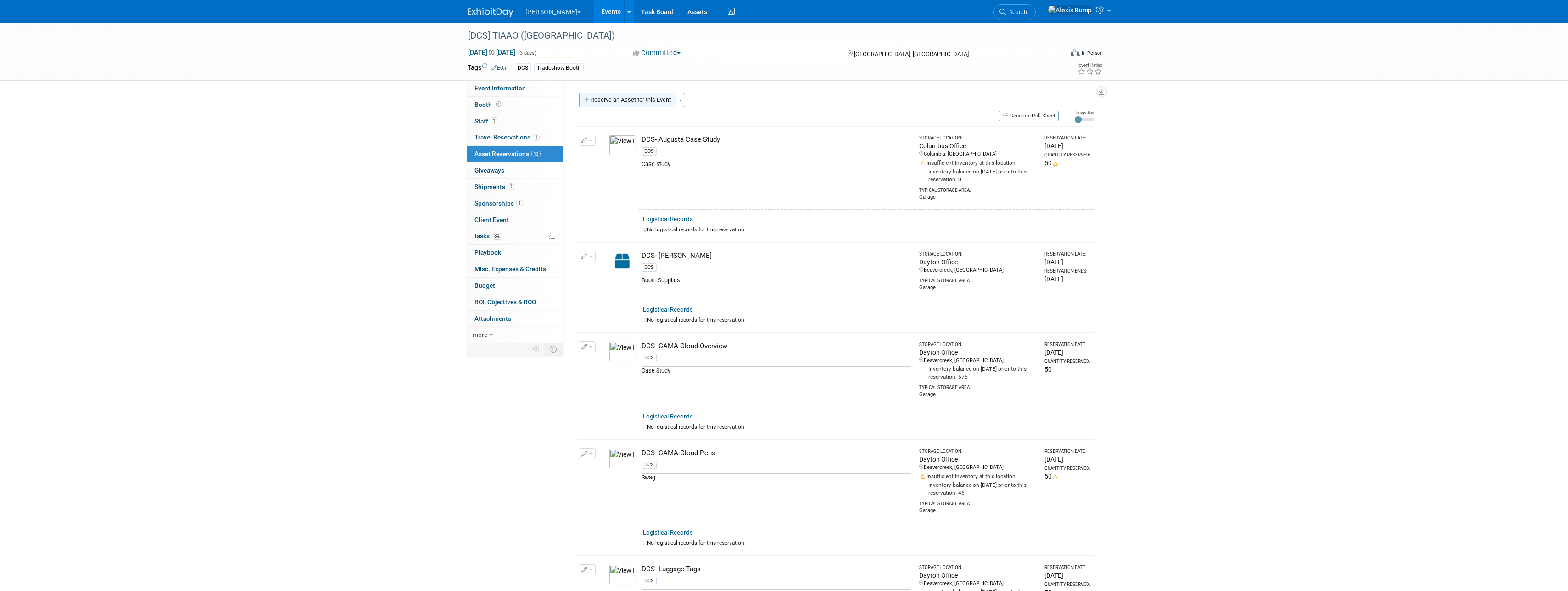 click on "Reserve an Asset for this Event" at bounding box center [628, 100] 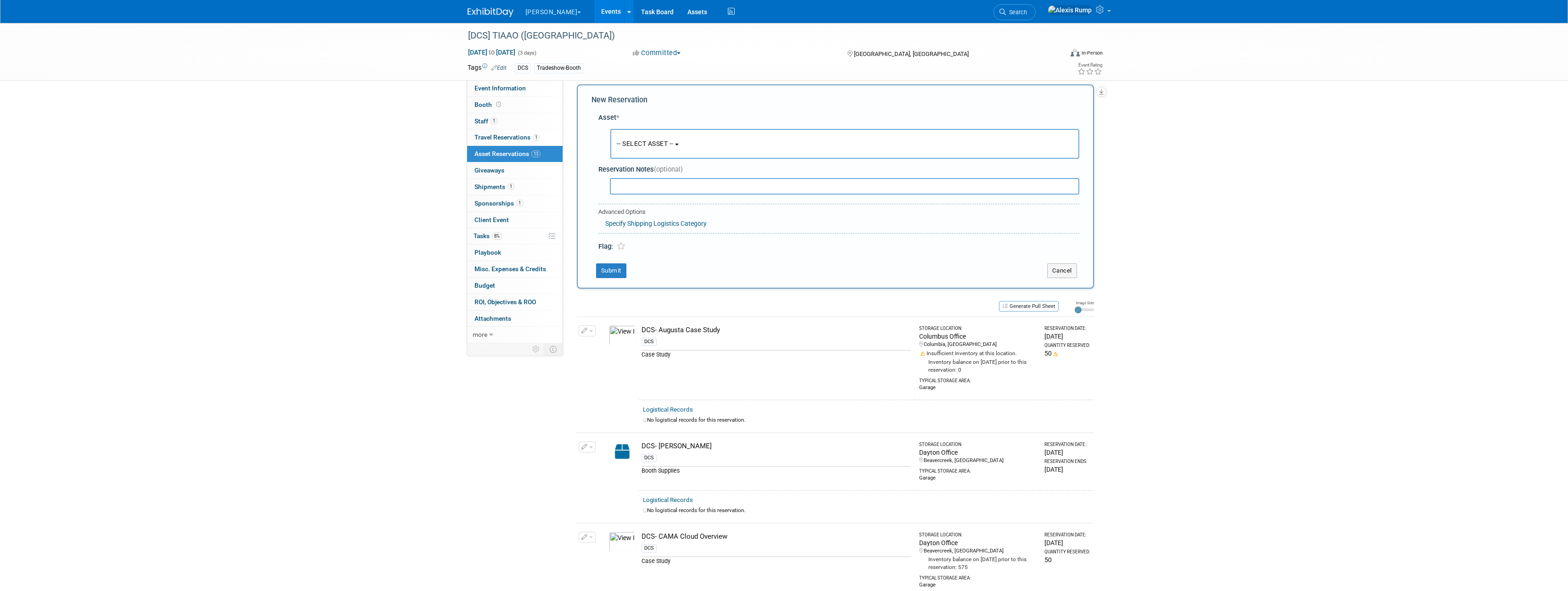scroll, scrollTop: 9, scrollLeft: 0, axis: vertical 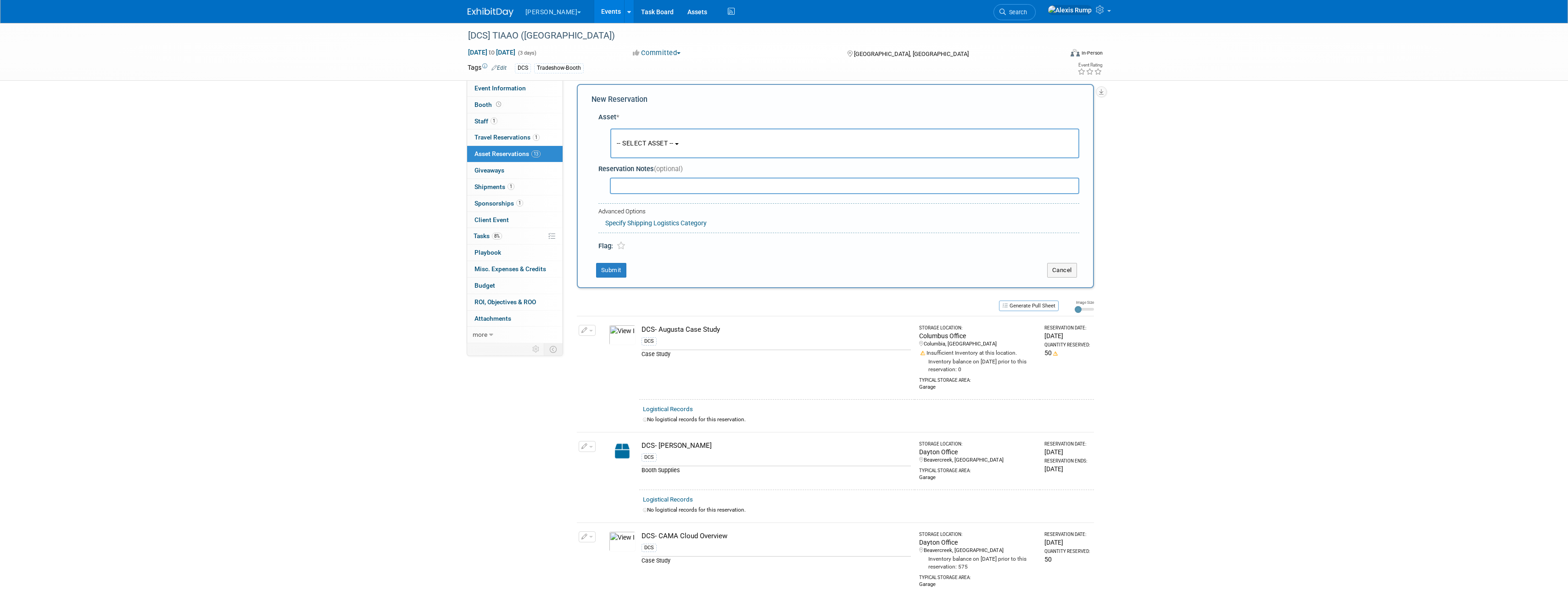 click on "-- SELECT ASSET --" at bounding box center [645, 143] 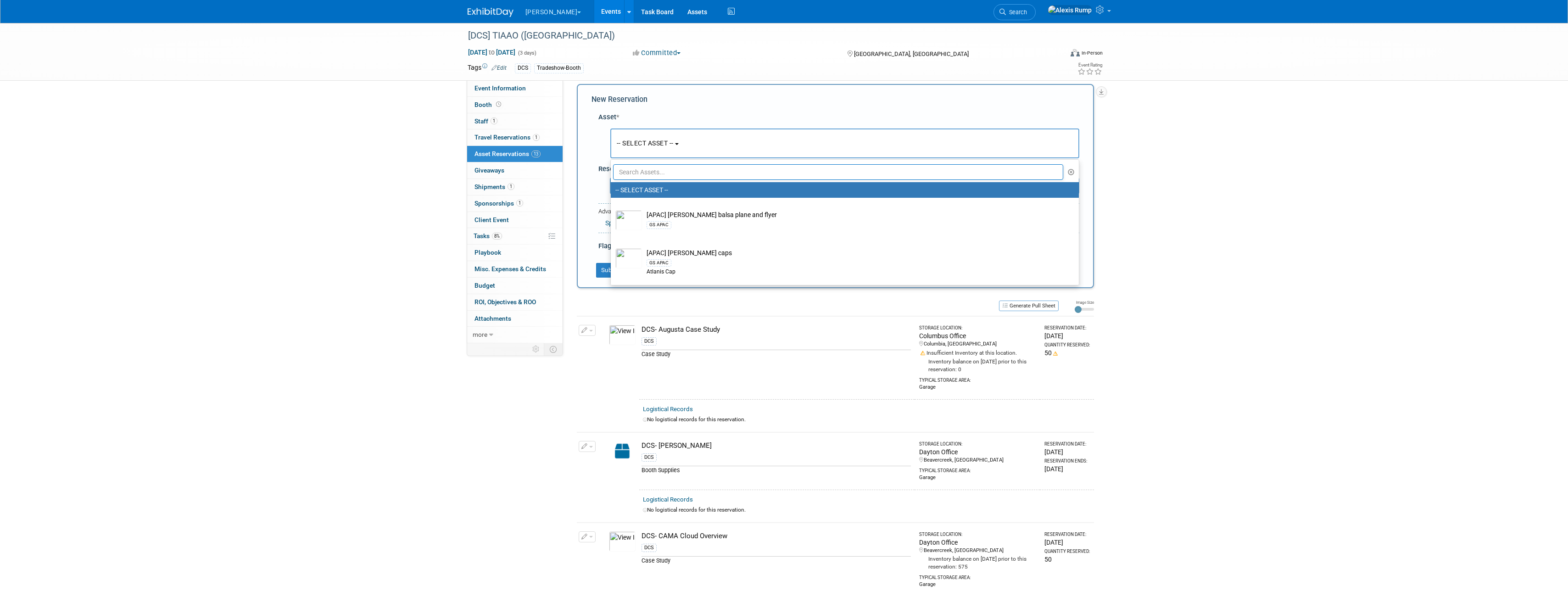 click at bounding box center (838, 172) 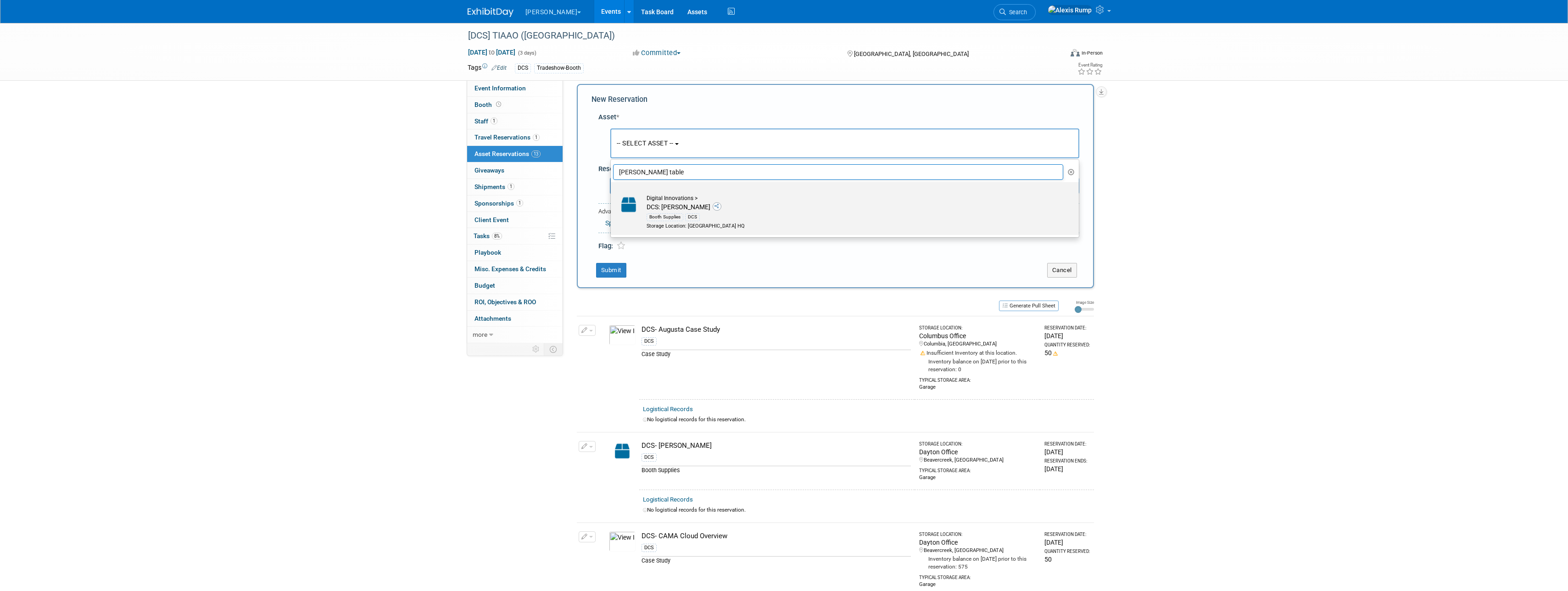 type on "billy table" 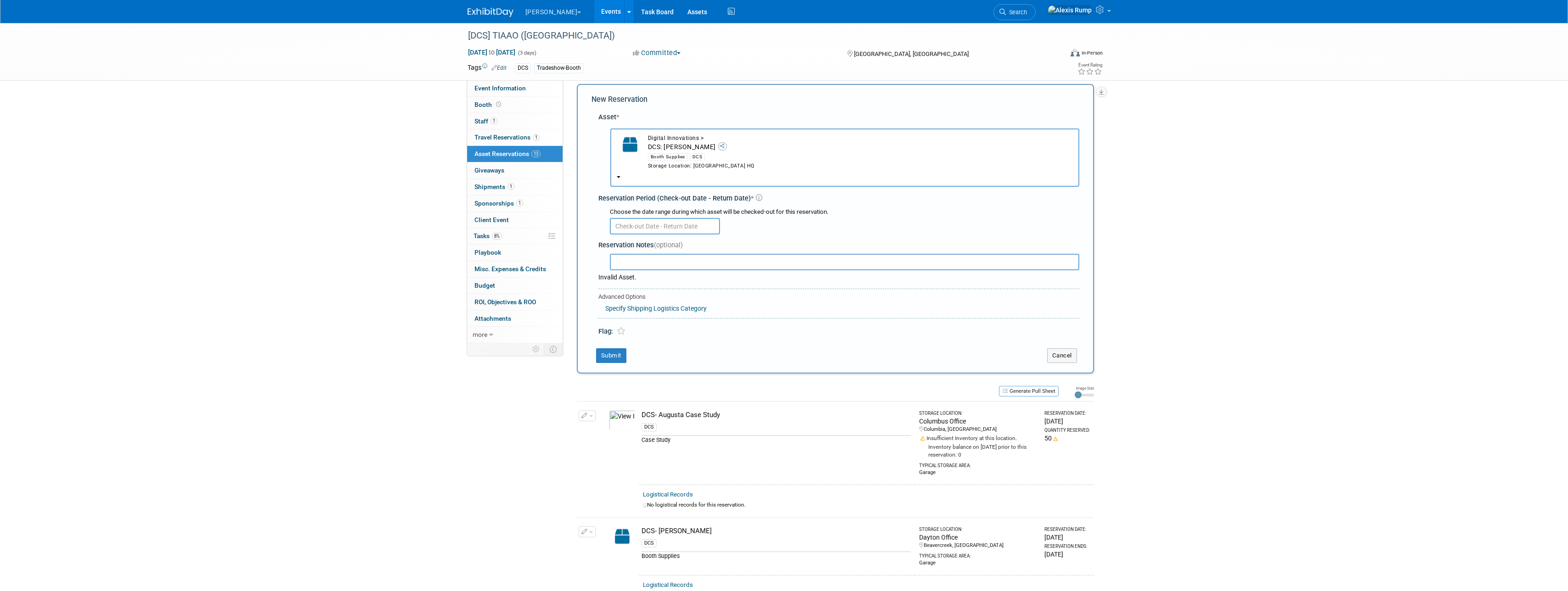 click at bounding box center (665, 226) 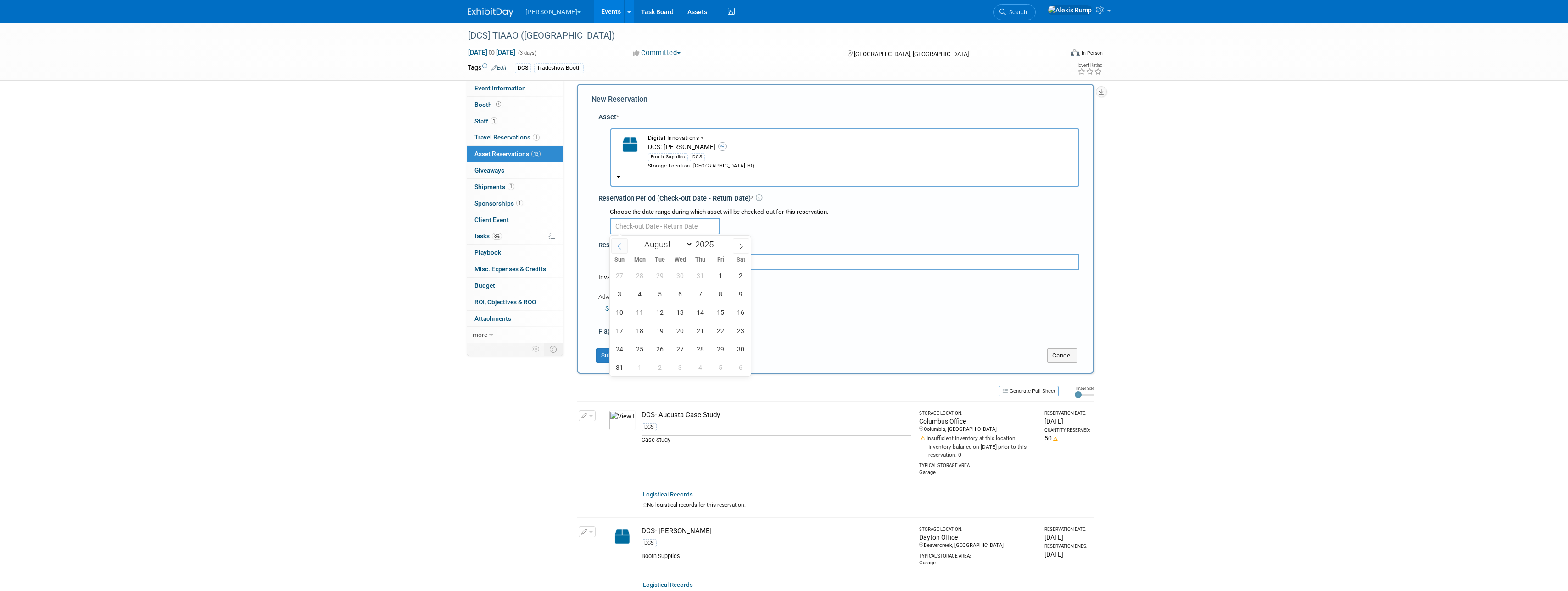 click at bounding box center (619, 246) 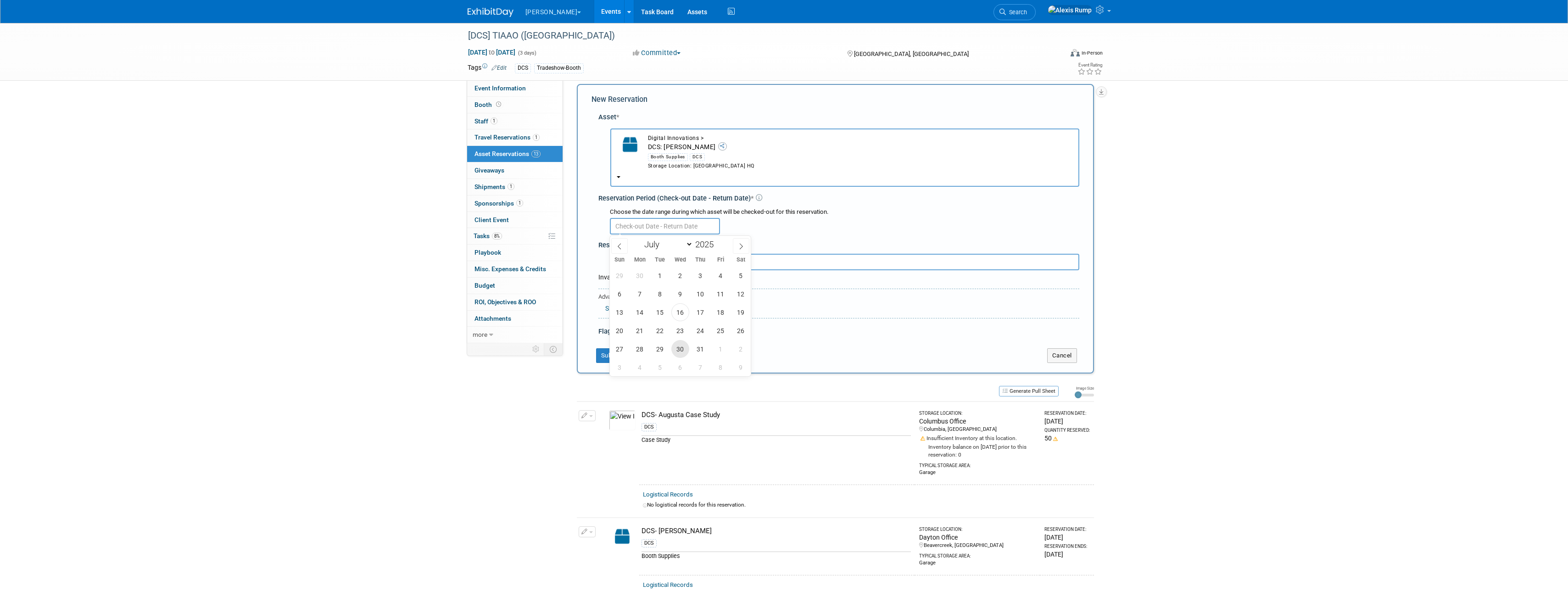 click on "30" at bounding box center [680, 349] 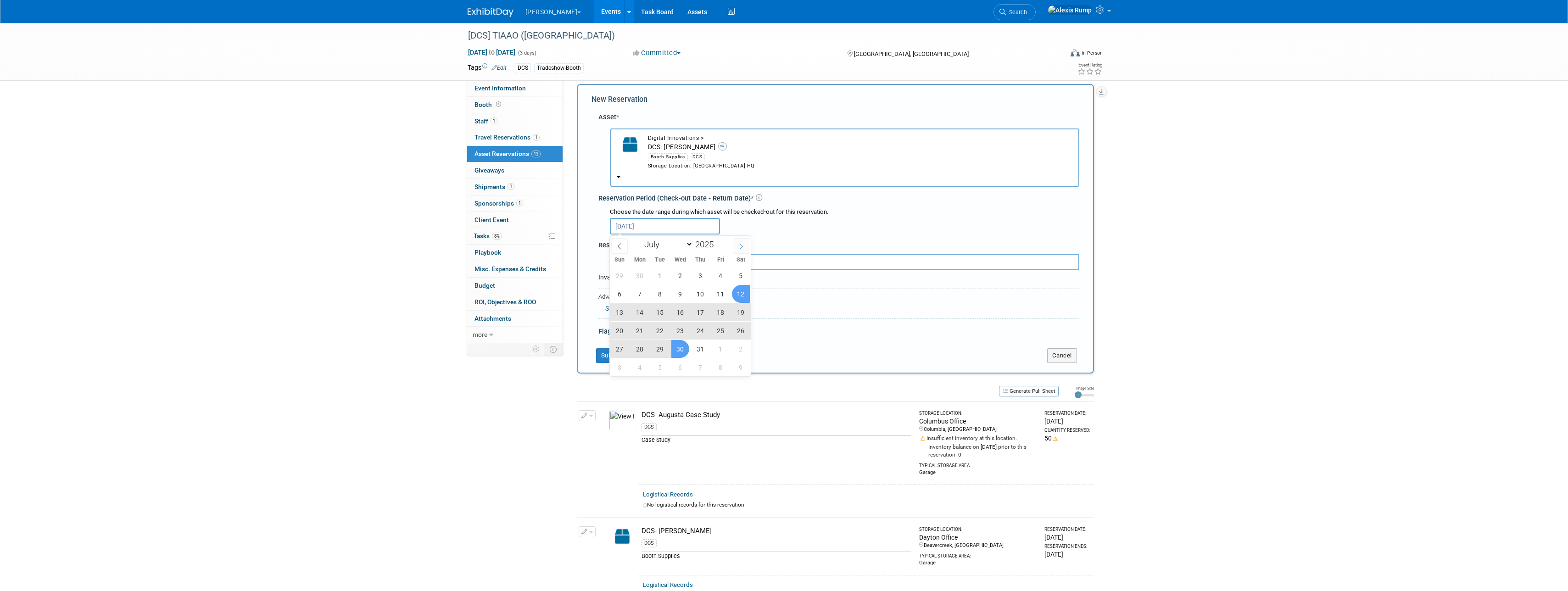 click 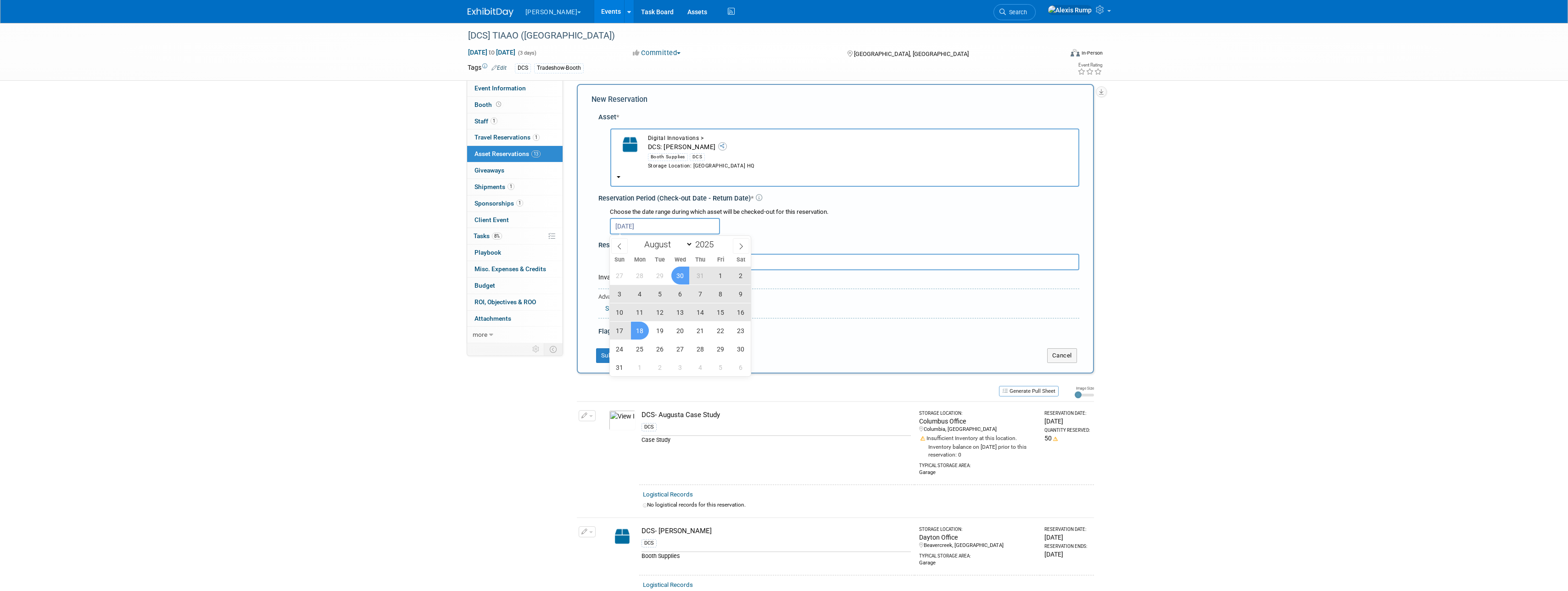 click on "18" at bounding box center (640, 330) 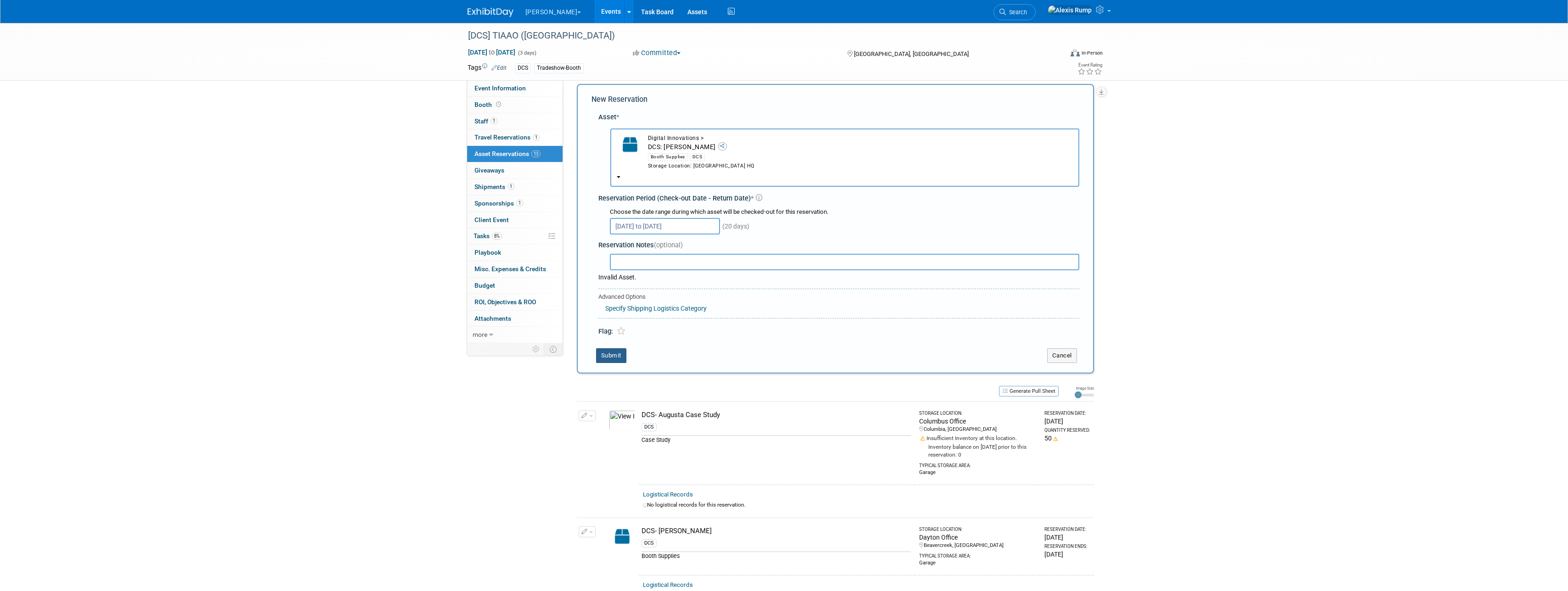 click on "Submit" at bounding box center [611, 356] 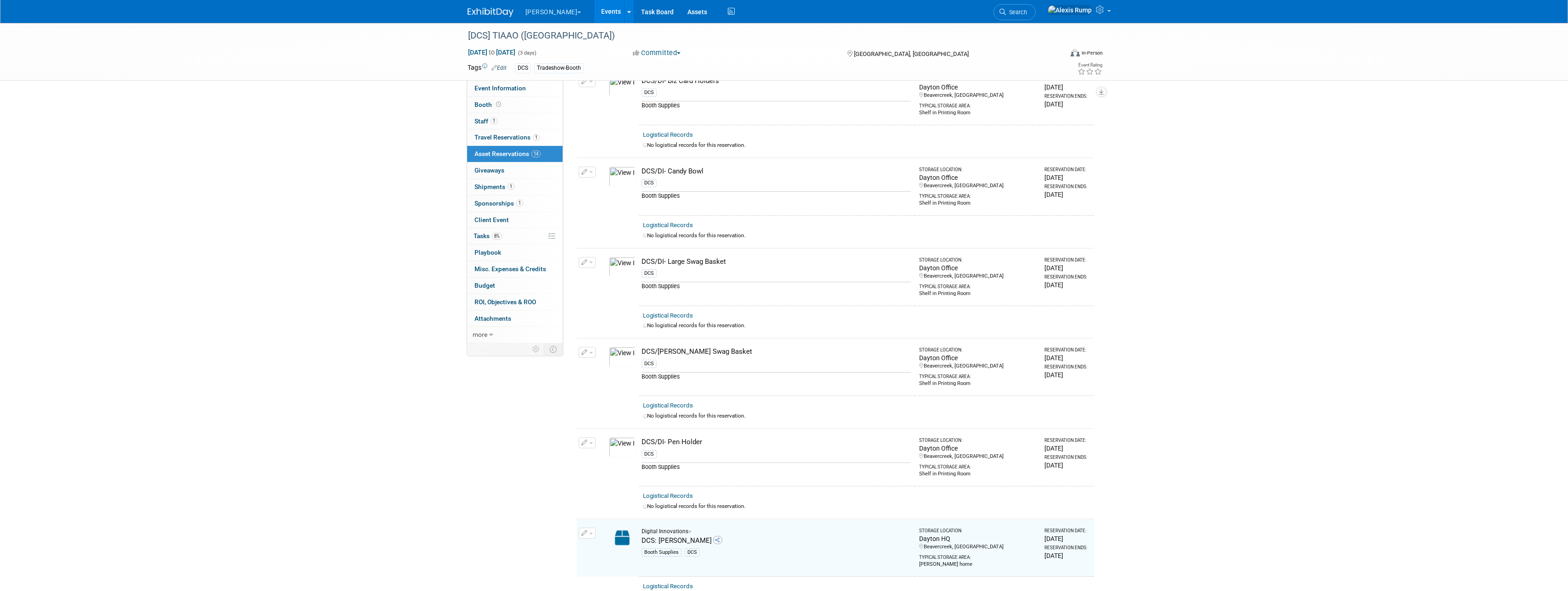 scroll, scrollTop: 882, scrollLeft: 0, axis: vertical 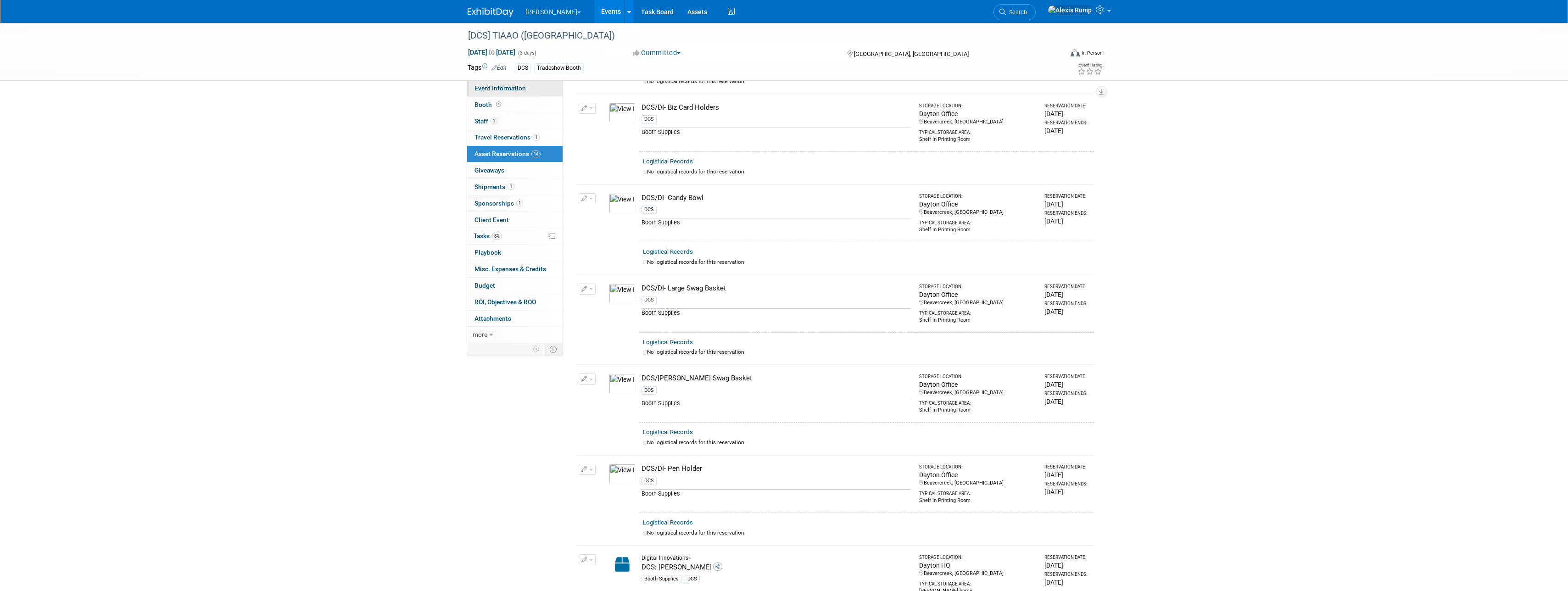 click on "Event Information" at bounding box center (500, 88) 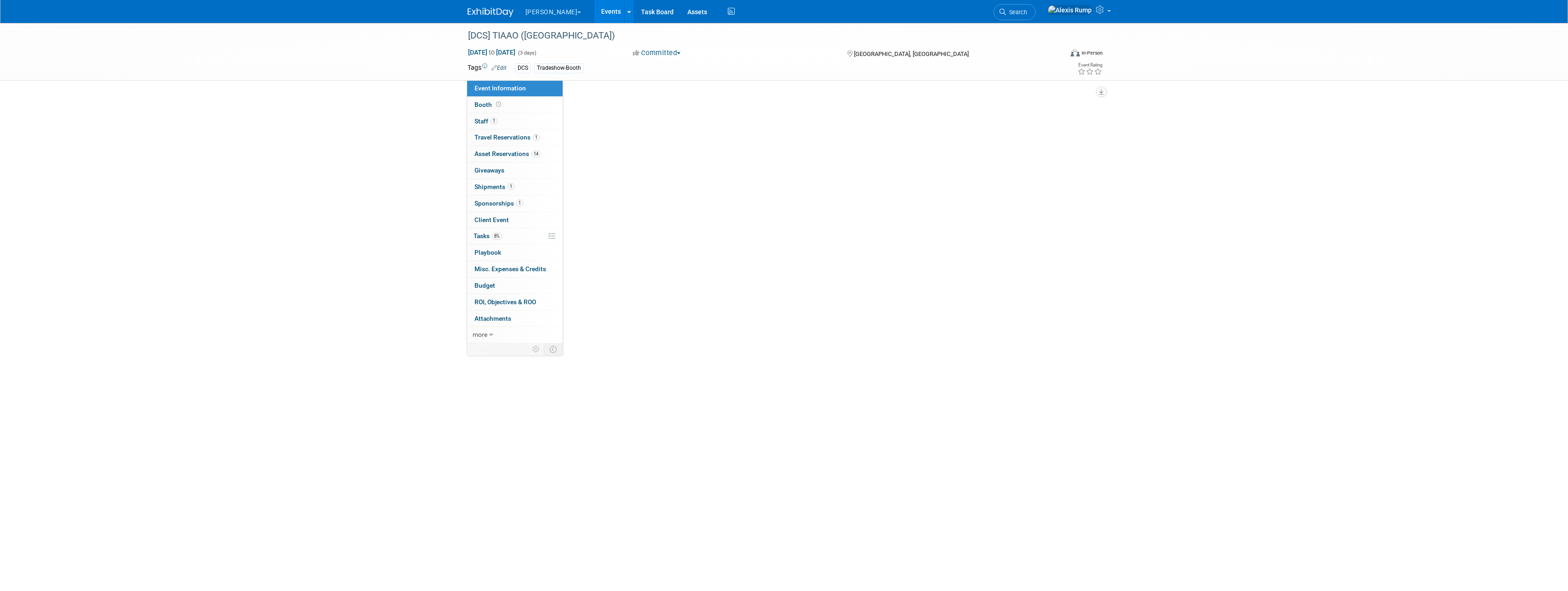 scroll, scrollTop: 0, scrollLeft: 0, axis: both 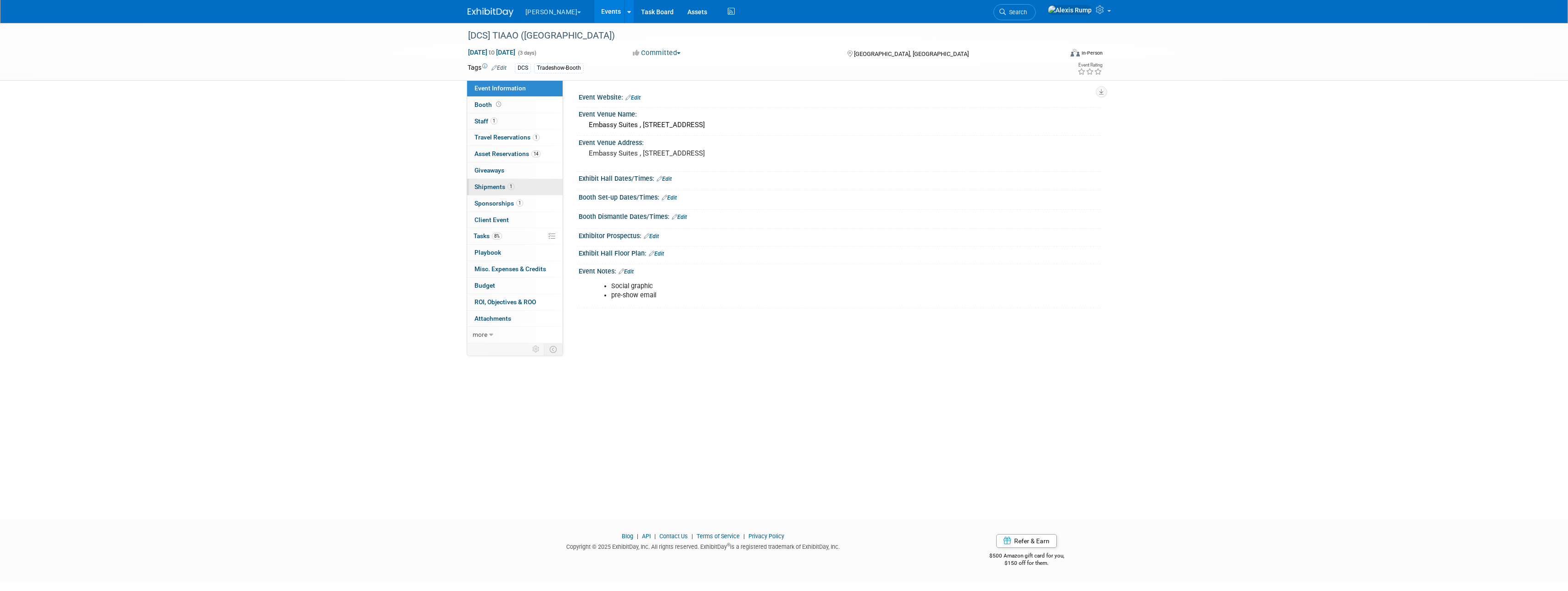 click on "Shipments 1" at bounding box center [494, 187] 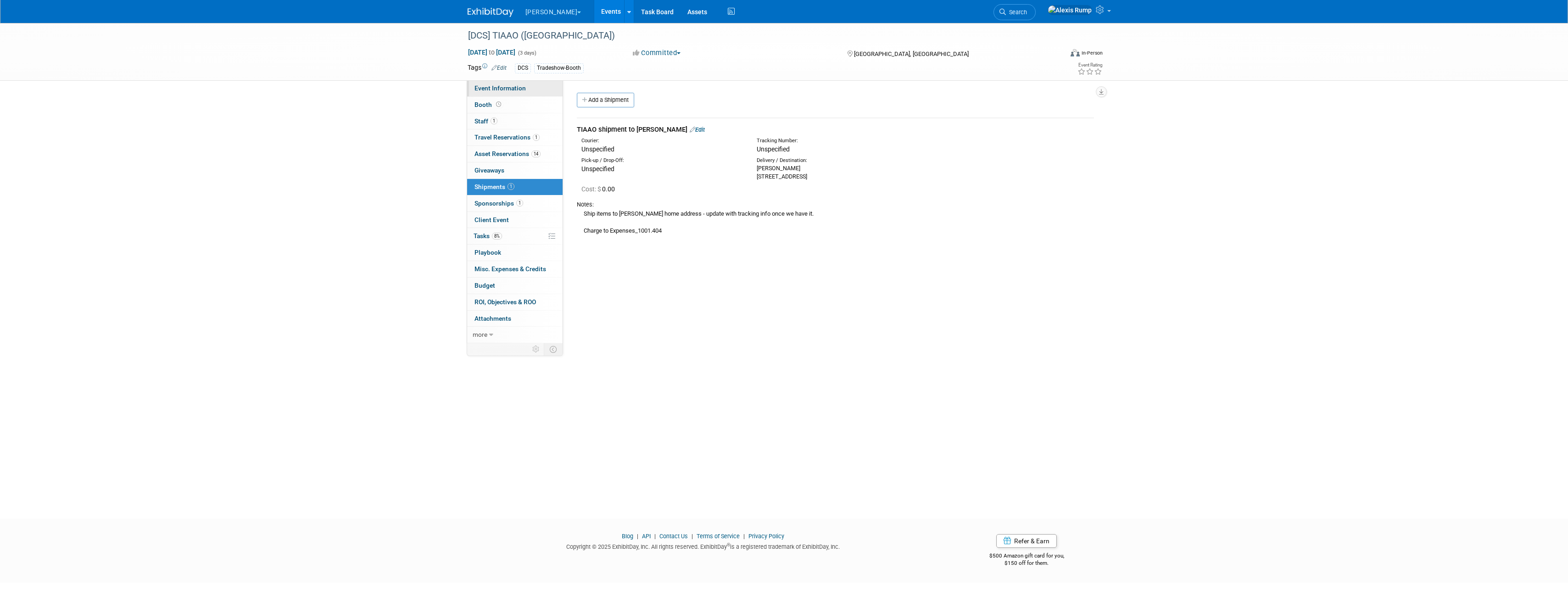 click on "Event Information" at bounding box center (515, 88) 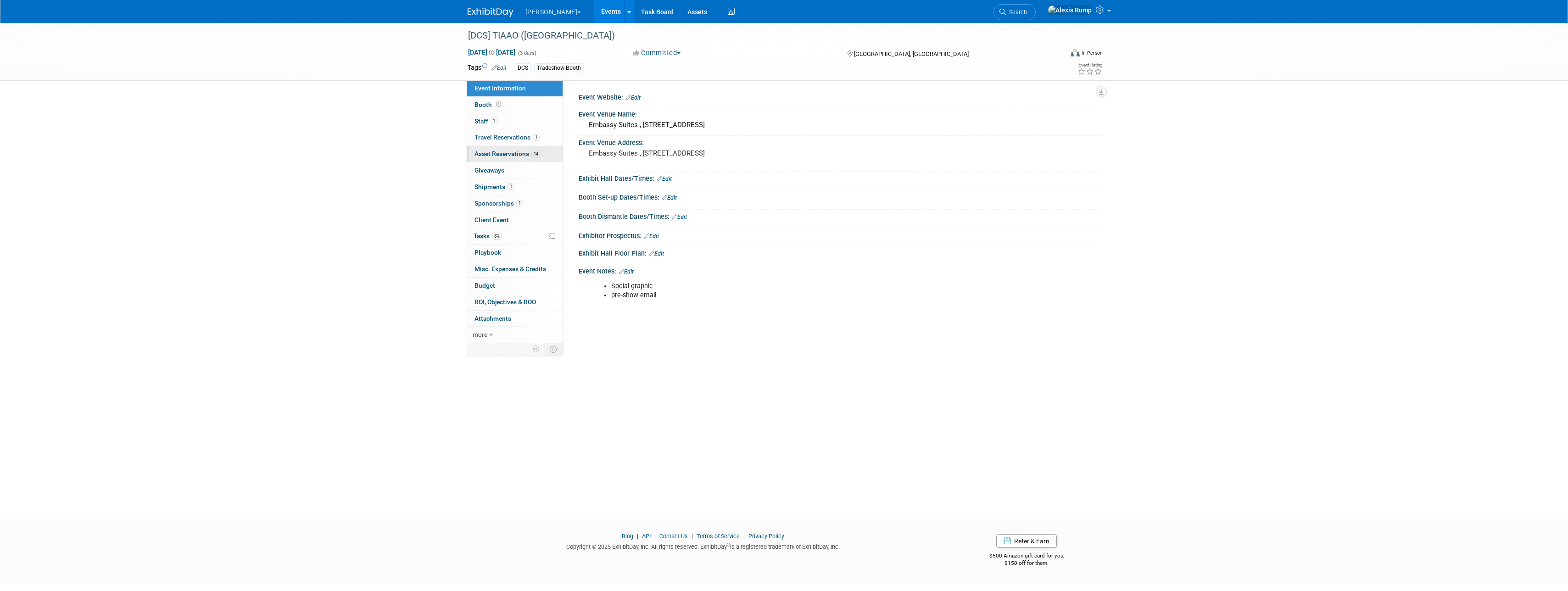 click on "Asset Reservations 14" at bounding box center (508, 154) 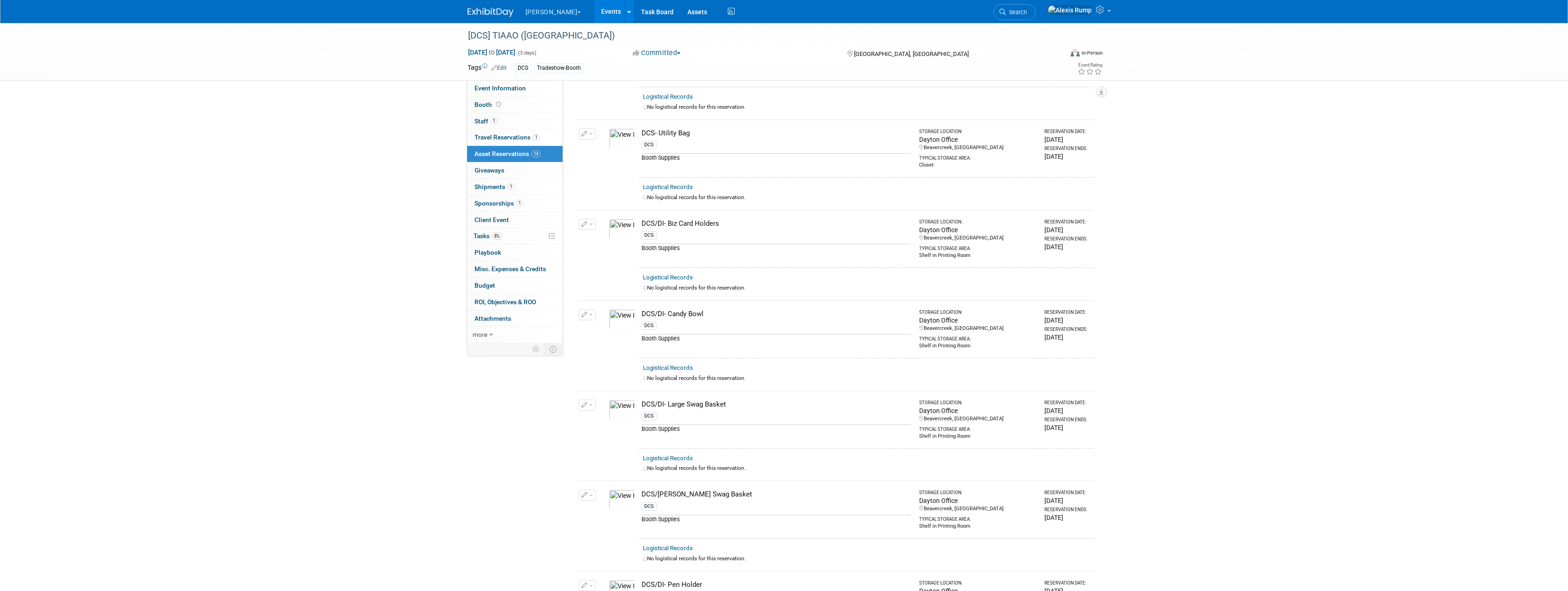 scroll, scrollTop: 780, scrollLeft: 0, axis: vertical 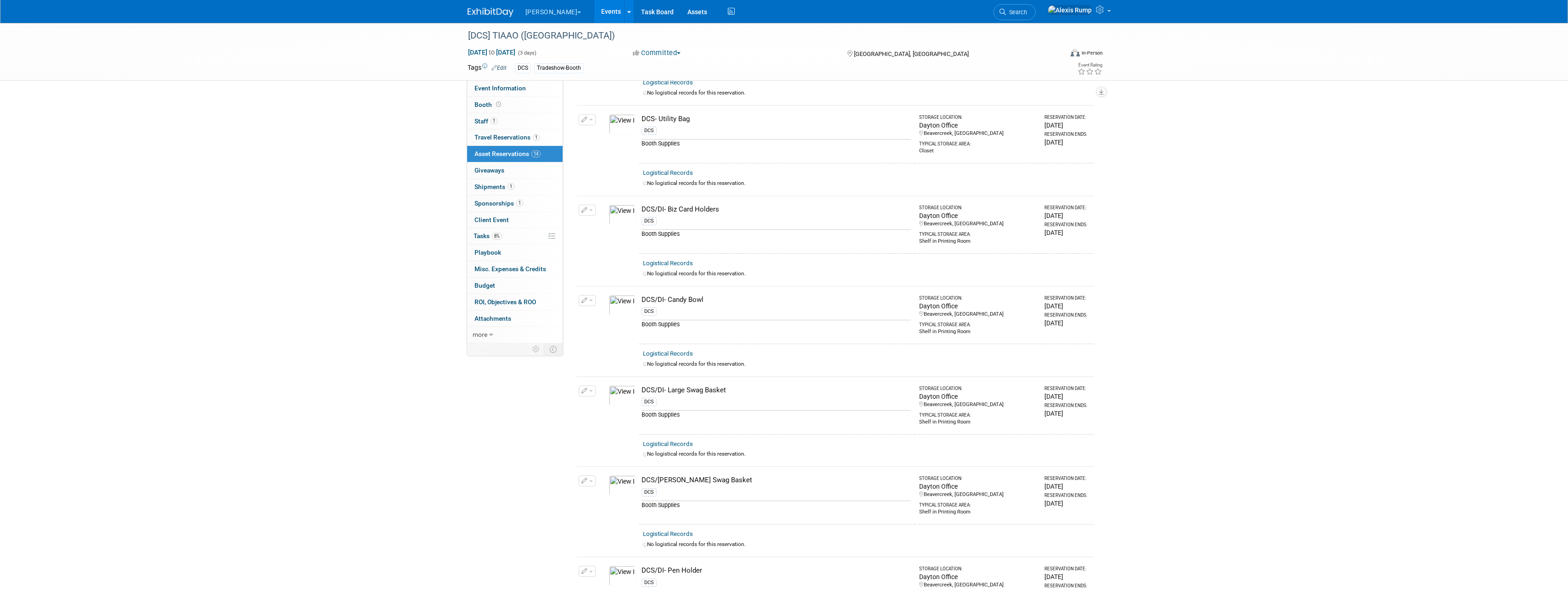 click on "Events" at bounding box center [611, 11] 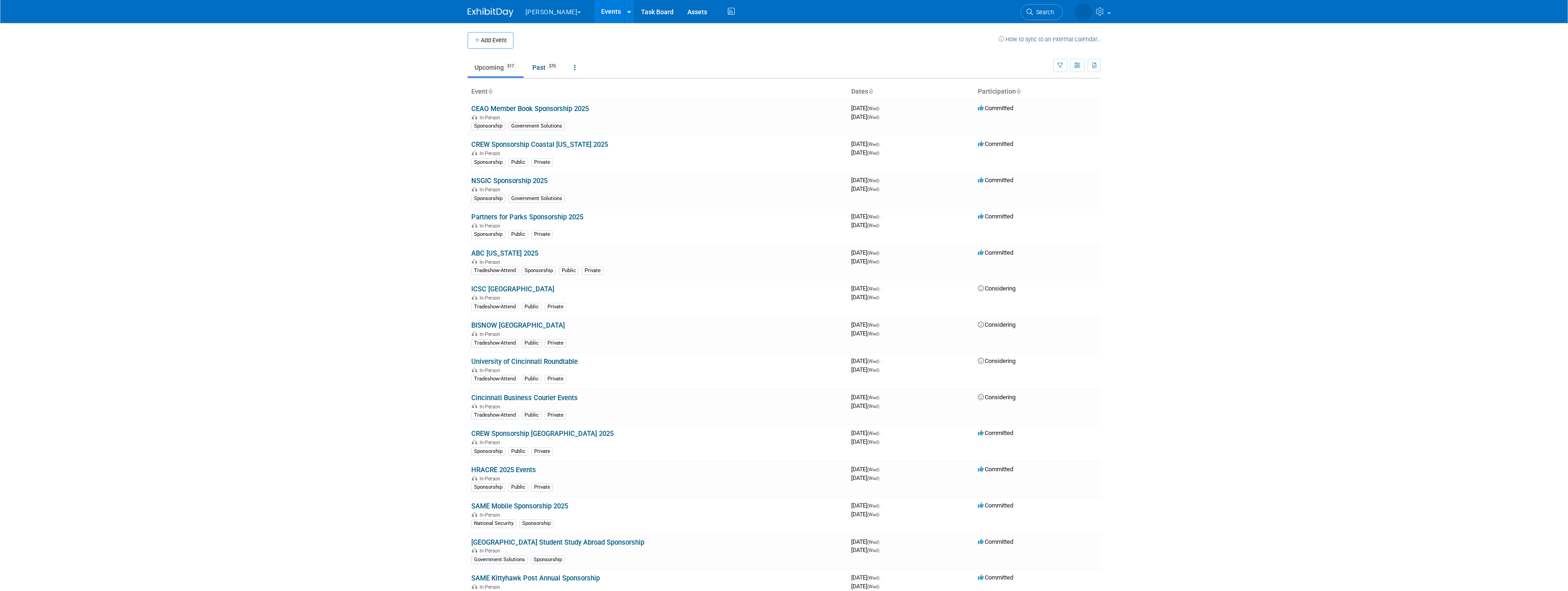 scroll, scrollTop: 0, scrollLeft: 0, axis: both 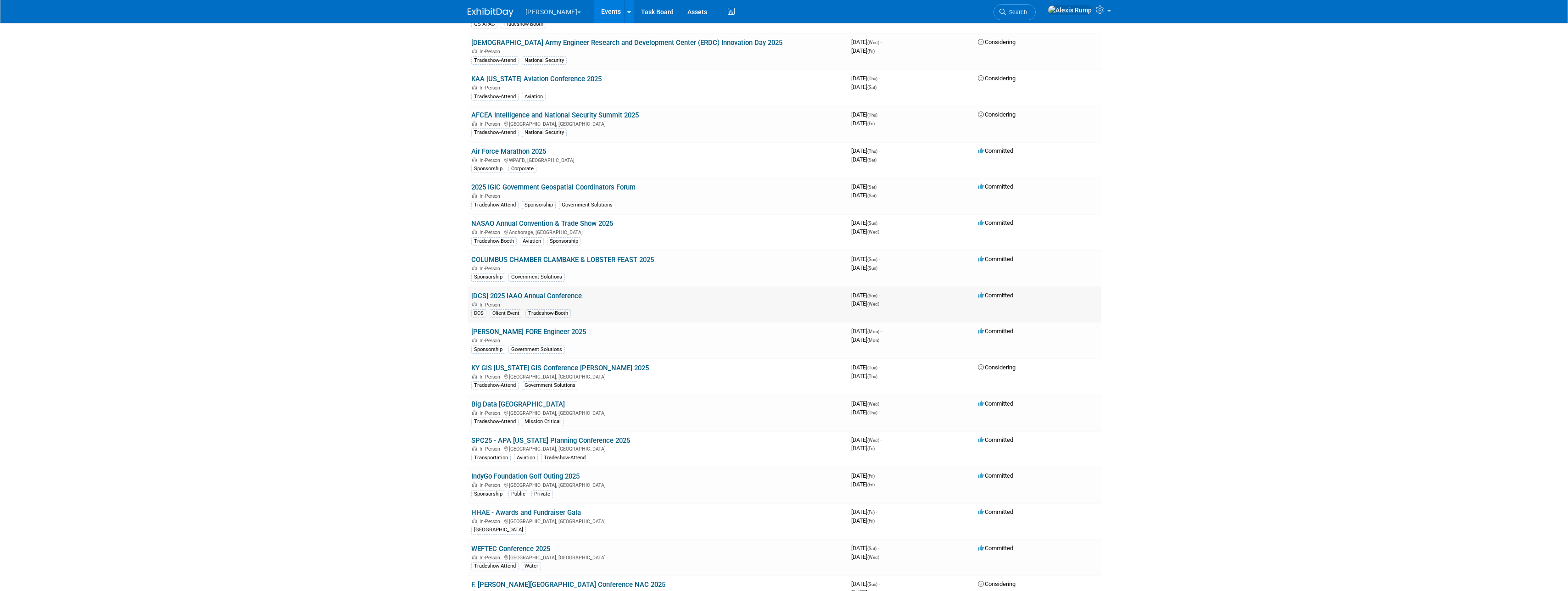 click on "[DCS] 2025 IAAO Annual Conference" at bounding box center (526, 296) 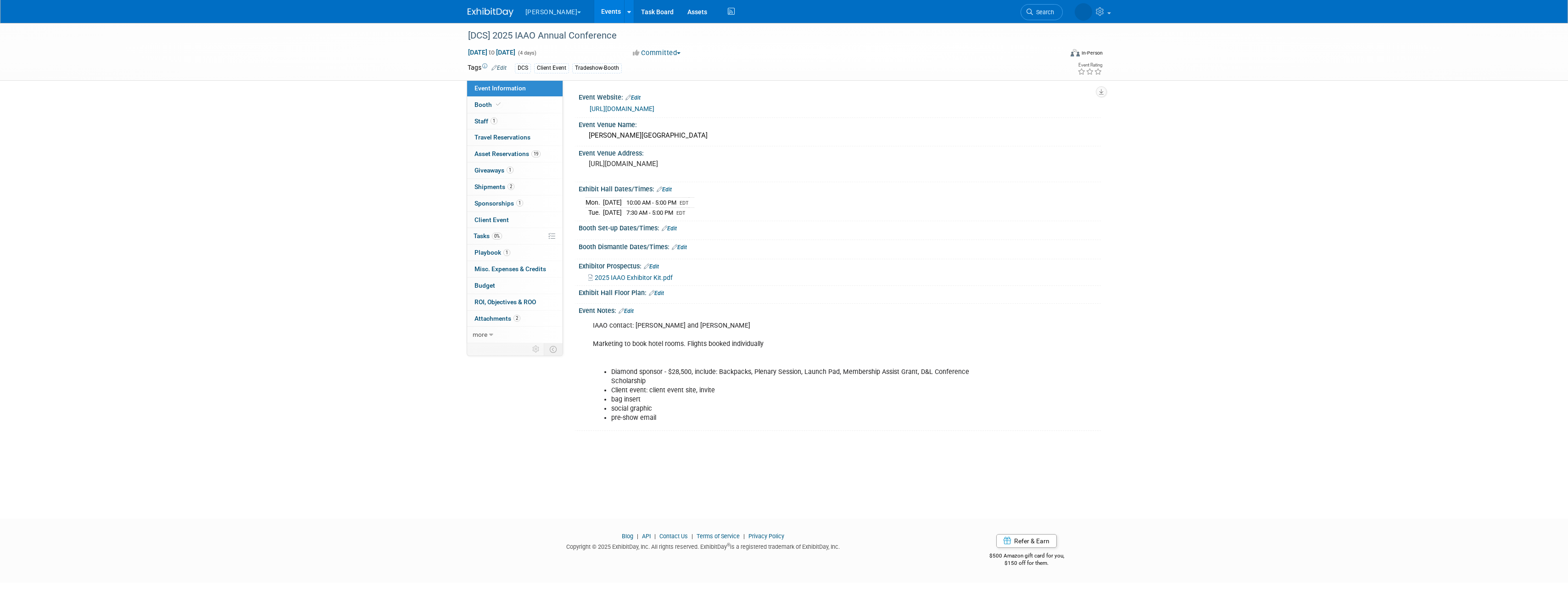 scroll, scrollTop: 0, scrollLeft: 0, axis: both 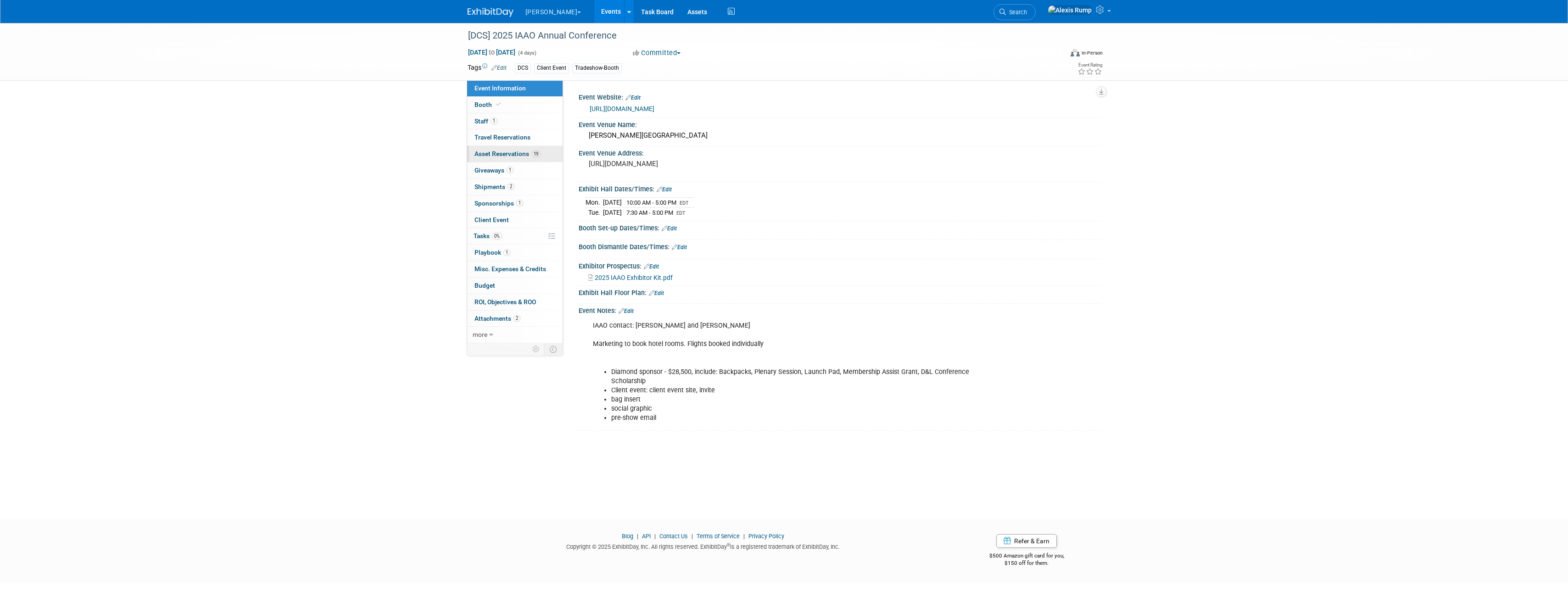 click on "Asset Reservations 19" at bounding box center [508, 154] 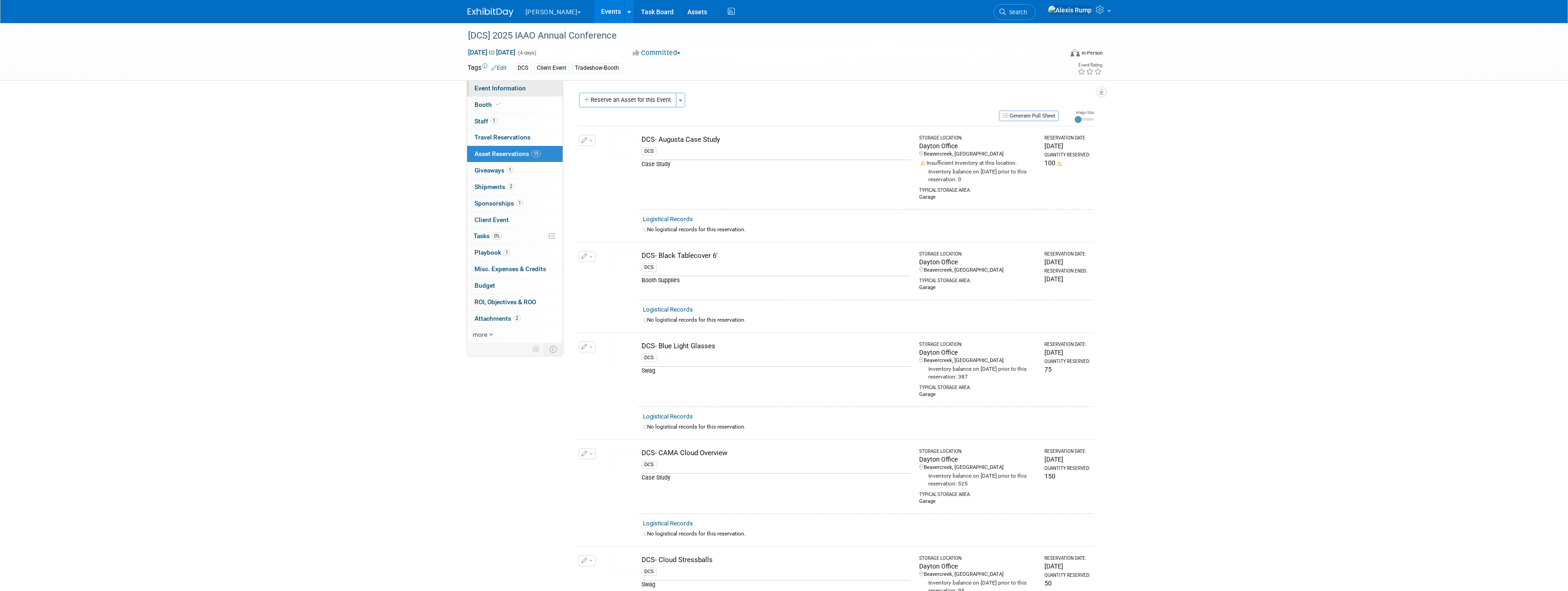 click on "Event Information" at bounding box center (515, 88) 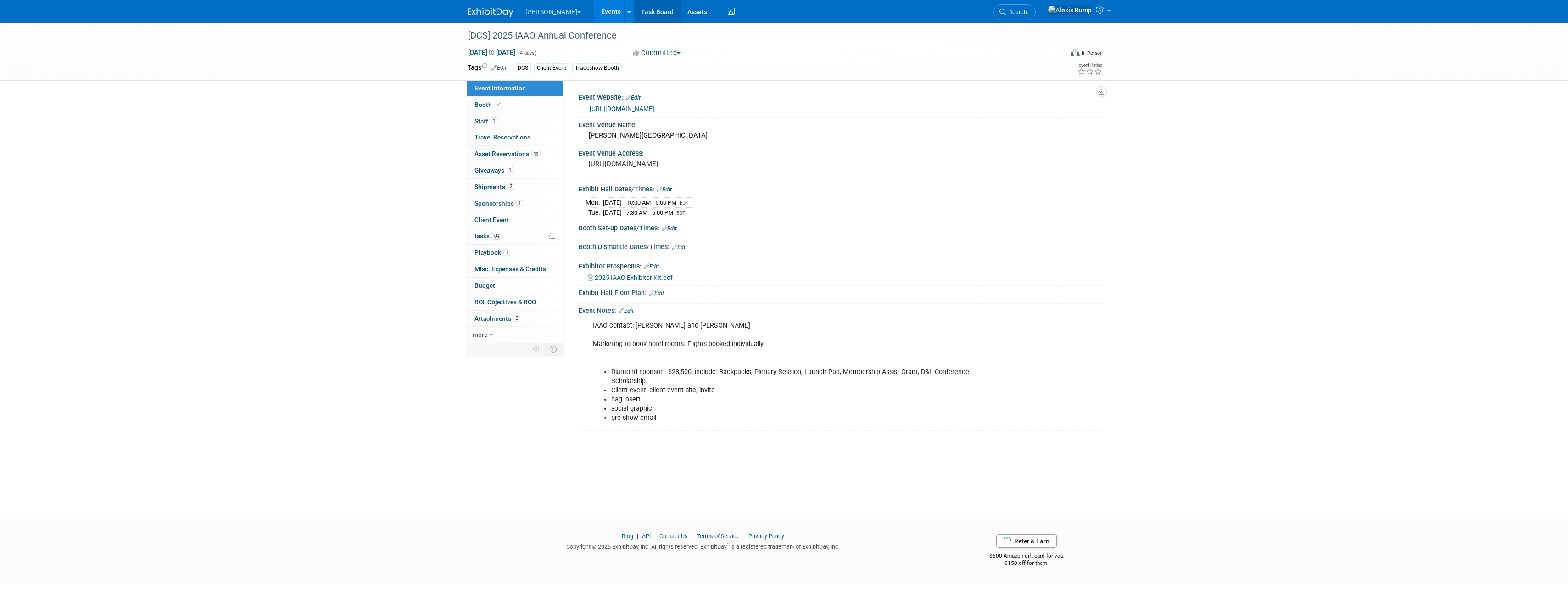 click on "Task Board" at bounding box center (657, 11) 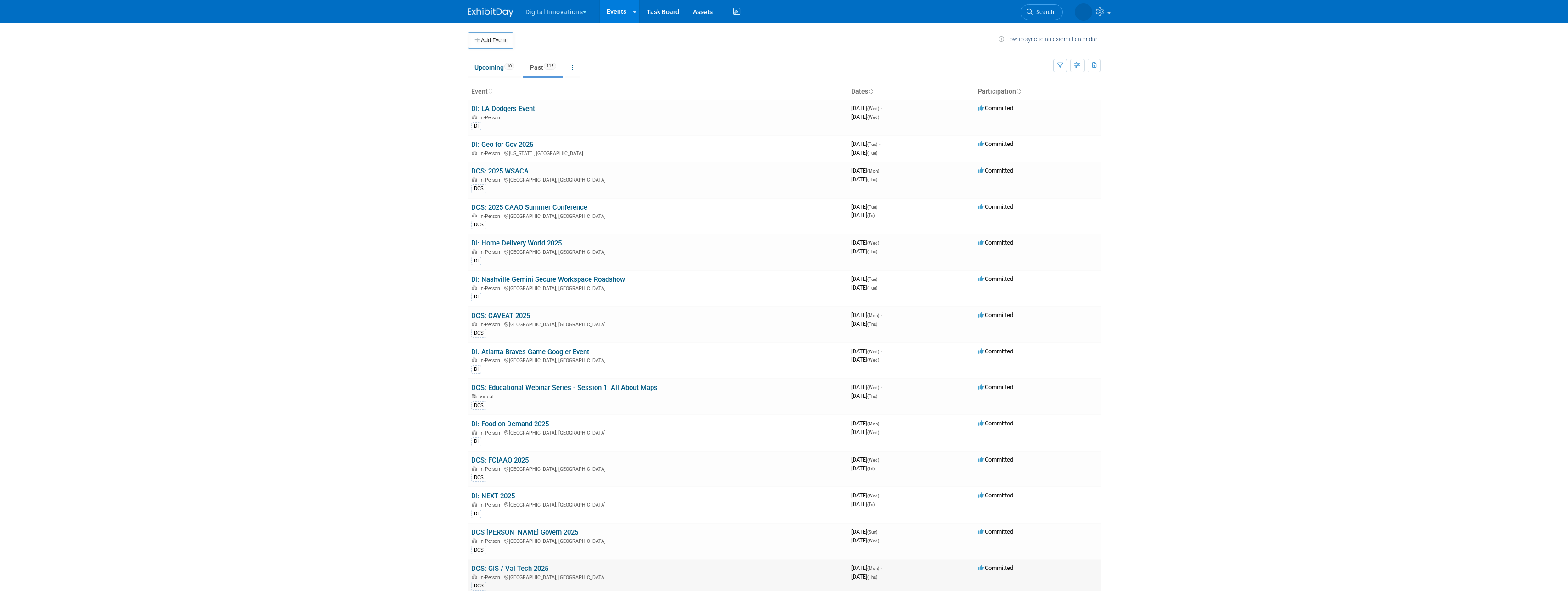 scroll, scrollTop: 0, scrollLeft: 0, axis: both 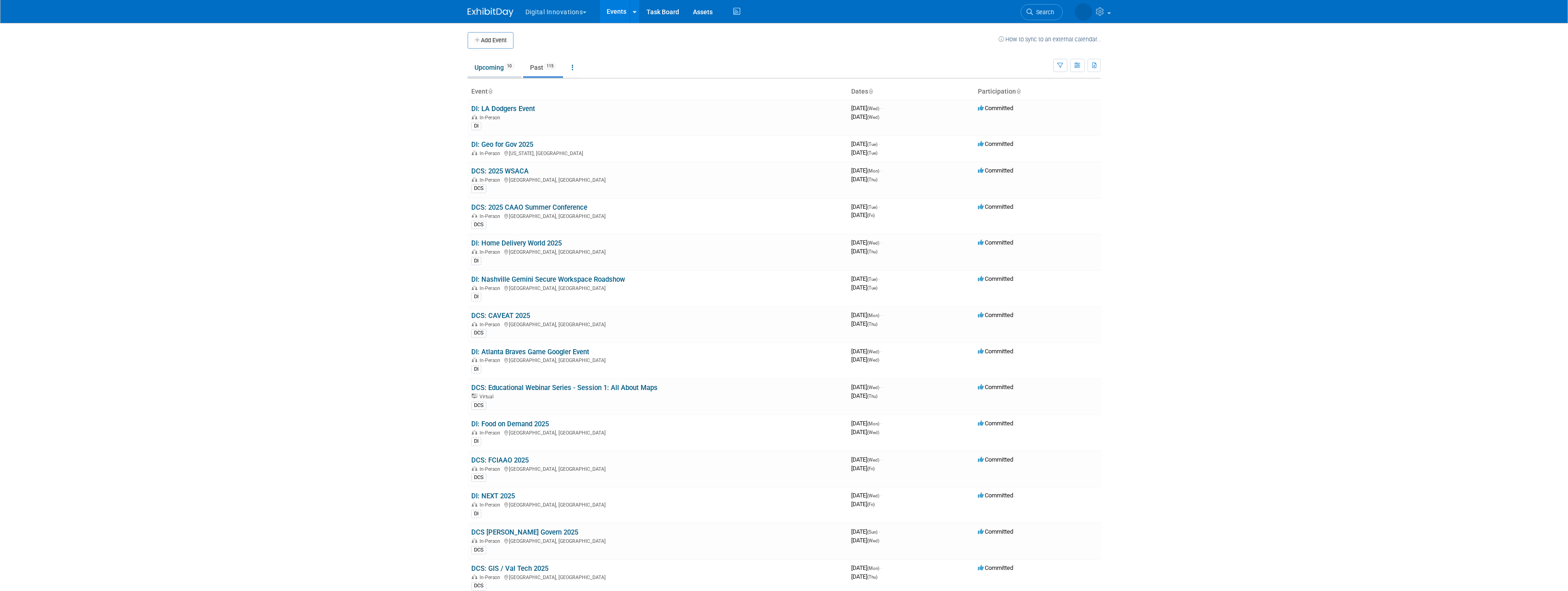 click on "Upcoming
10" at bounding box center (494, 67) 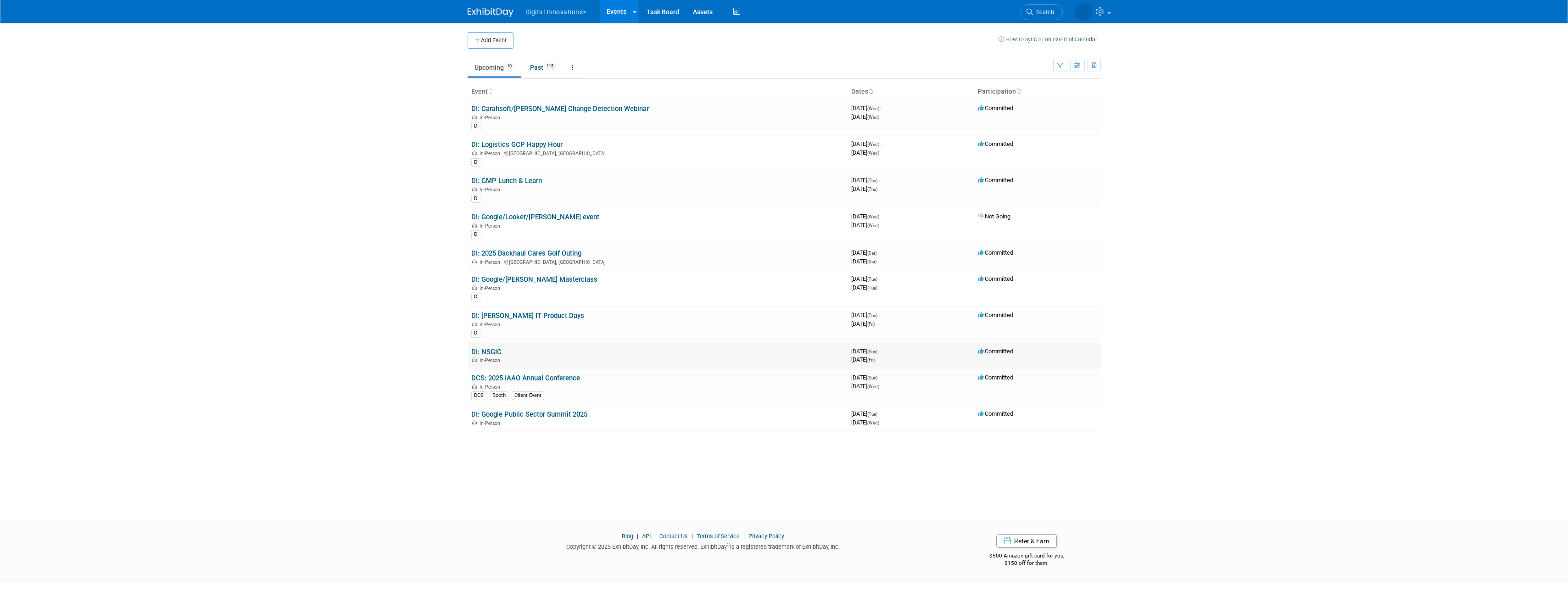 scroll, scrollTop: 0, scrollLeft: 0, axis: both 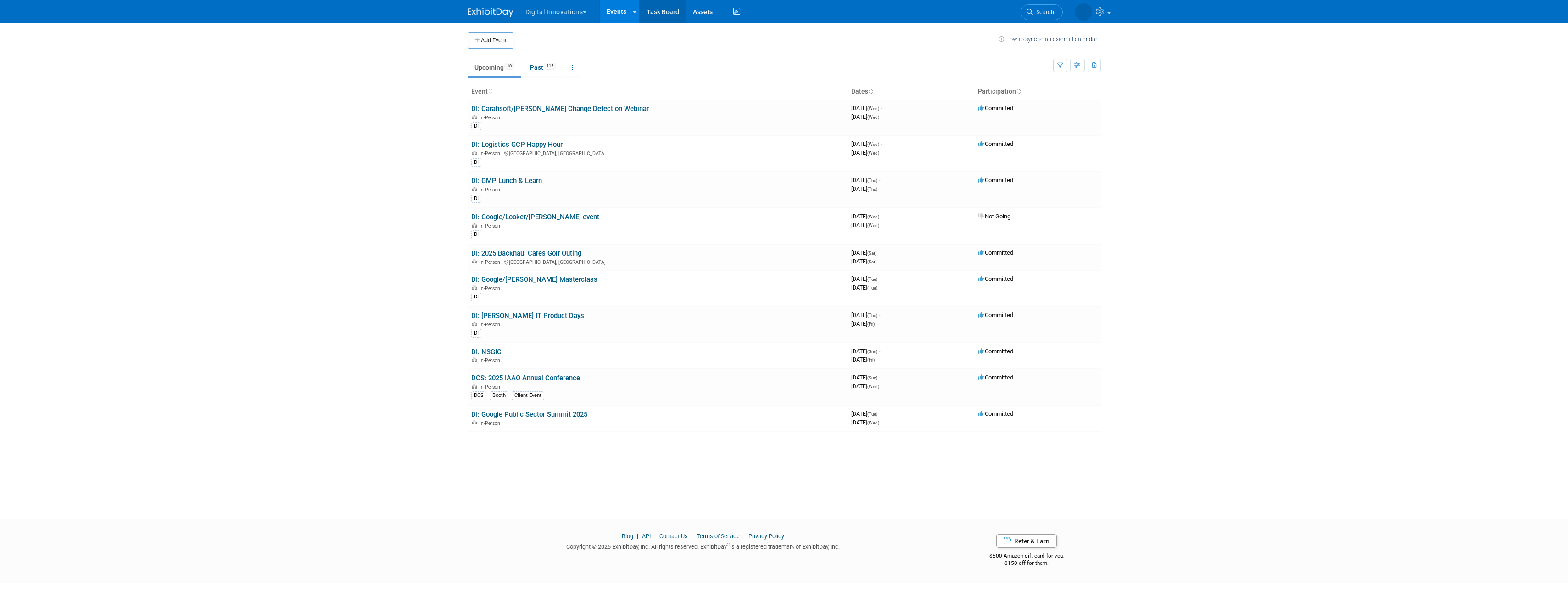 click on "Task Board" at bounding box center [663, 11] 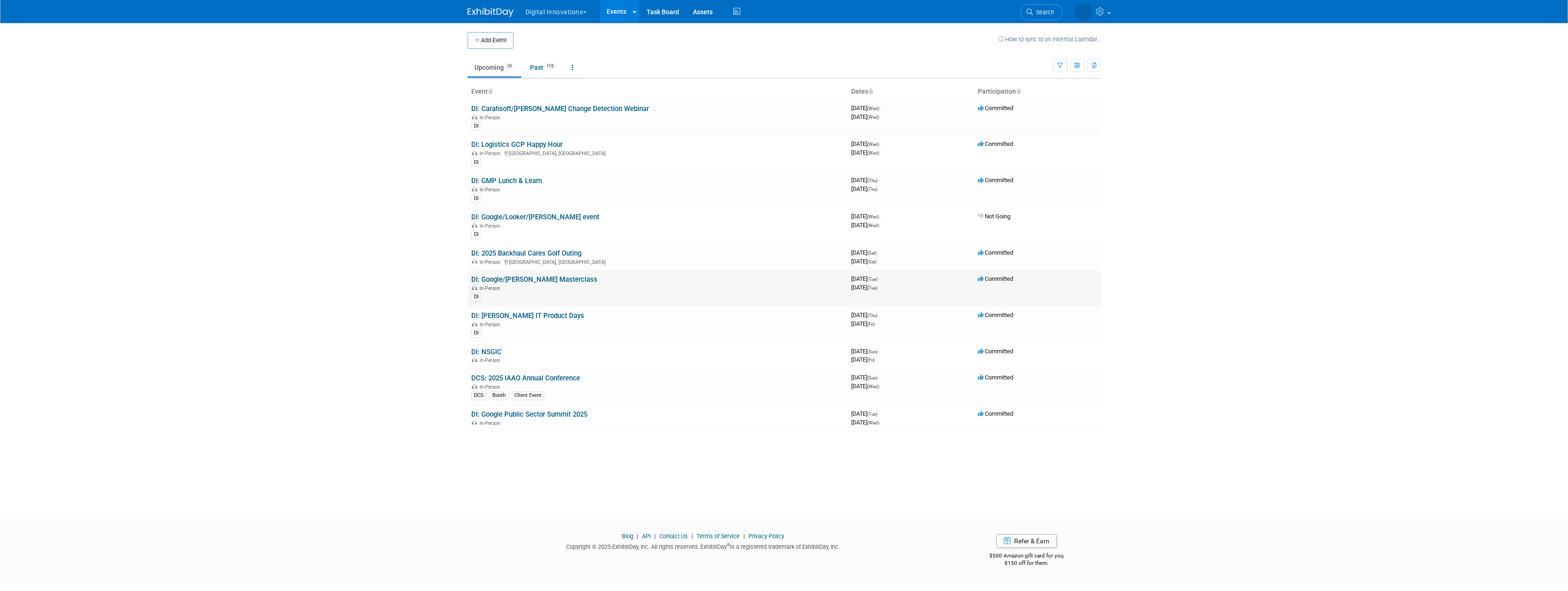 scroll, scrollTop: 0, scrollLeft: 0, axis: both 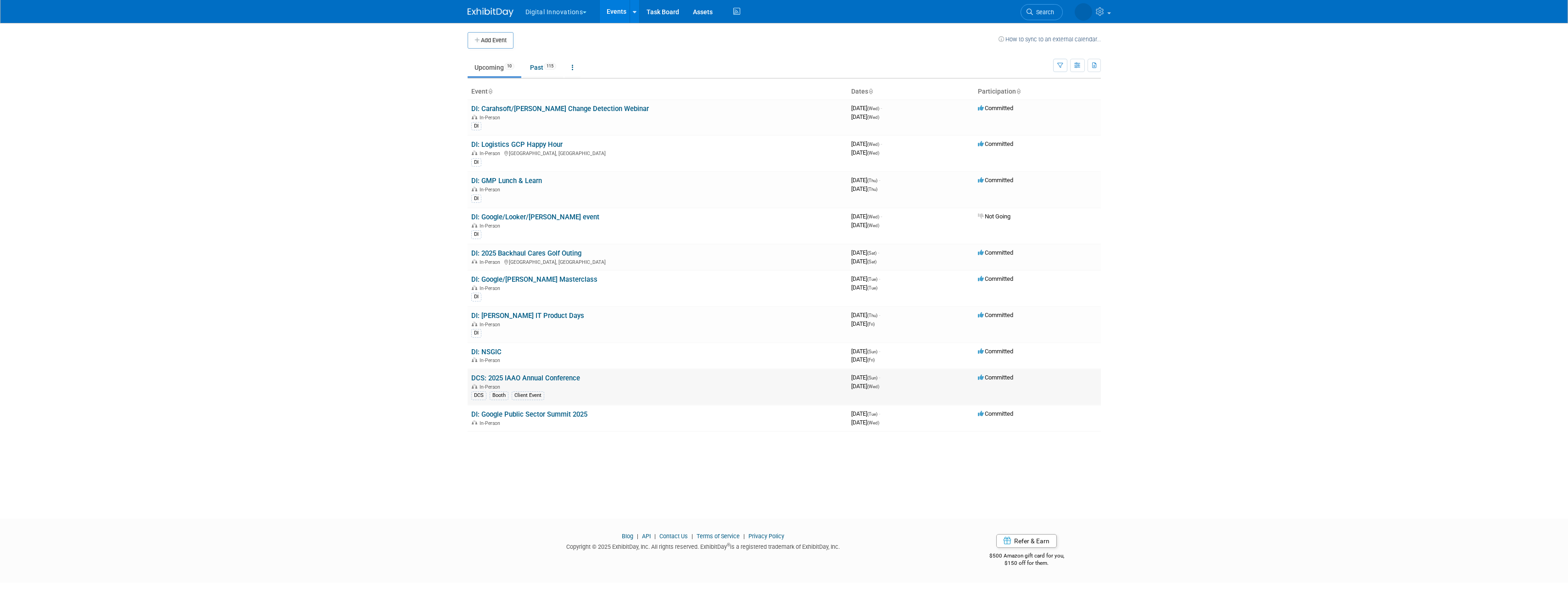 click on "DCS: 2025 IAAO Annual Conference" at bounding box center [525, 378] 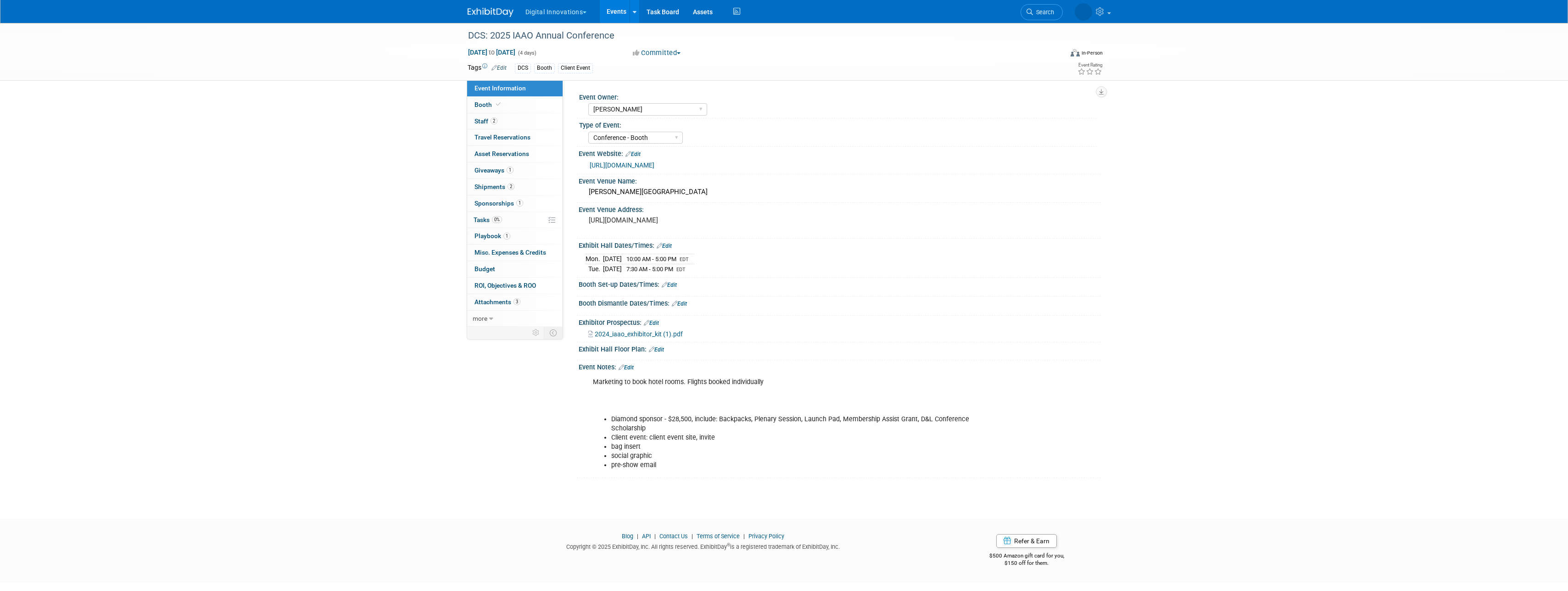select on "[PERSON_NAME]" 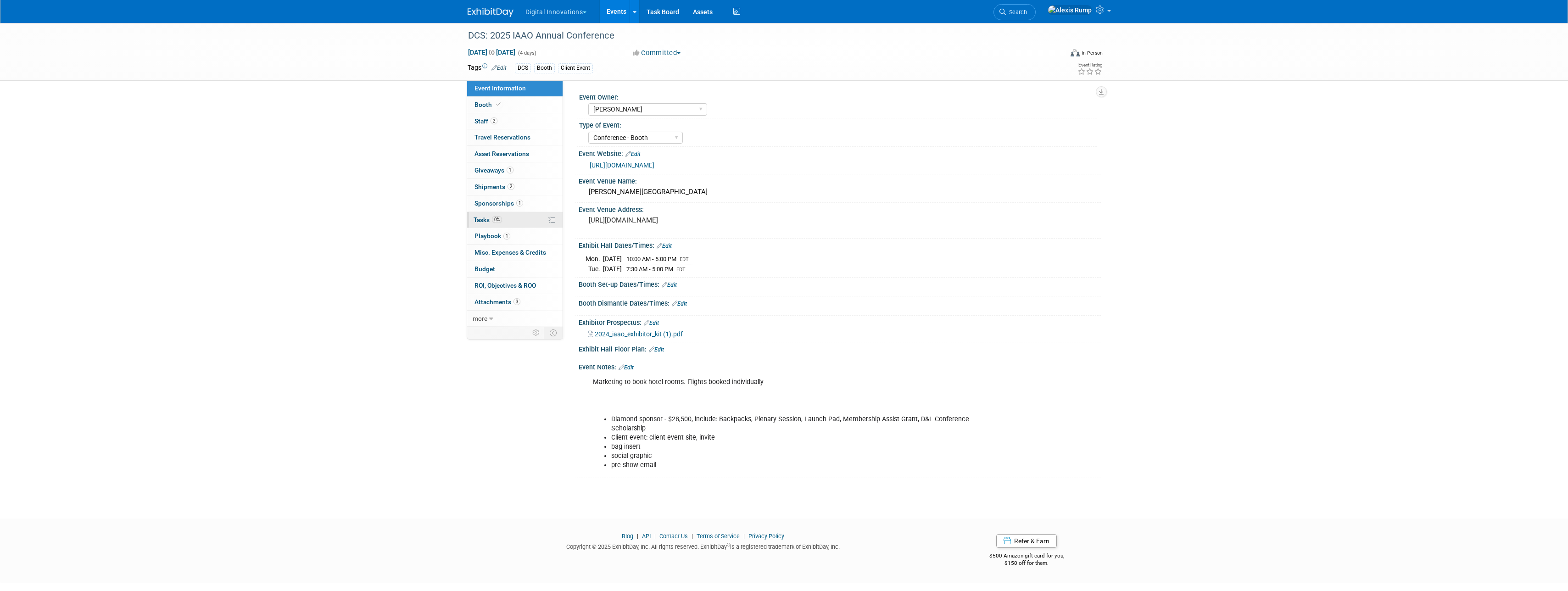 click on "Tasks 0%" at bounding box center [488, 220] 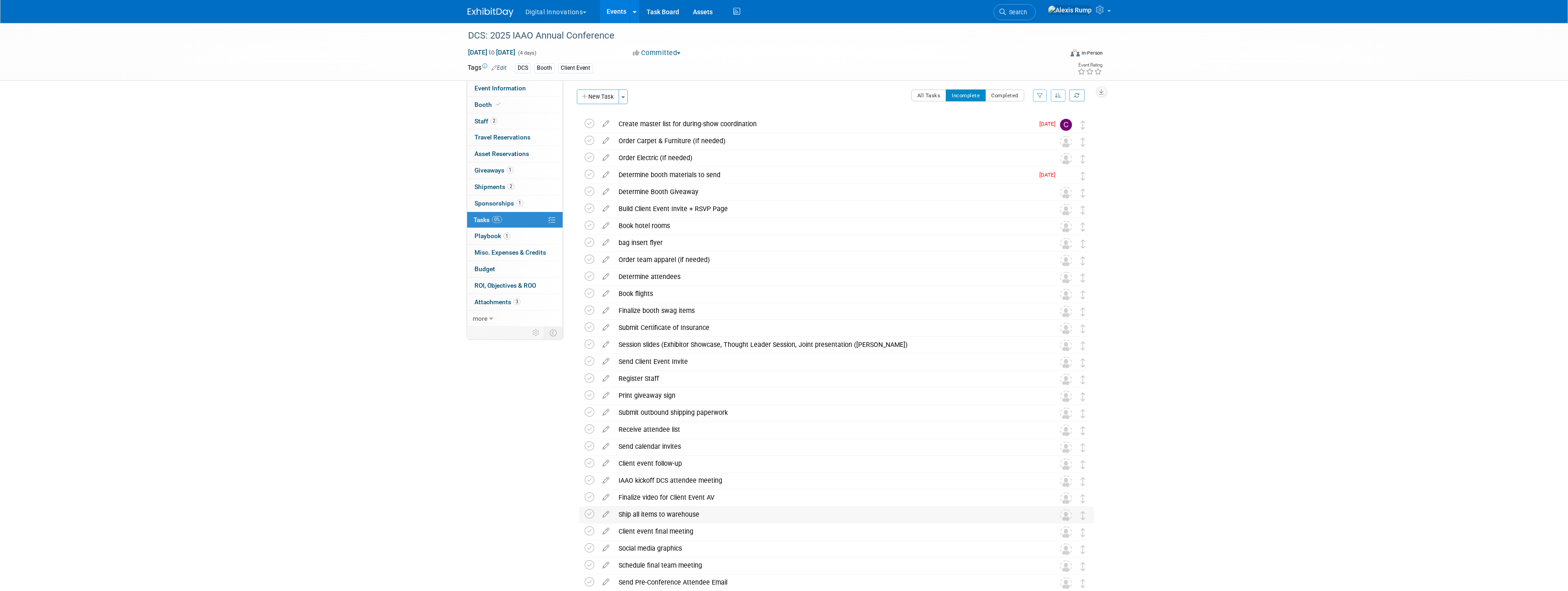 scroll, scrollTop: 0, scrollLeft: 0, axis: both 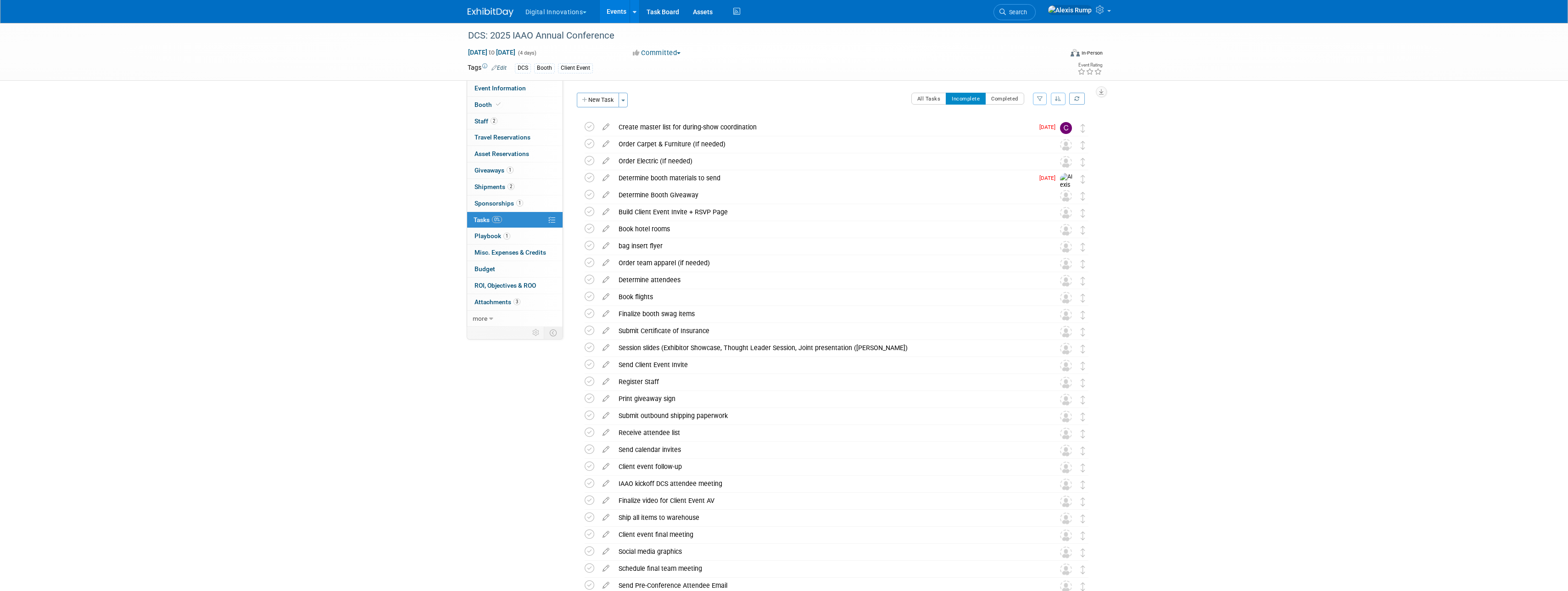 click on "Events" at bounding box center [616, 11] 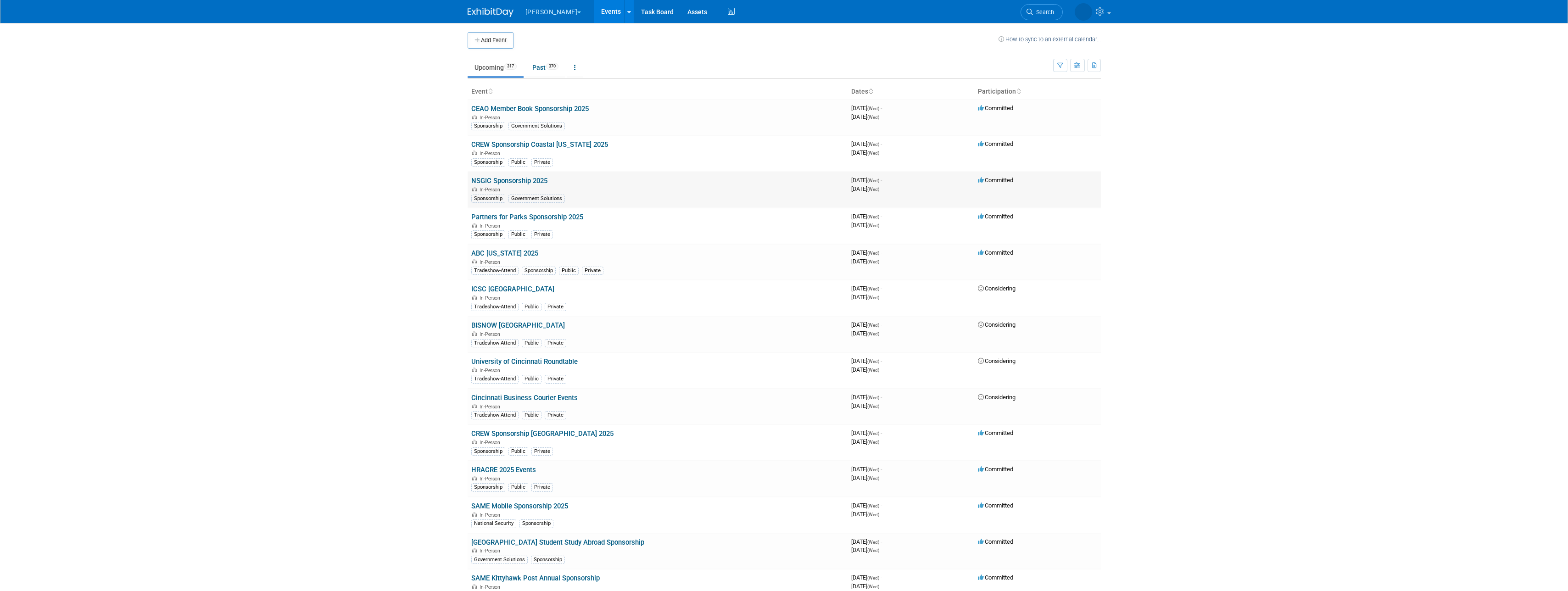 scroll, scrollTop: 0, scrollLeft: 0, axis: both 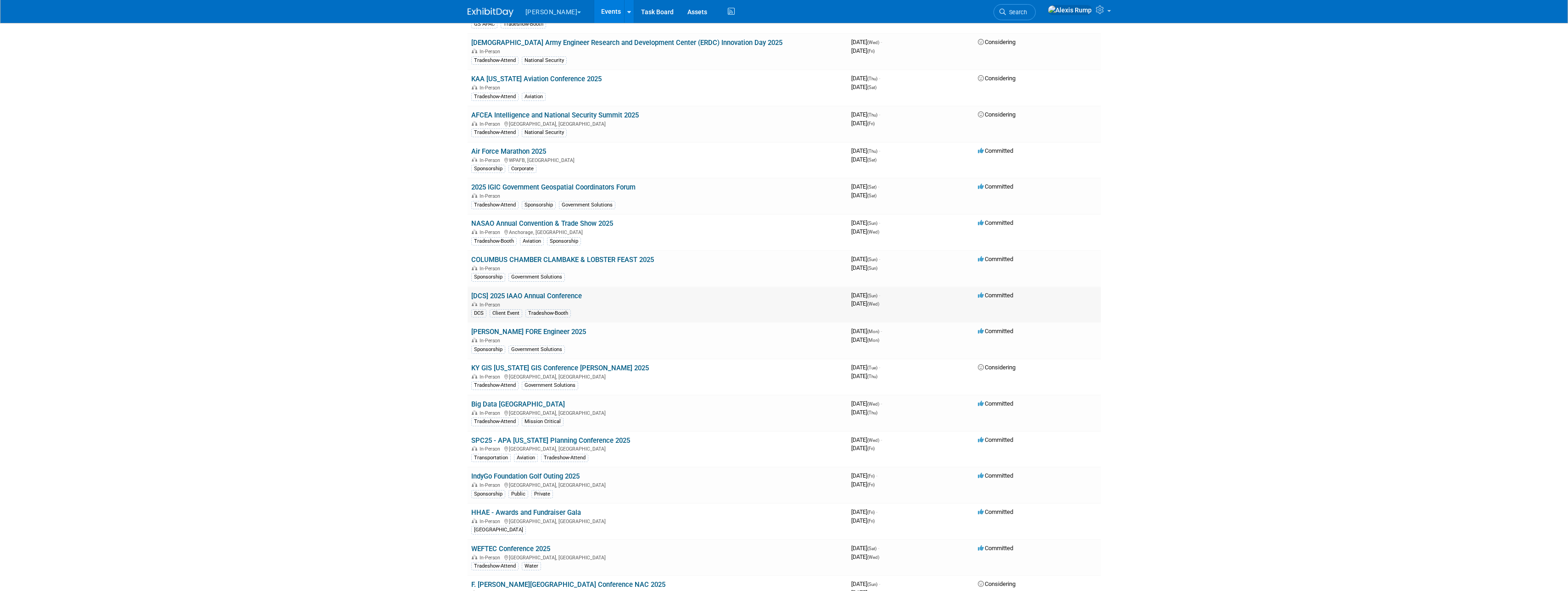 click on "[DCS] 2025 IAAO Annual Conference" at bounding box center (526, 296) 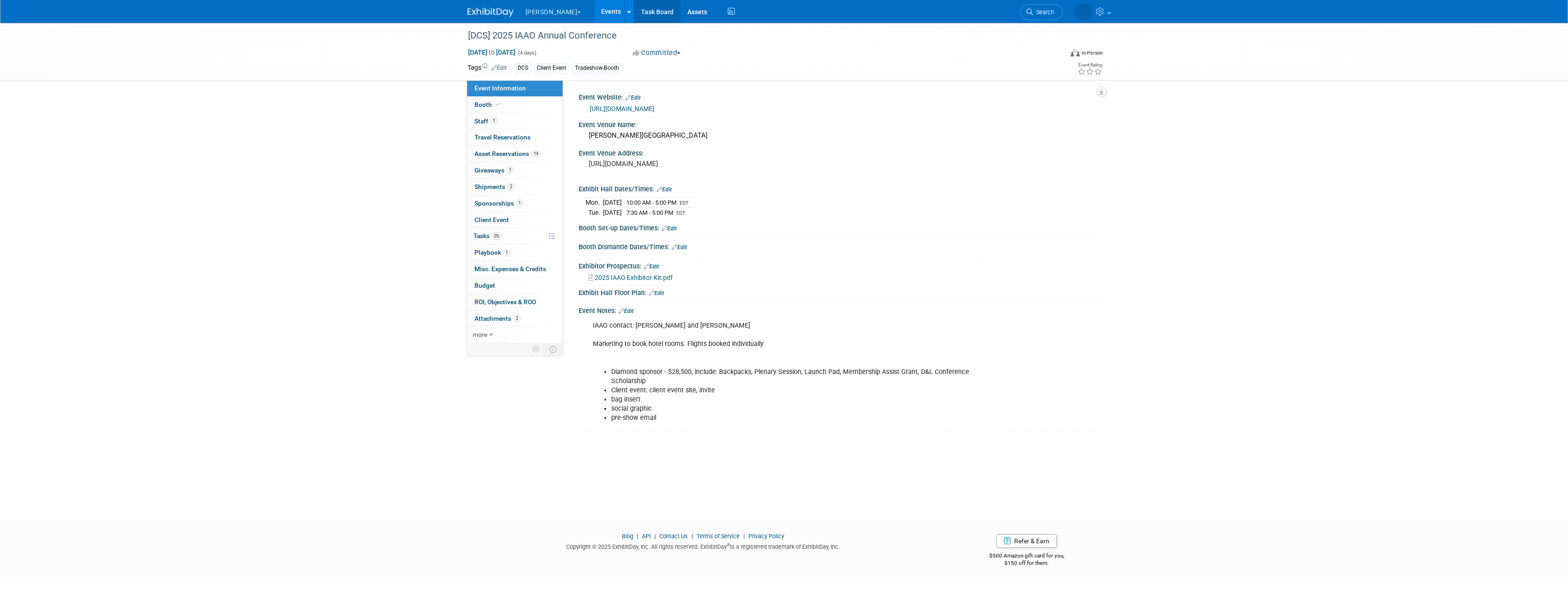 scroll, scrollTop: 0, scrollLeft: 0, axis: both 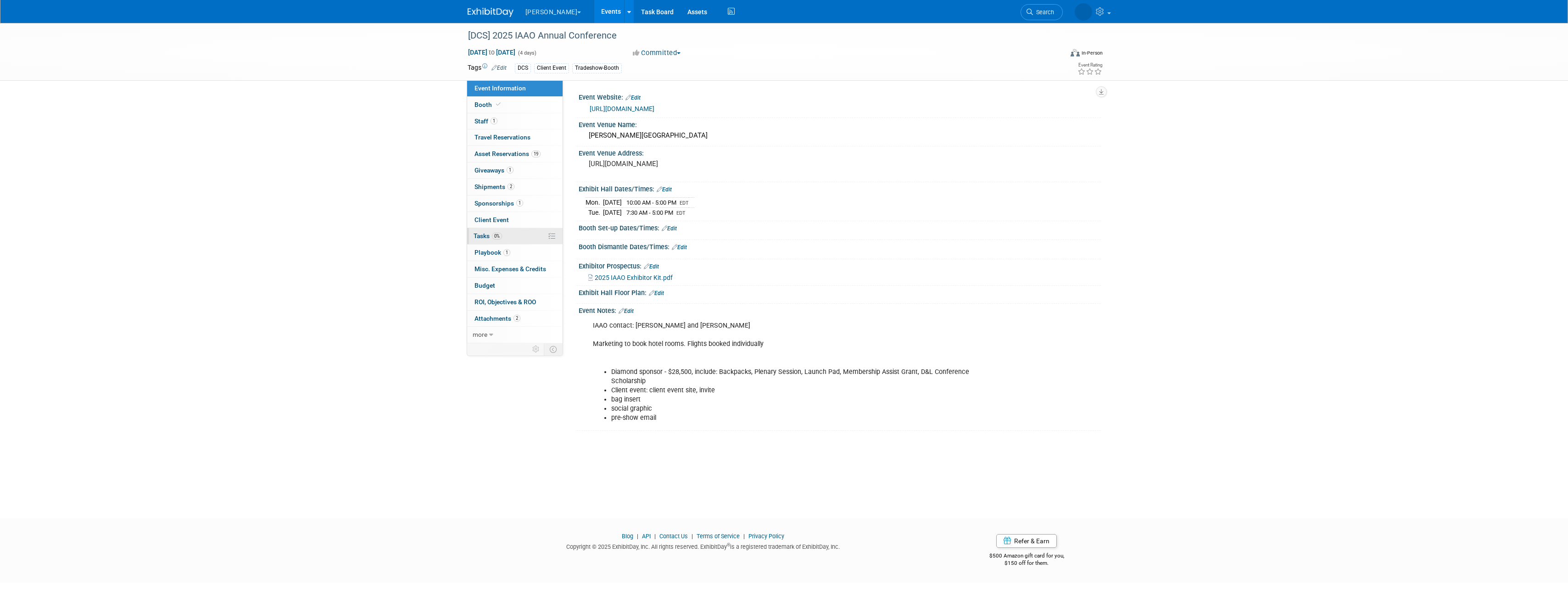click on "0%" at bounding box center (497, 236) 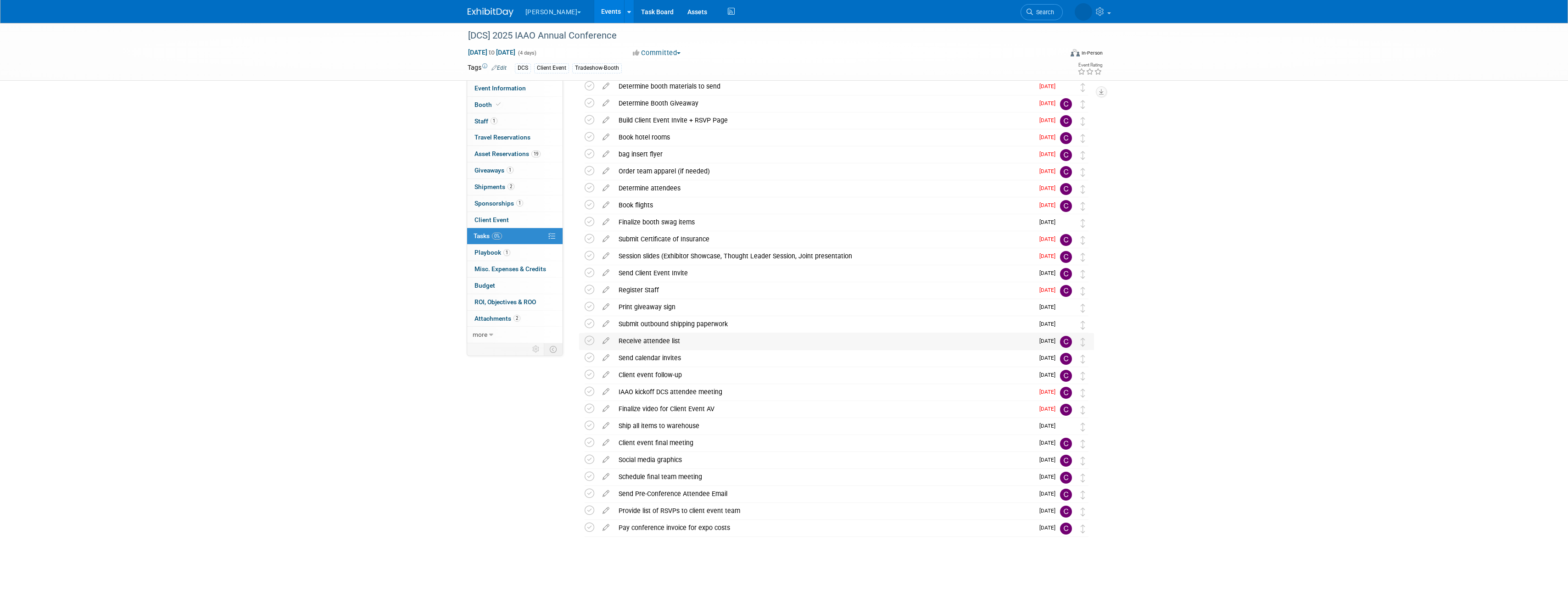 scroll, scrollTop: 0, scrollLeft: 0, axis: both 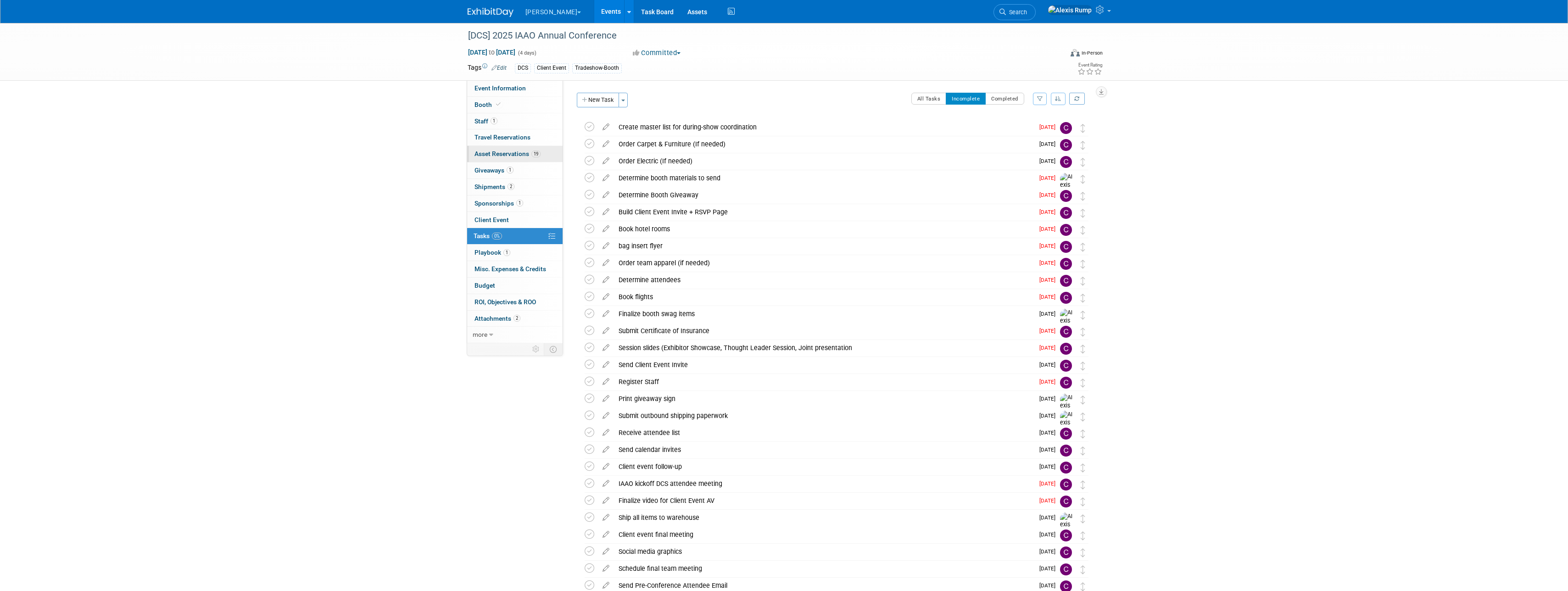 click on "19
Asset Reservations 19" at bounding box center [515, 154] 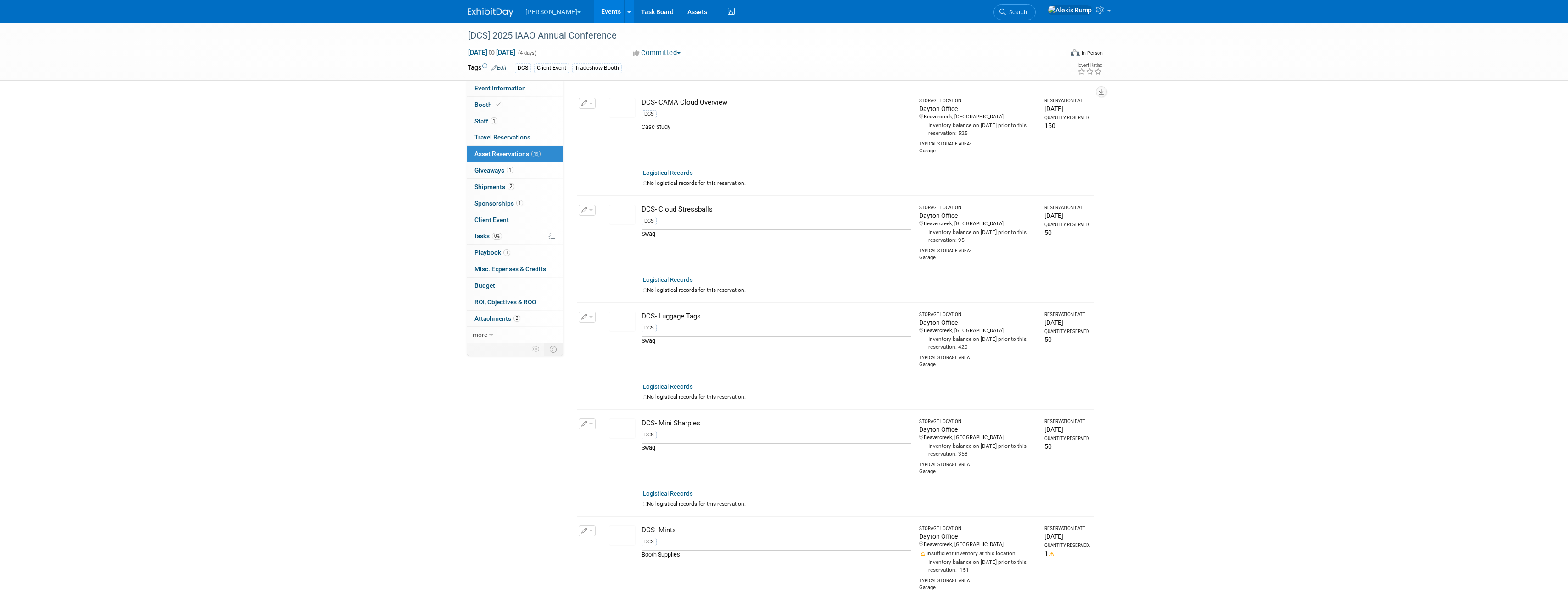 scroll, scrollTop: 367, scrollLeft: 0, axis: vertical 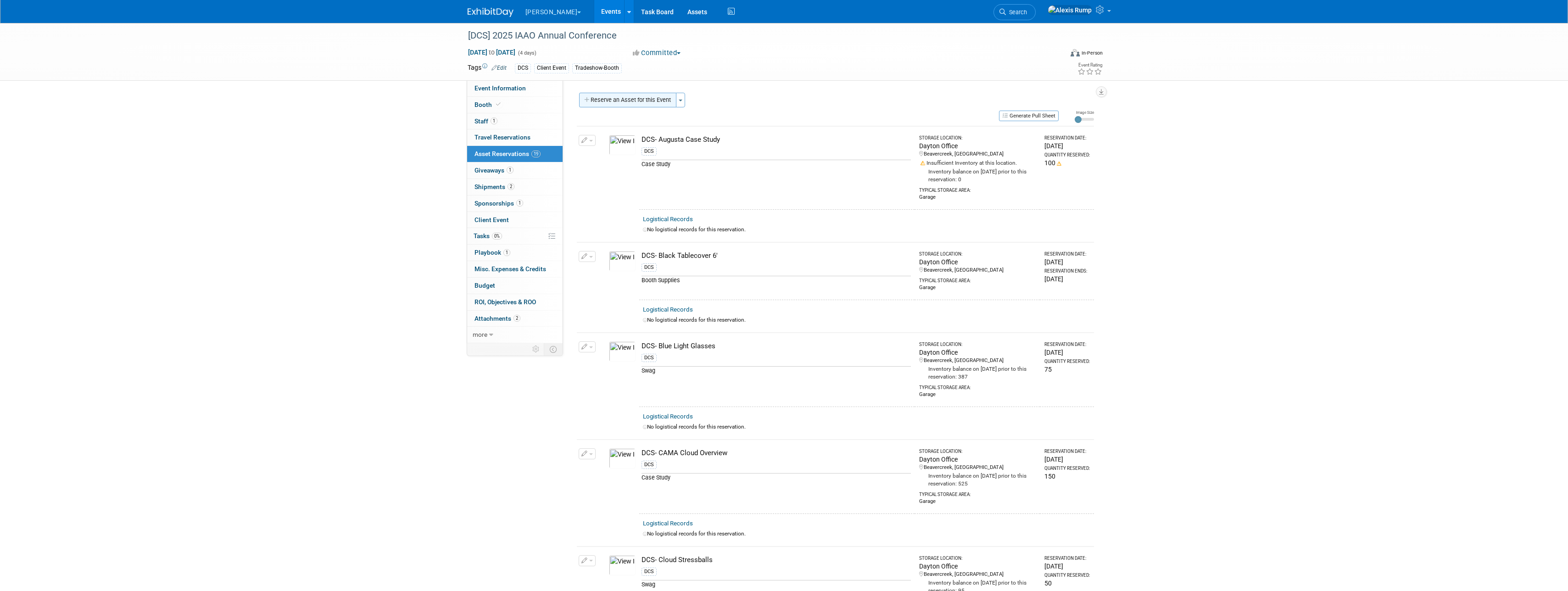 click on "Reserve an Asset for this Event" at bounding box center [628, 100] 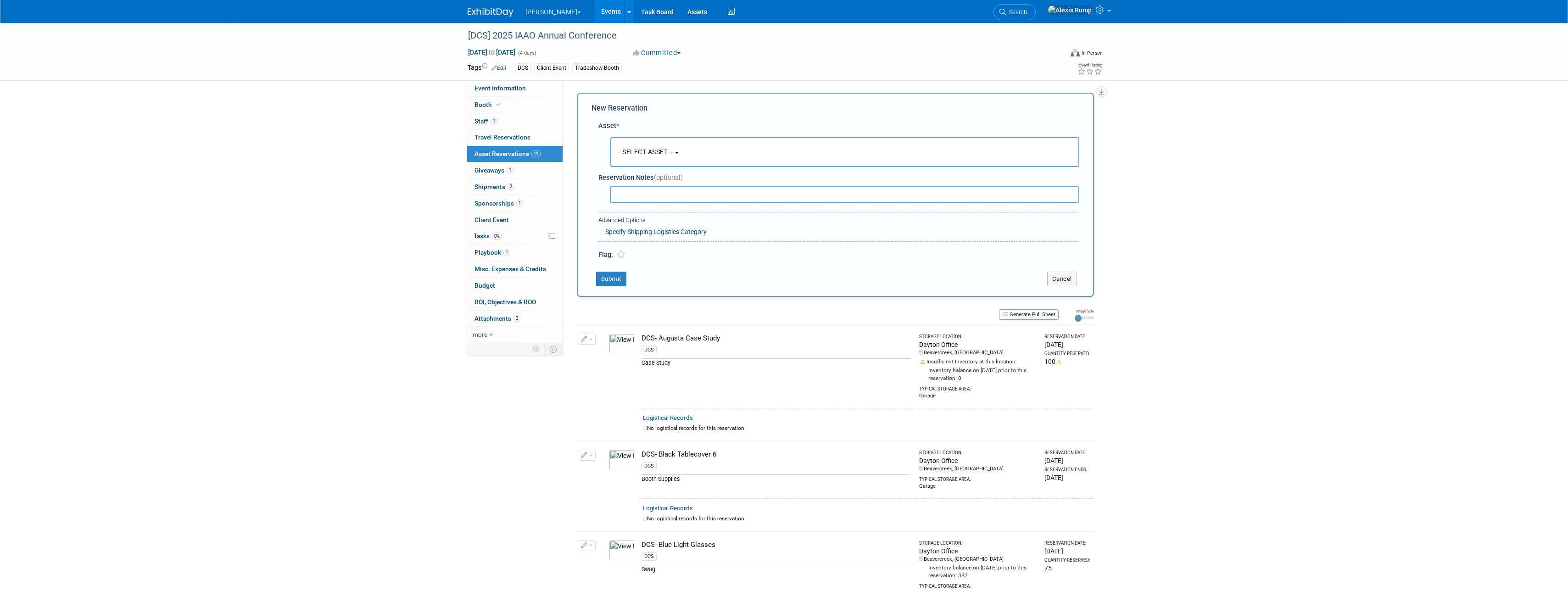 scroll, scrollTop: 9, scrollLeft: 0, axis: vertical 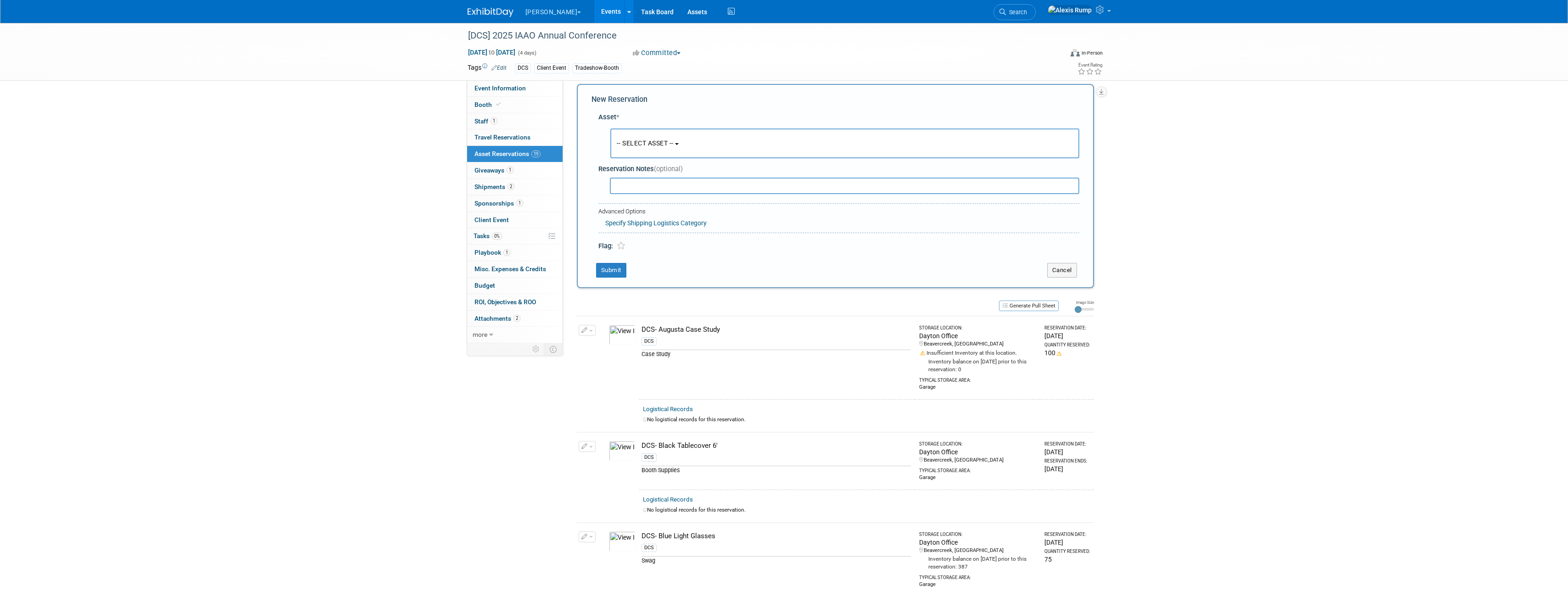 click on "-- SELECT ASSET --" at bounding box center [645, 143] 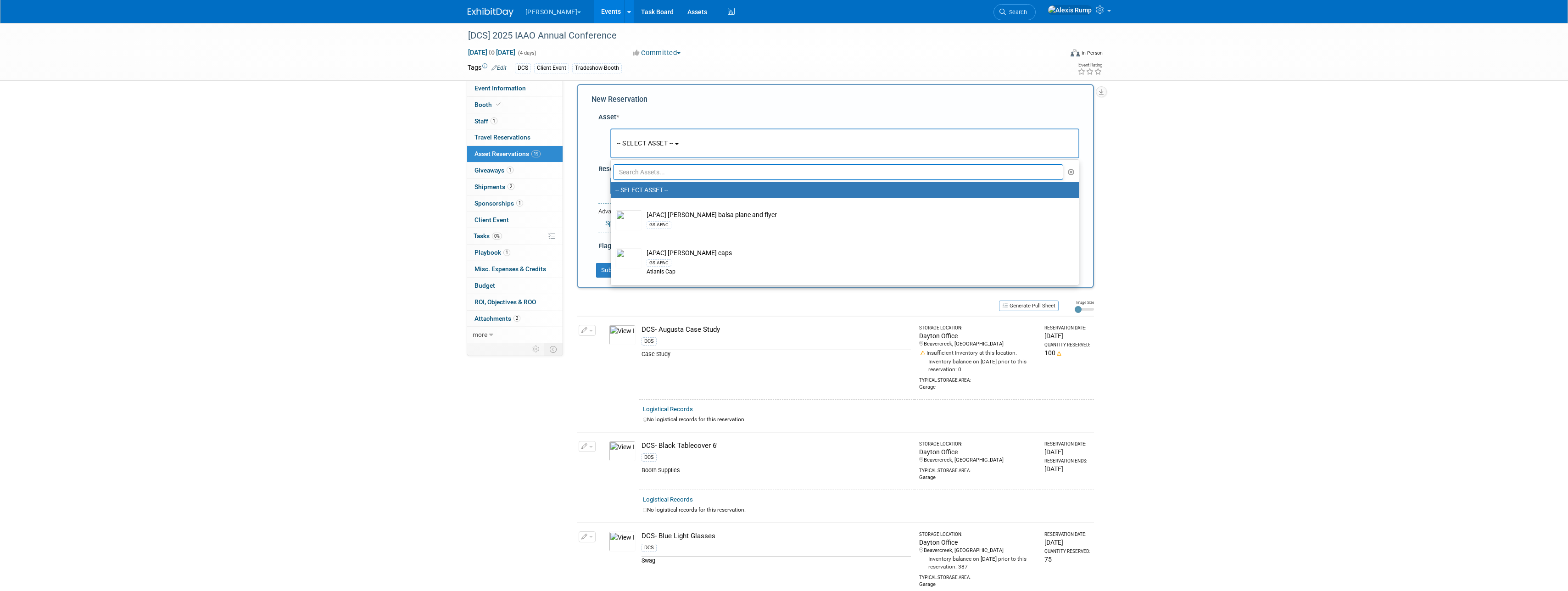 click at bounding box center (838, 172) 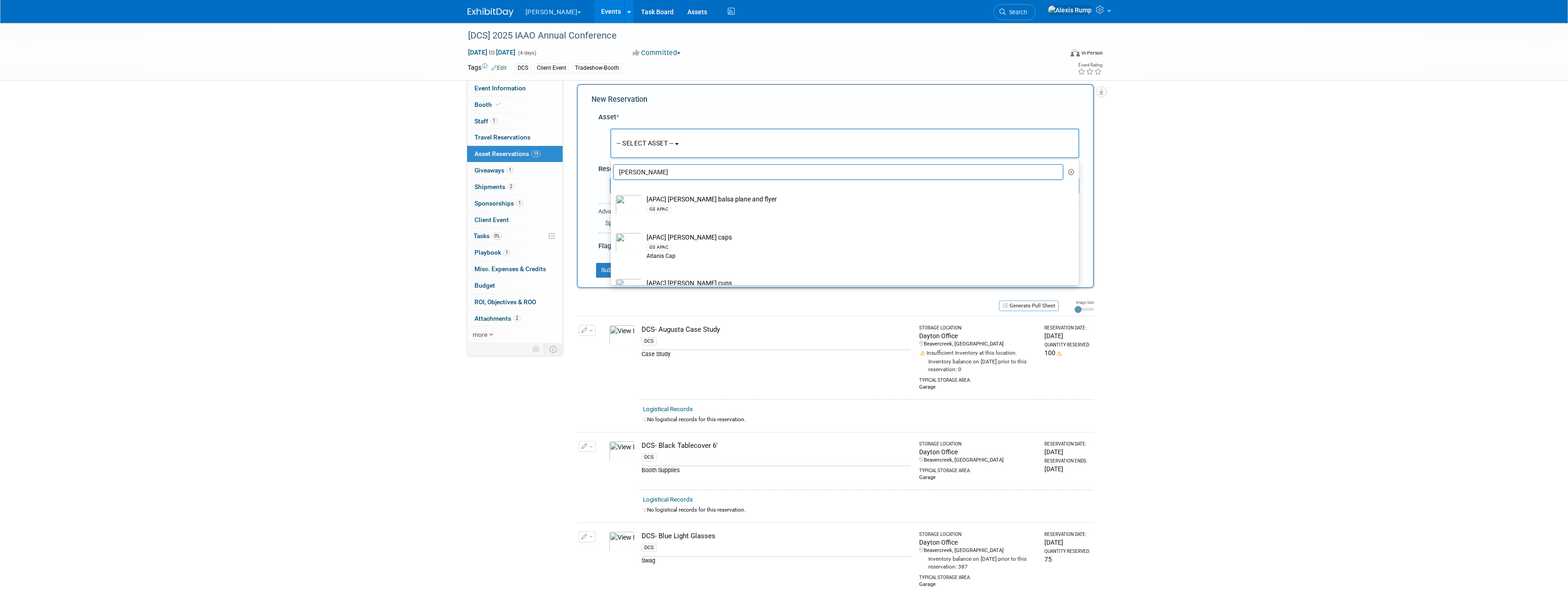 type on "woolpert pen" 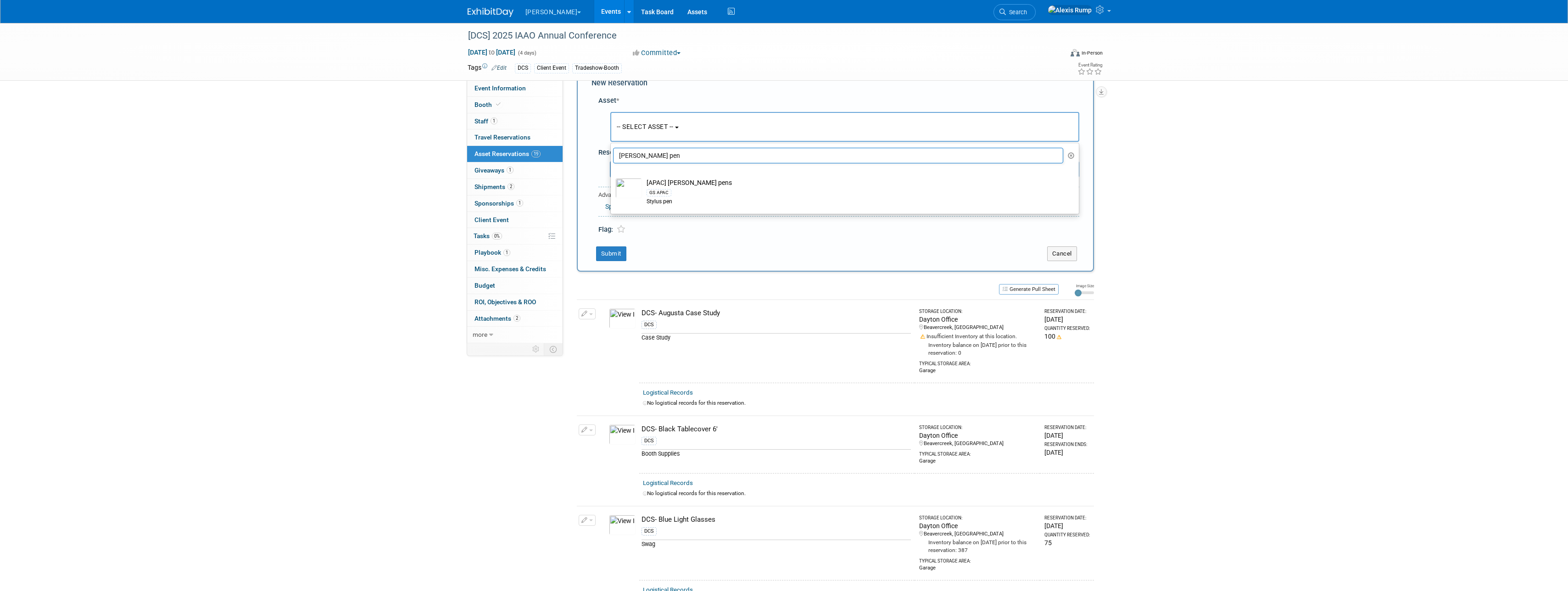scroll, scrollTop: 0, scrollLeft: 0, axis: both 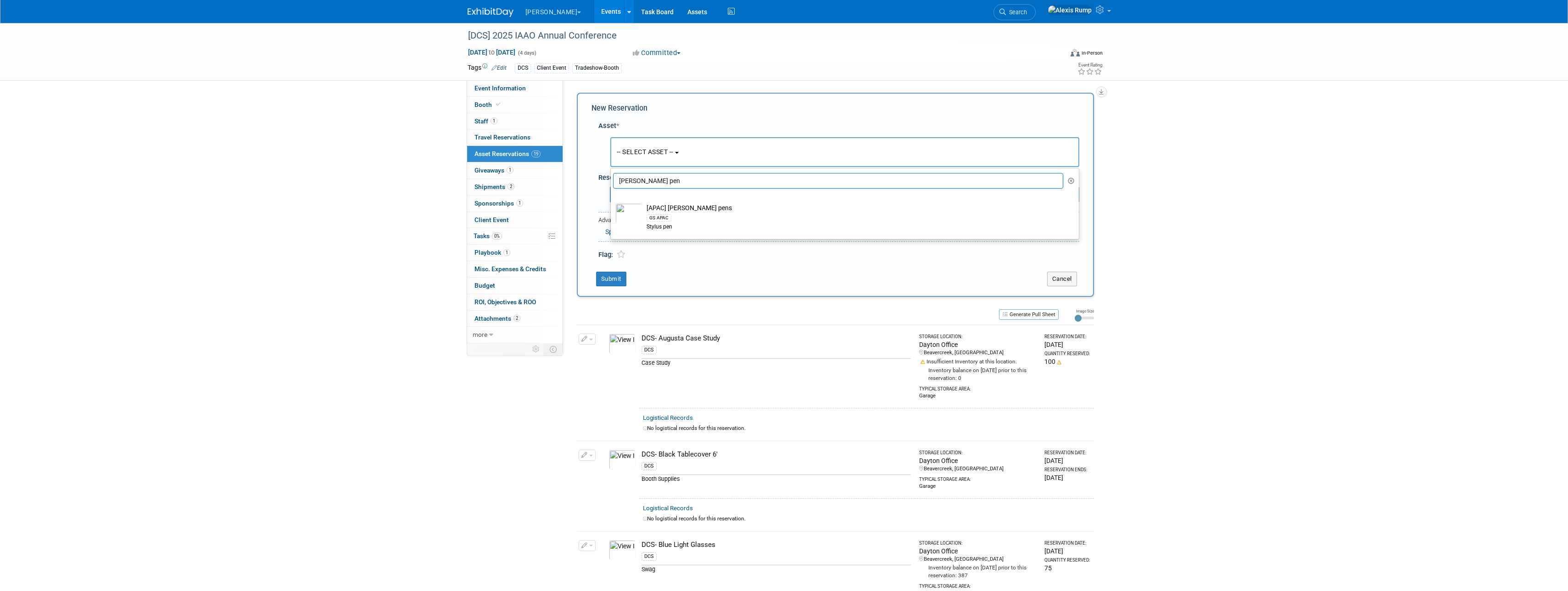drag, startPoint x: 659, startPoint y: 181, endPoint x: 619, endPoint y: 184, distance: 40.11234 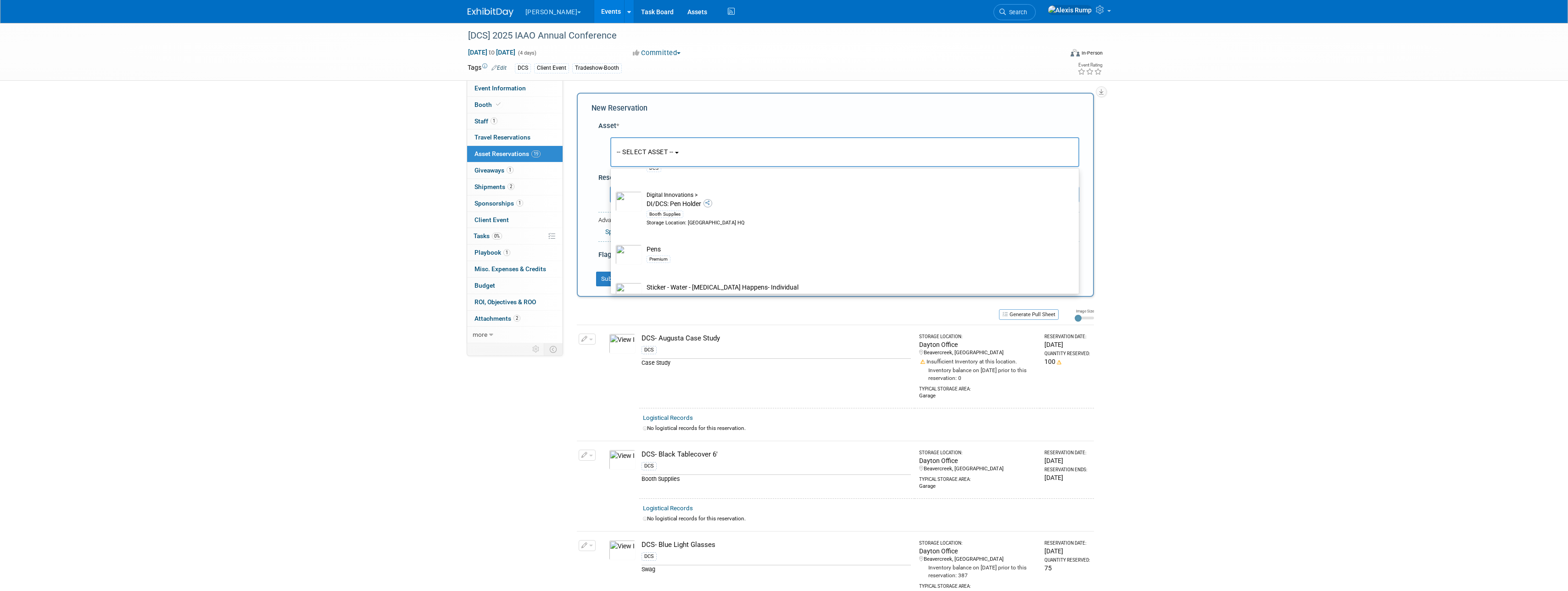scroll, scrollTop: 509, scrollLeft: 0, axis: vertical 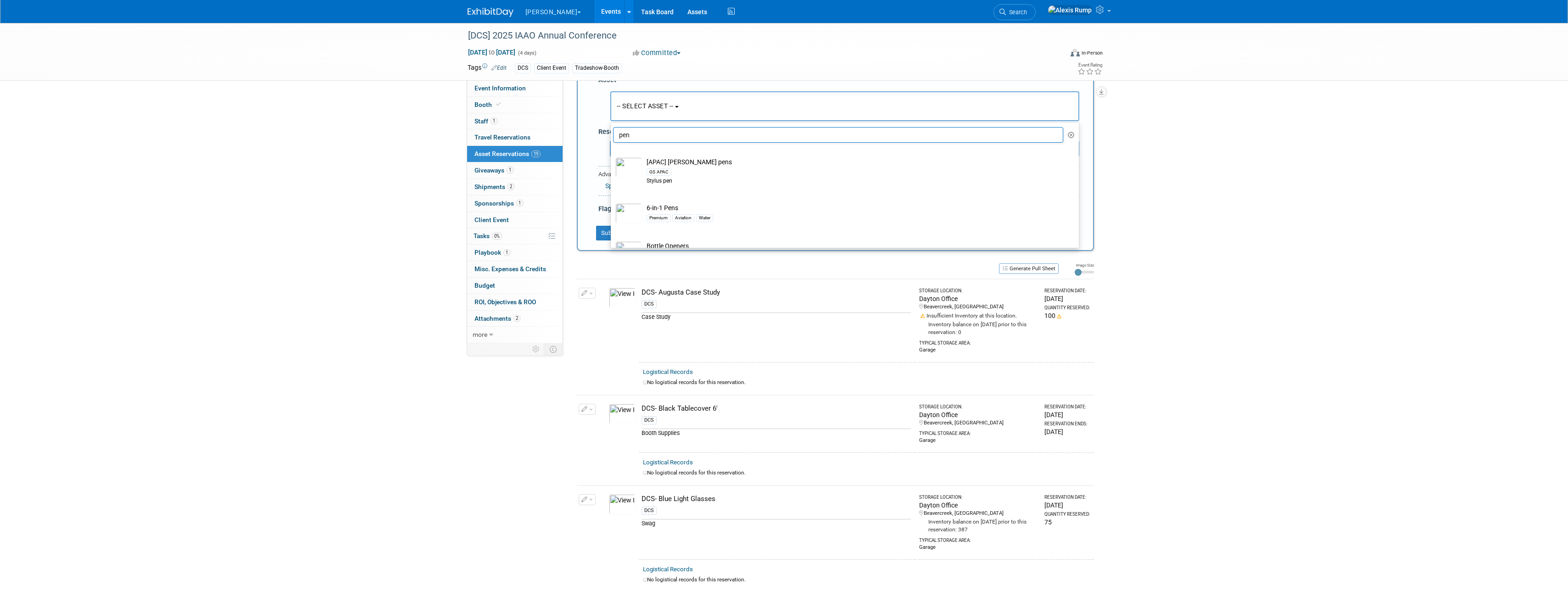 type on "pen" 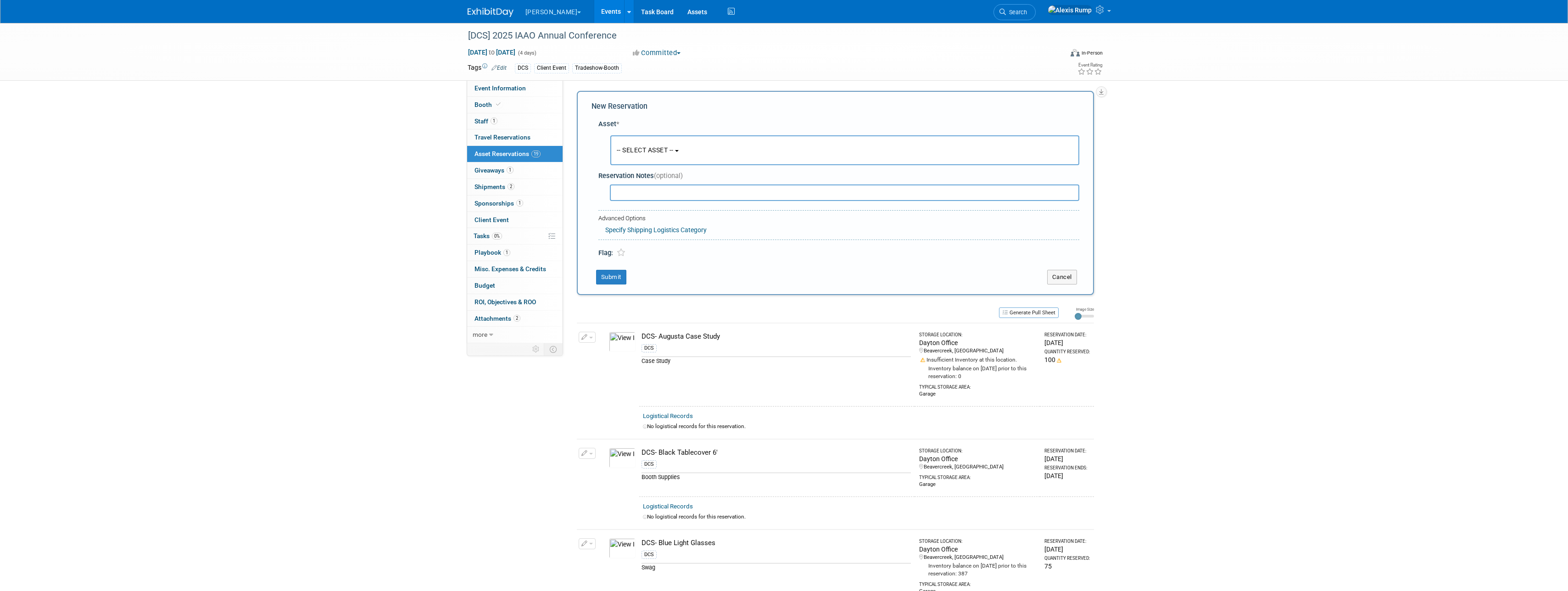 scroll, scrollTop: 0, scrollLeft: 0, axis: both 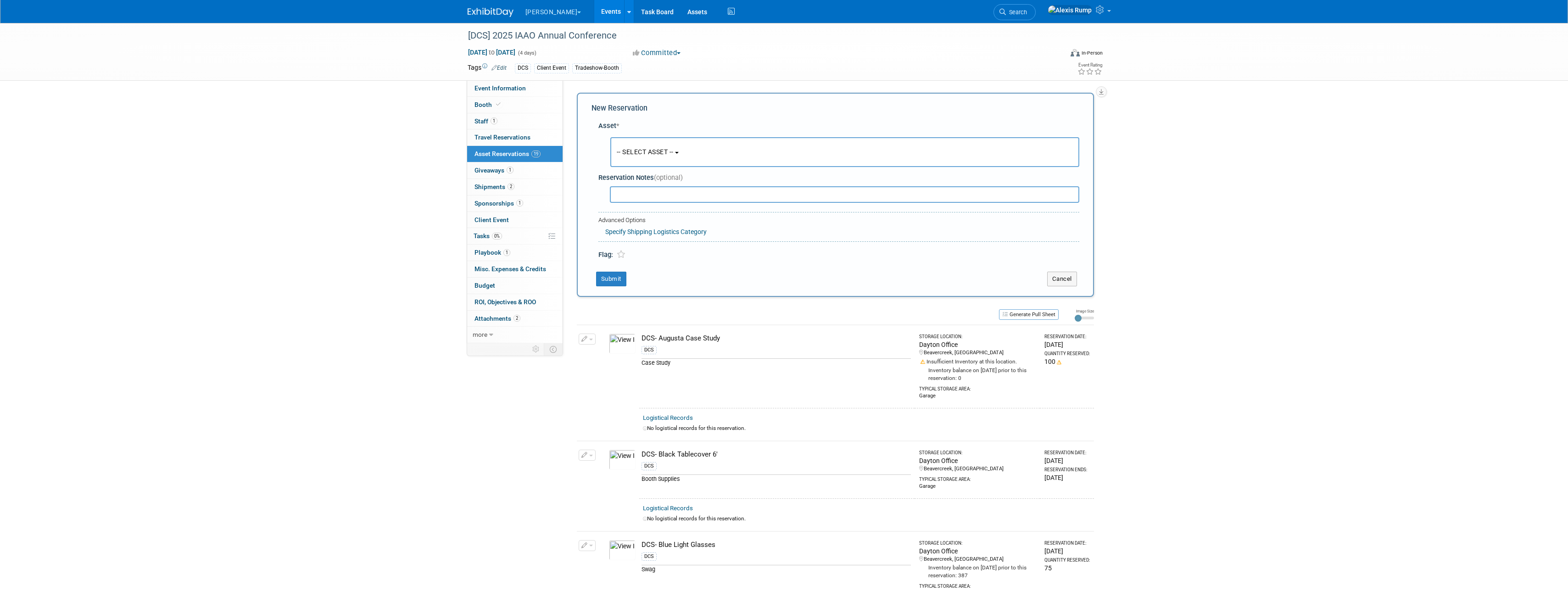 click on "-- SELECT ASSET --" at bounding box center (845, 152) 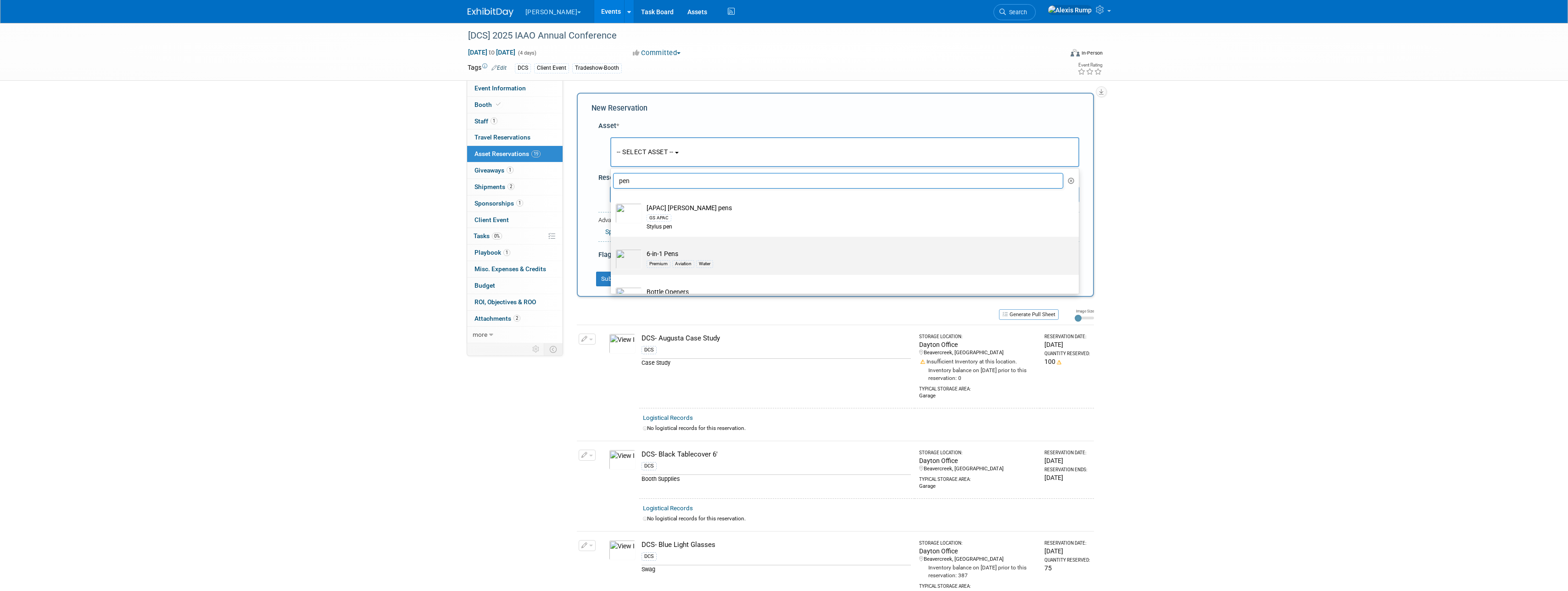 click on "6-in-1 Pens Premium Aviation Water" at bounding box center (843, 256) 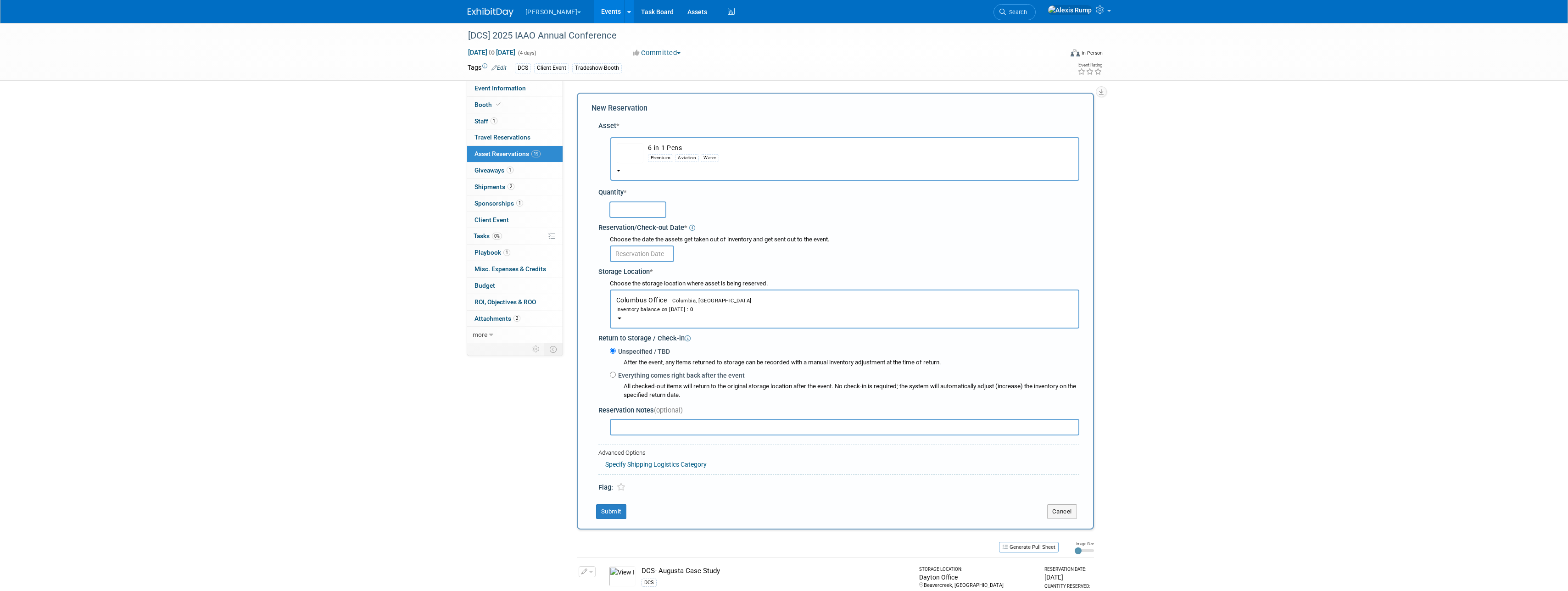 click at bounding box center (638, 210) 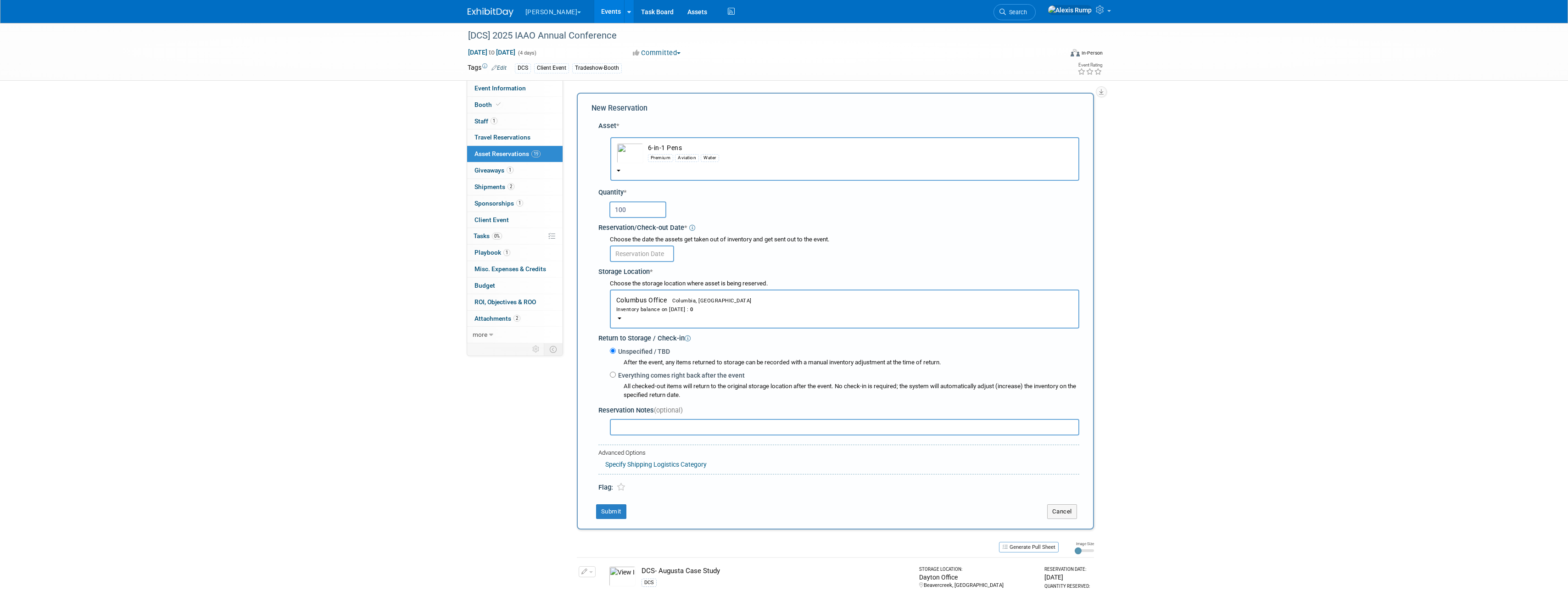 type on "100" 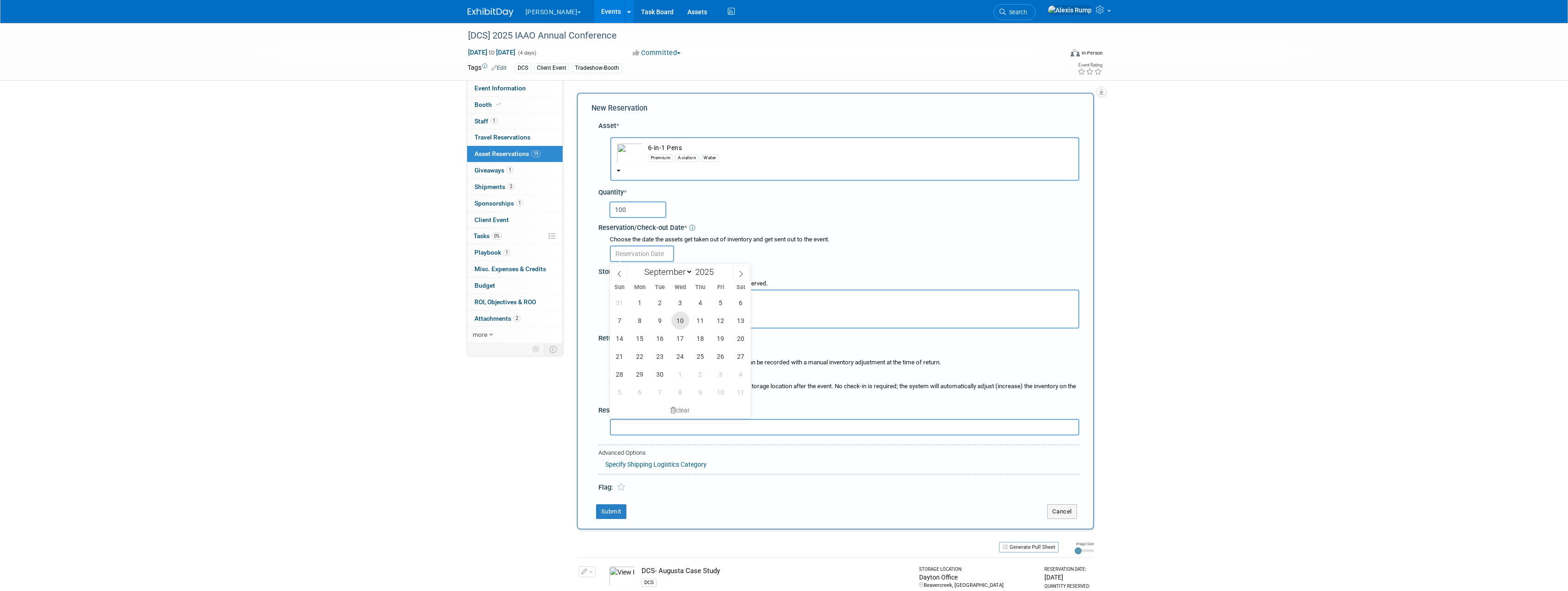 click on "10" at bounding box center [680, 320] 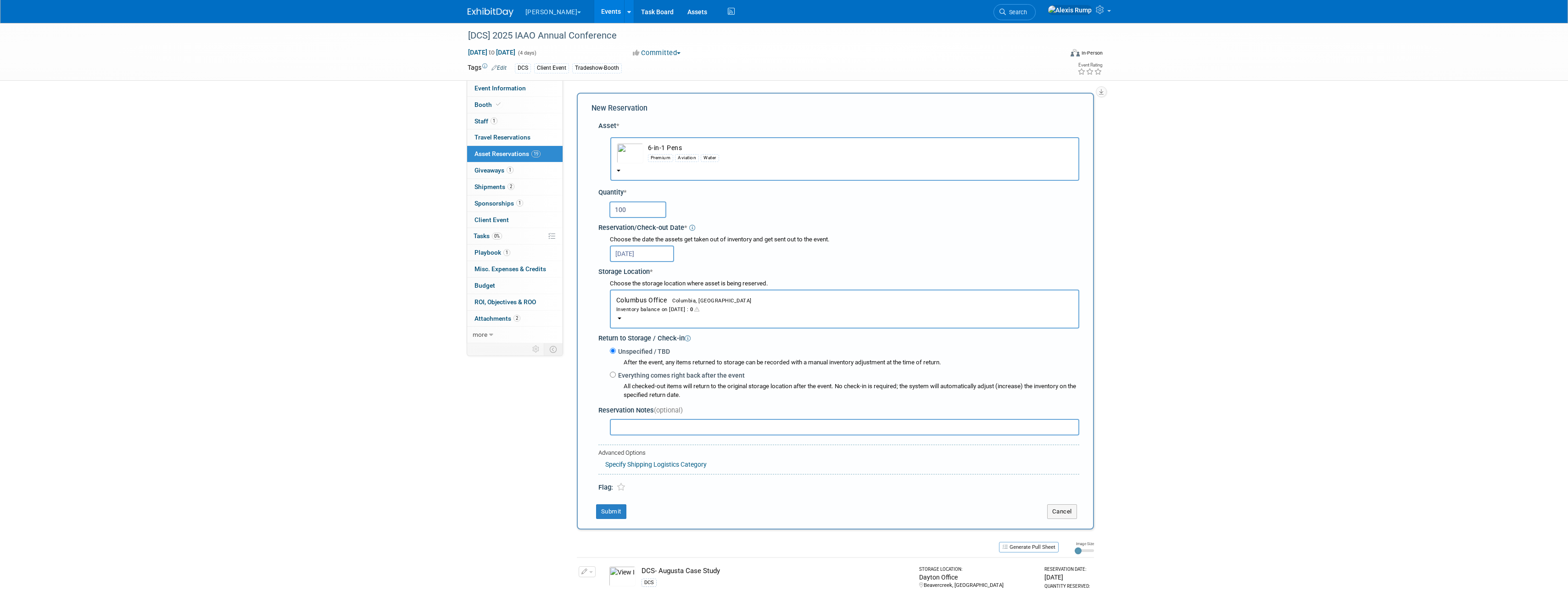 click on "New Reservation
Asset  *
-- SELECT ASSET --" at bounding box center (835, 311) 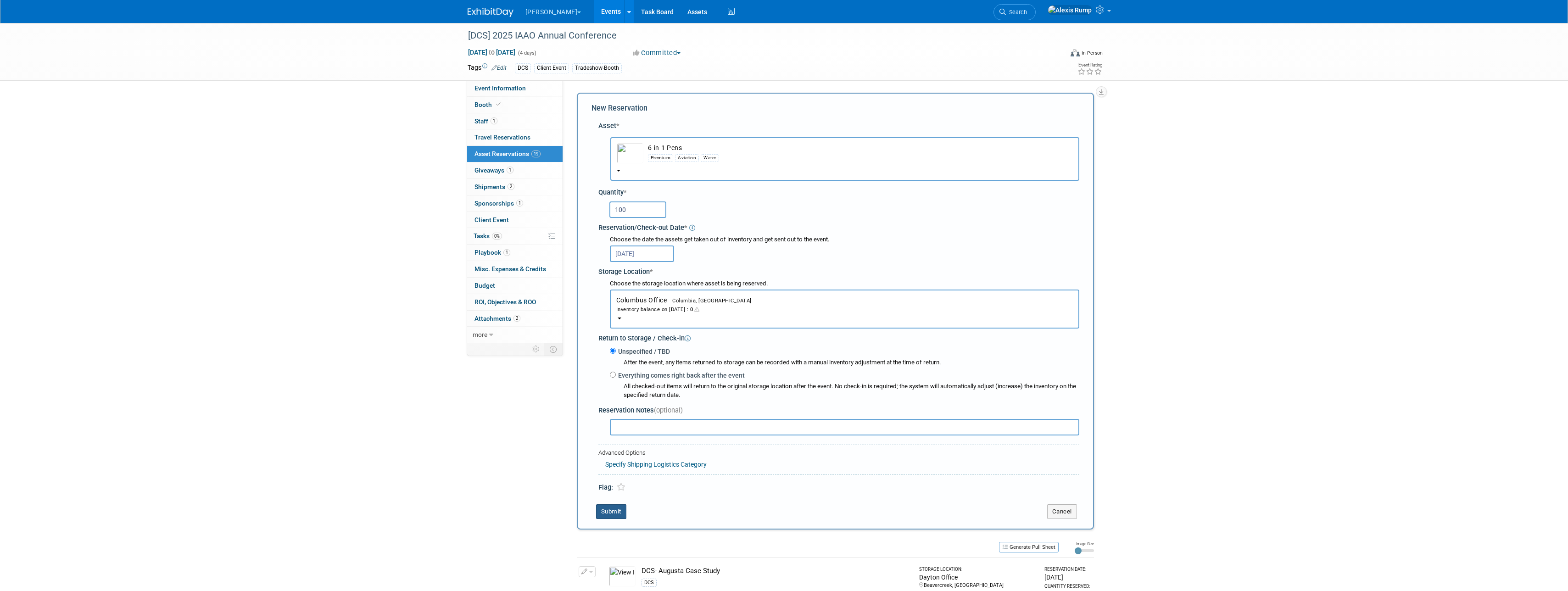 click on "Submit" at bounding box center [611, 512] 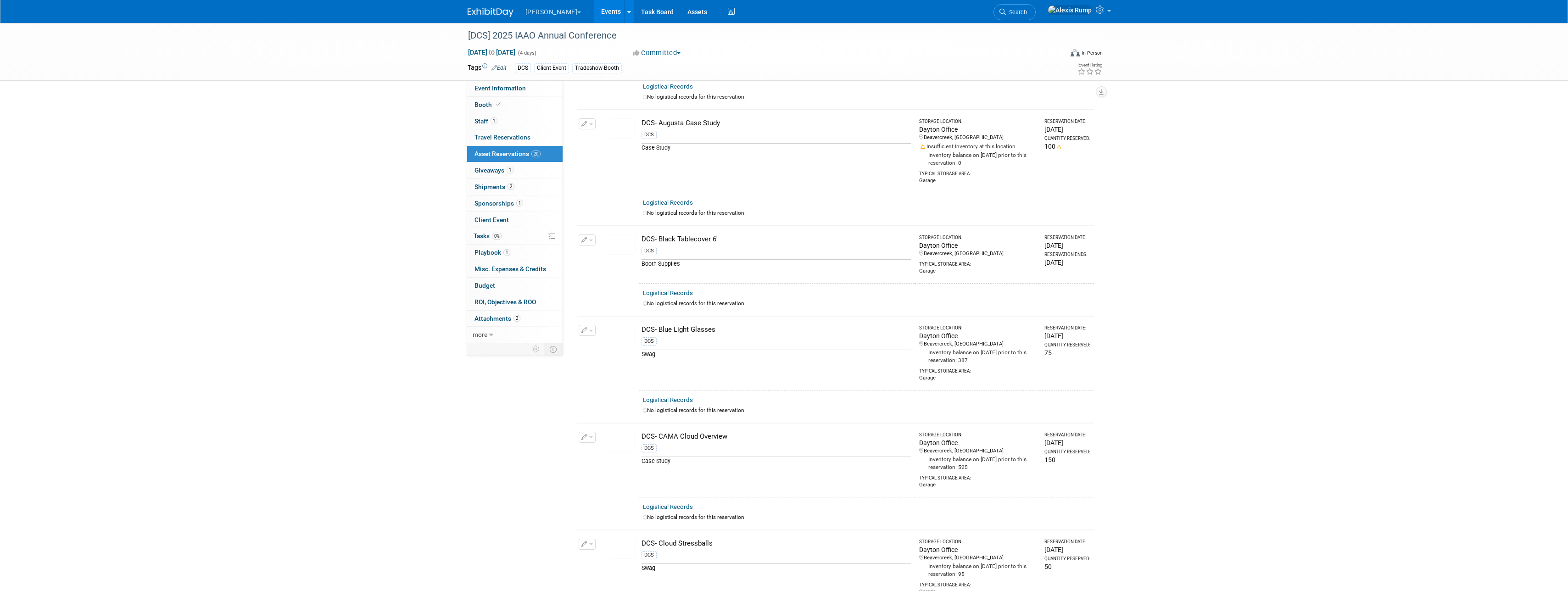 scroll, scrollTop: 149, scrollLeft: 0, axis: vertical 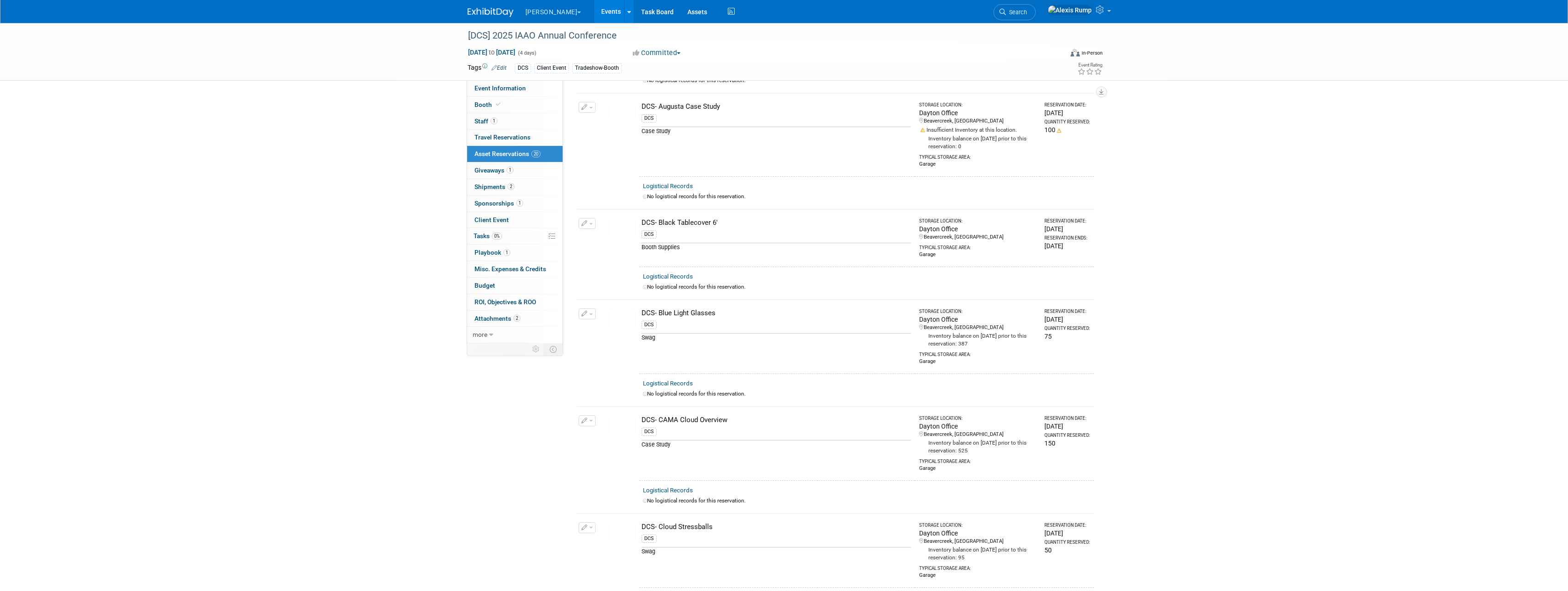 click at bounding box center (587, 421) 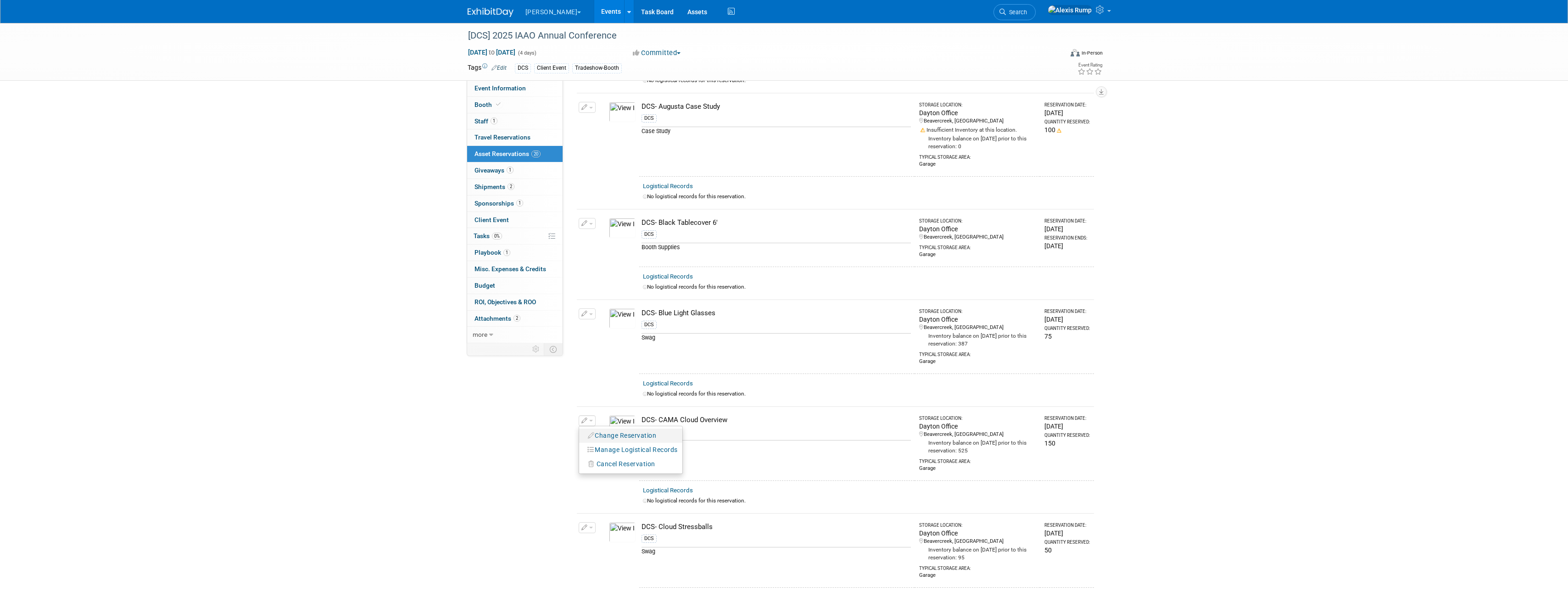 click on "Change Reservation" at bounding box center [622, 435] 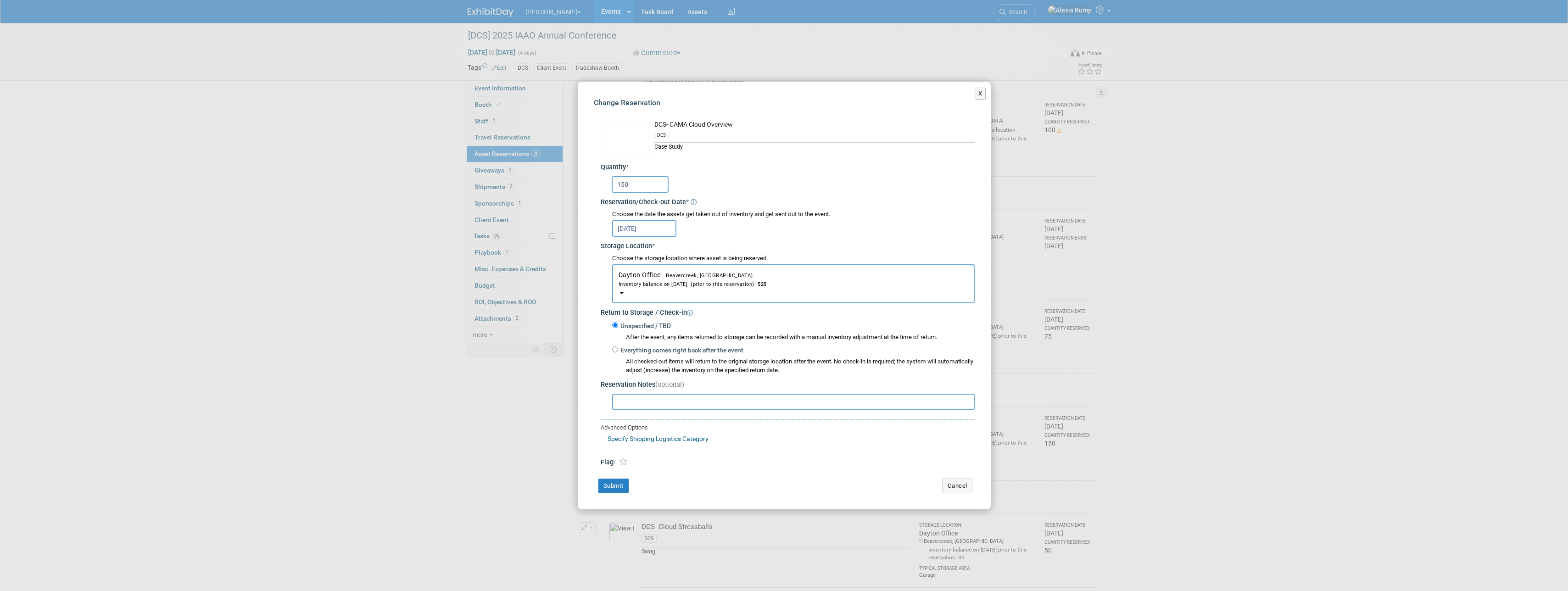 drag, startPoint x: 636, startPoint y: 186, endPoint x: 631, endPoint y: 186, distance: 5 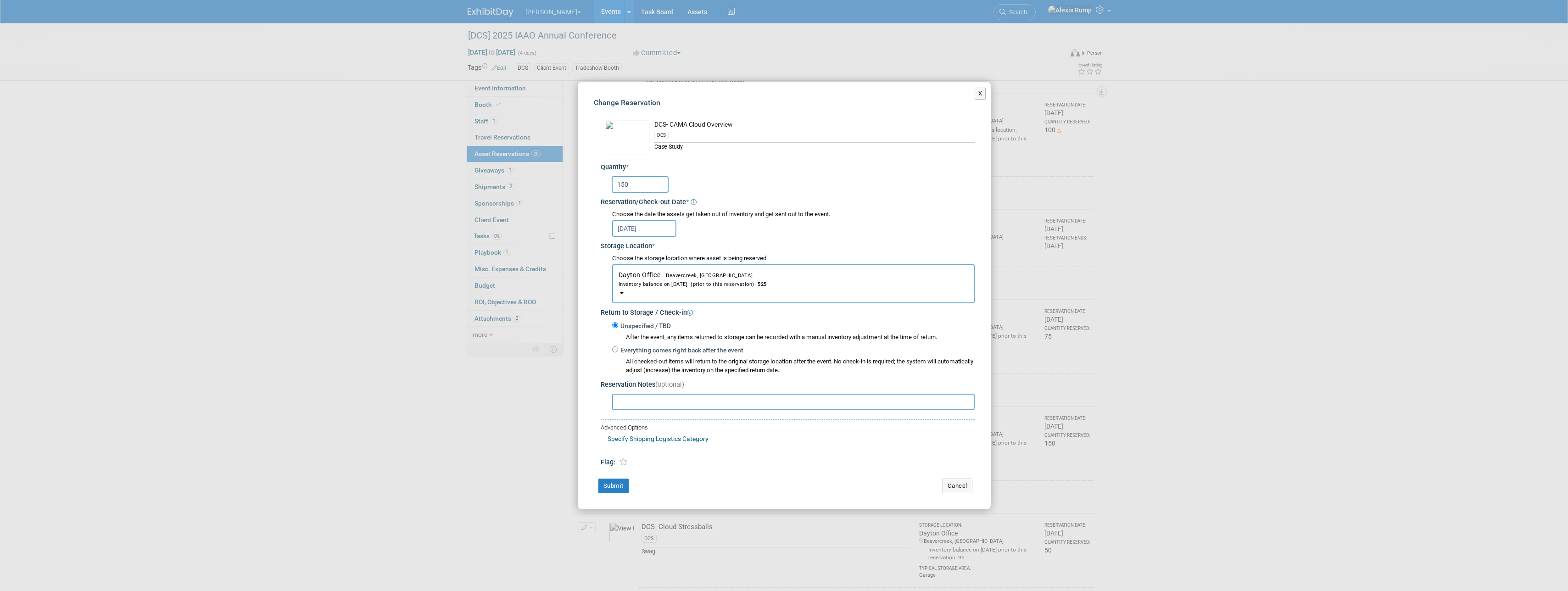 drag, startPoint x: 634, startPoint y: 186, endPoint x: 600, endPoint y: 188, distance: 34.05877 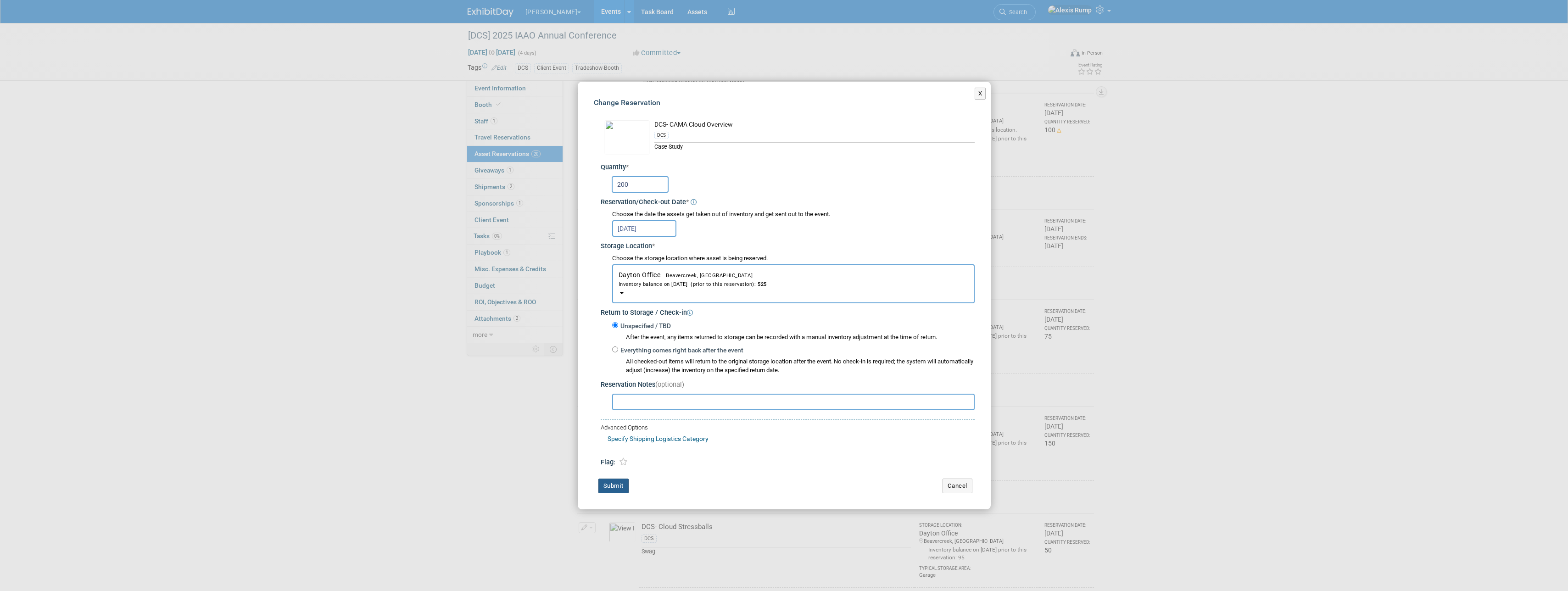 type on "200" 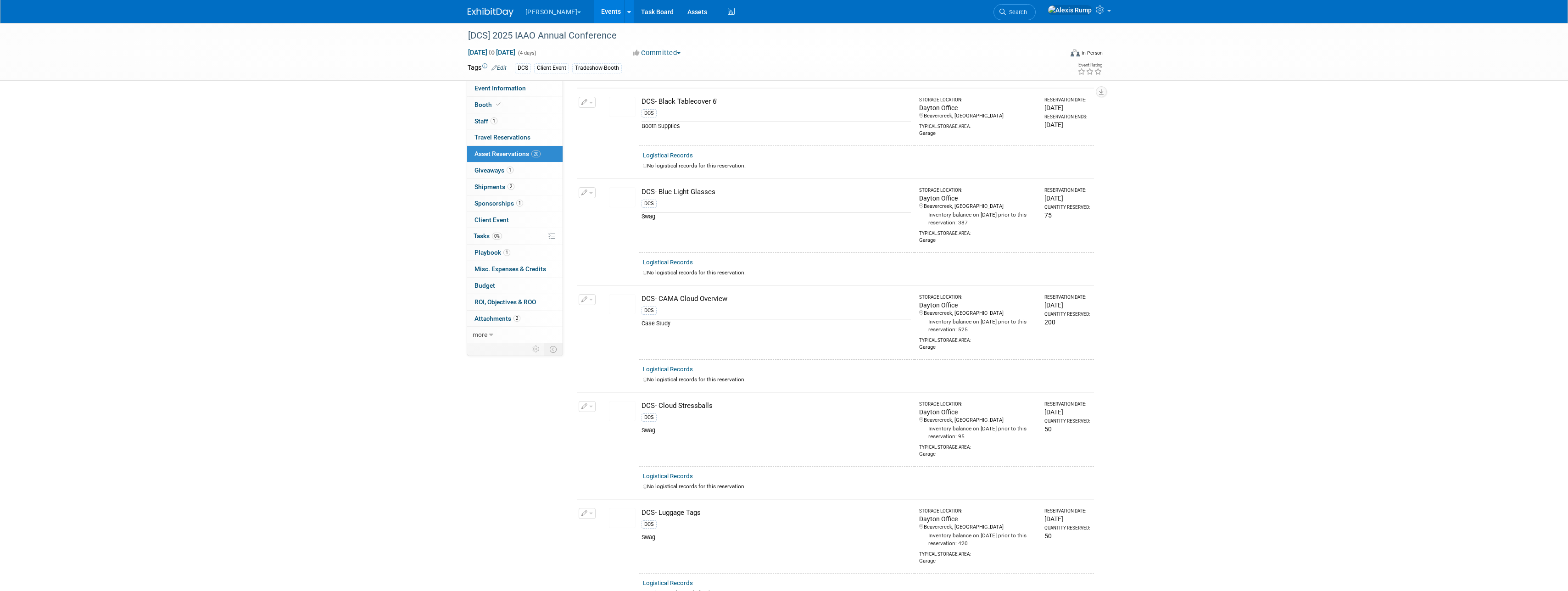 scroll, scrollTop: 287, scrollLeft: 0, axis: vertical 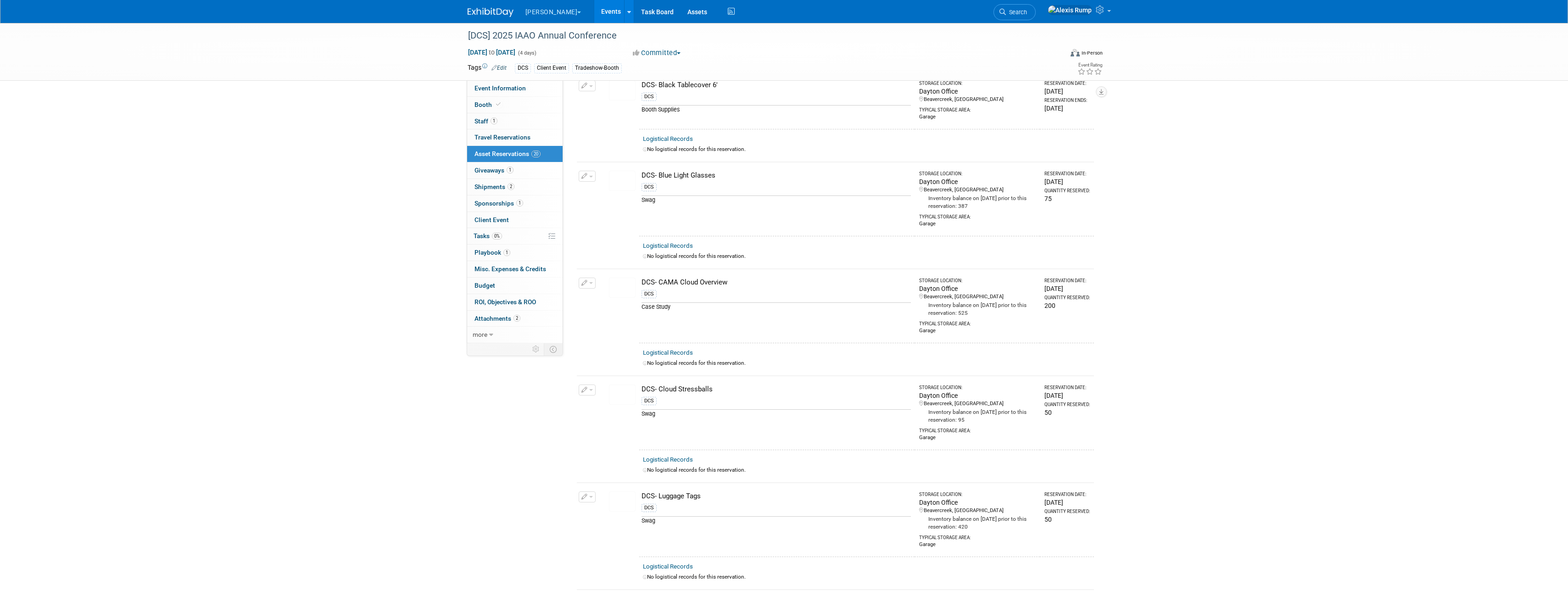 click at bounding box center (587, 176) 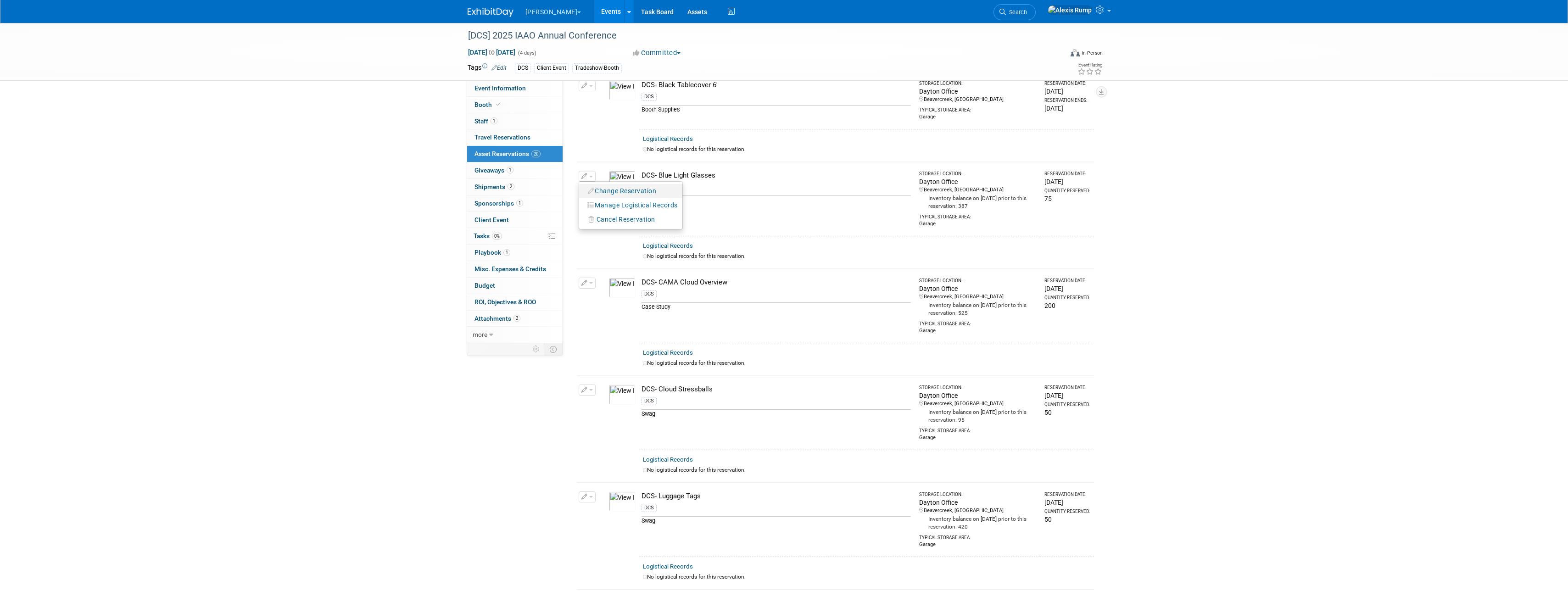 click on "Change Reservation" at bounding box center (622, 191) 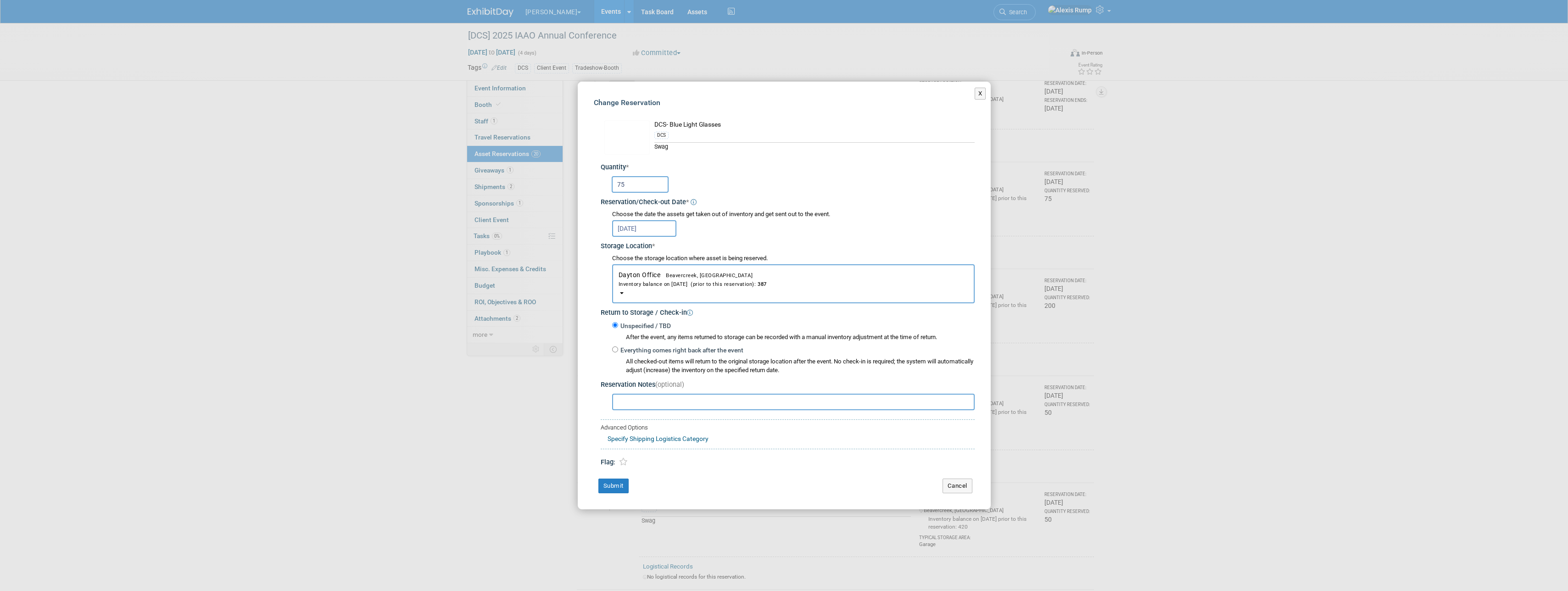 drag, startPoint x: 630, startPoint y: 184, endPoint x: 597, endPoint y: 195, distance: 34.785054 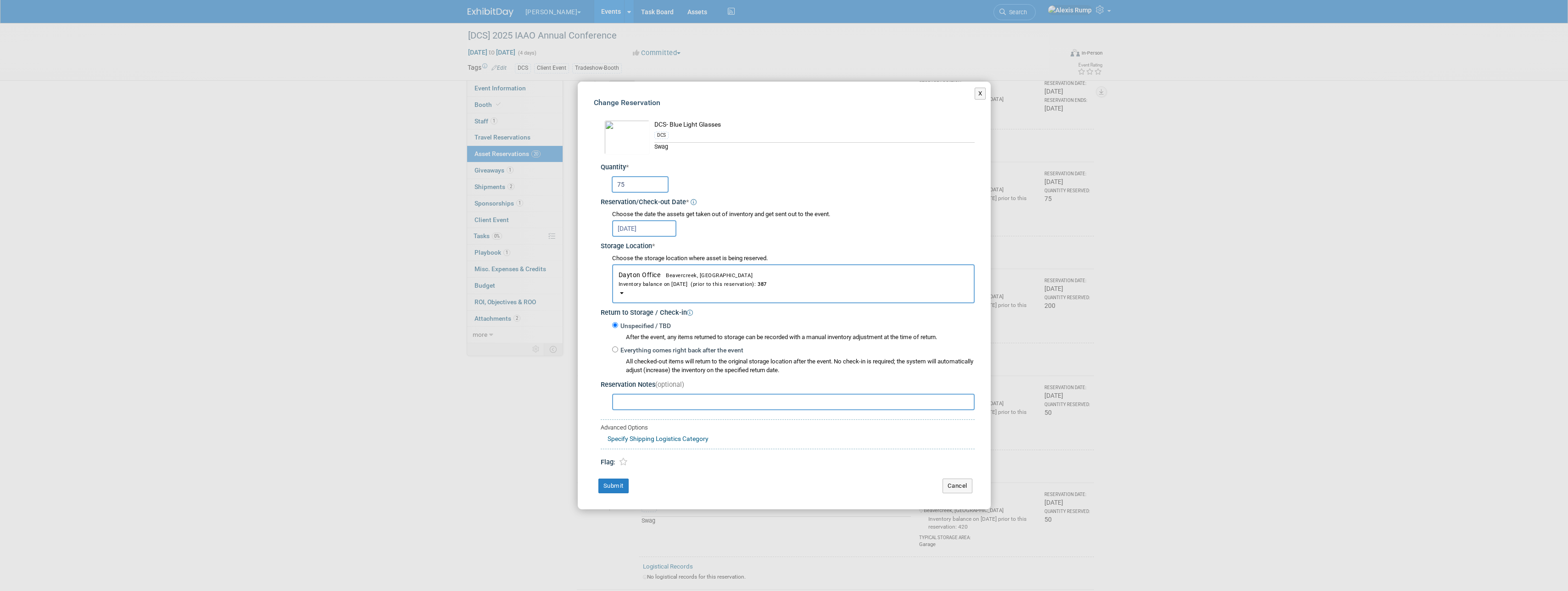 click on "DCS- Blue Light Glasses
DCS
*   * 75 *   *" at bounding box center (784, 289) 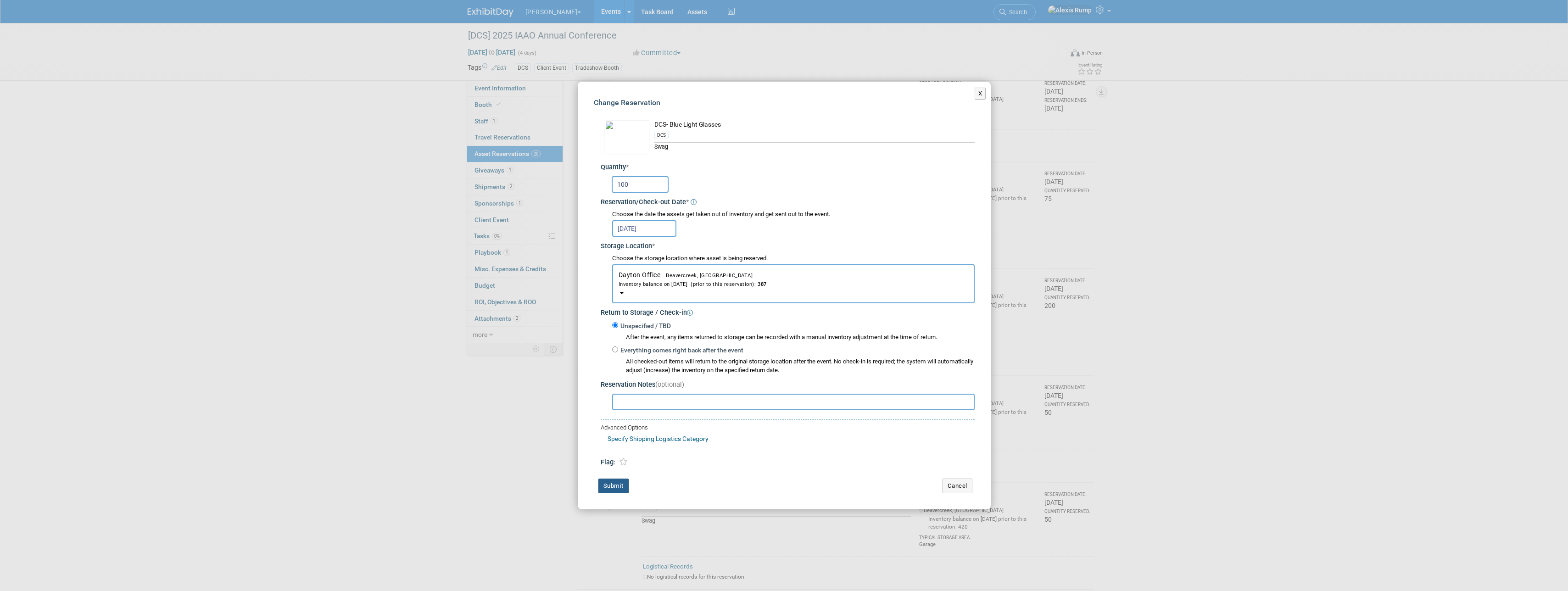 type on "100" 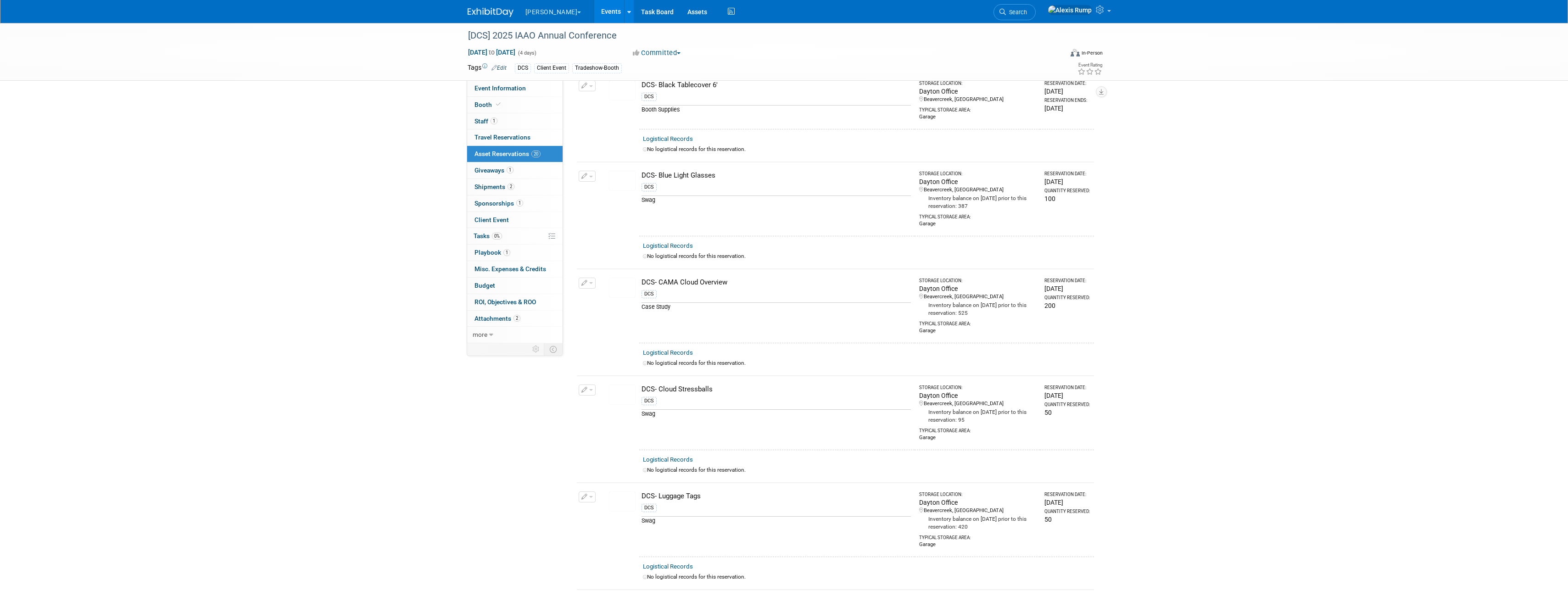 click at bounding box center [591, 390] 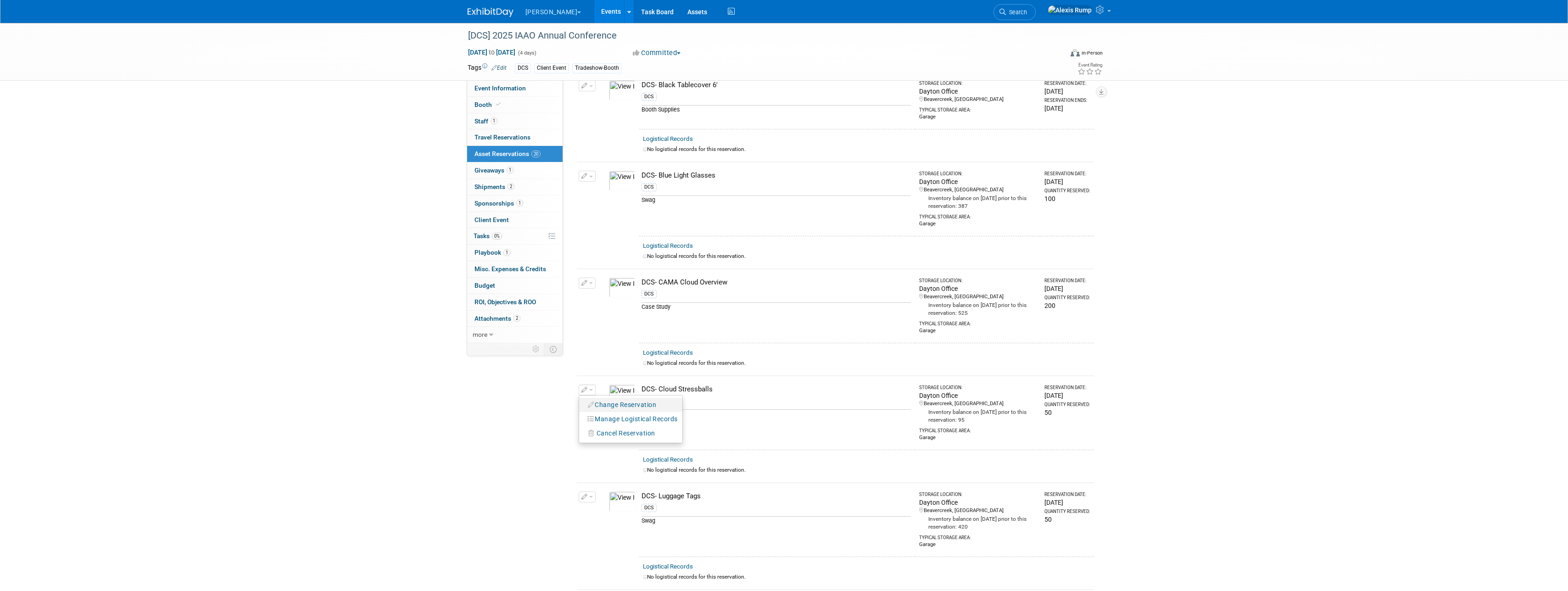 click on "Change Reservation" at bounding box center (622, 405) 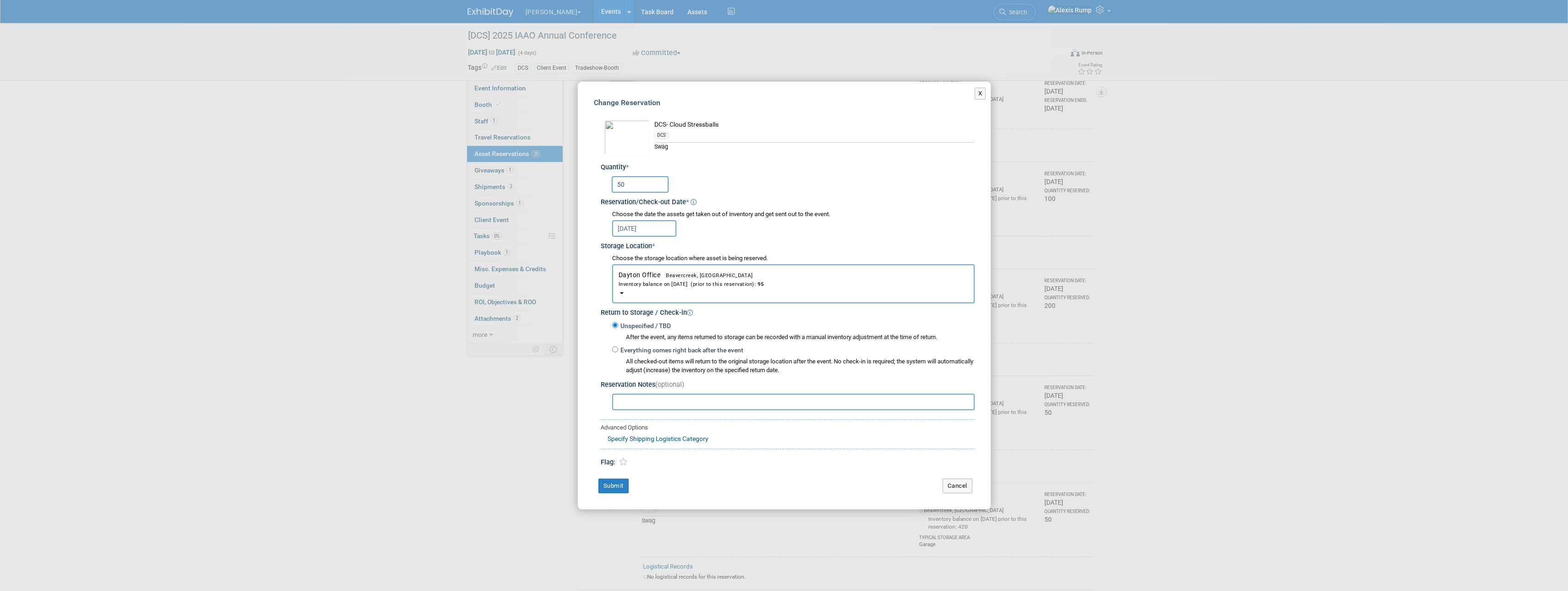 click on "50" at bounding box center [640, 184] 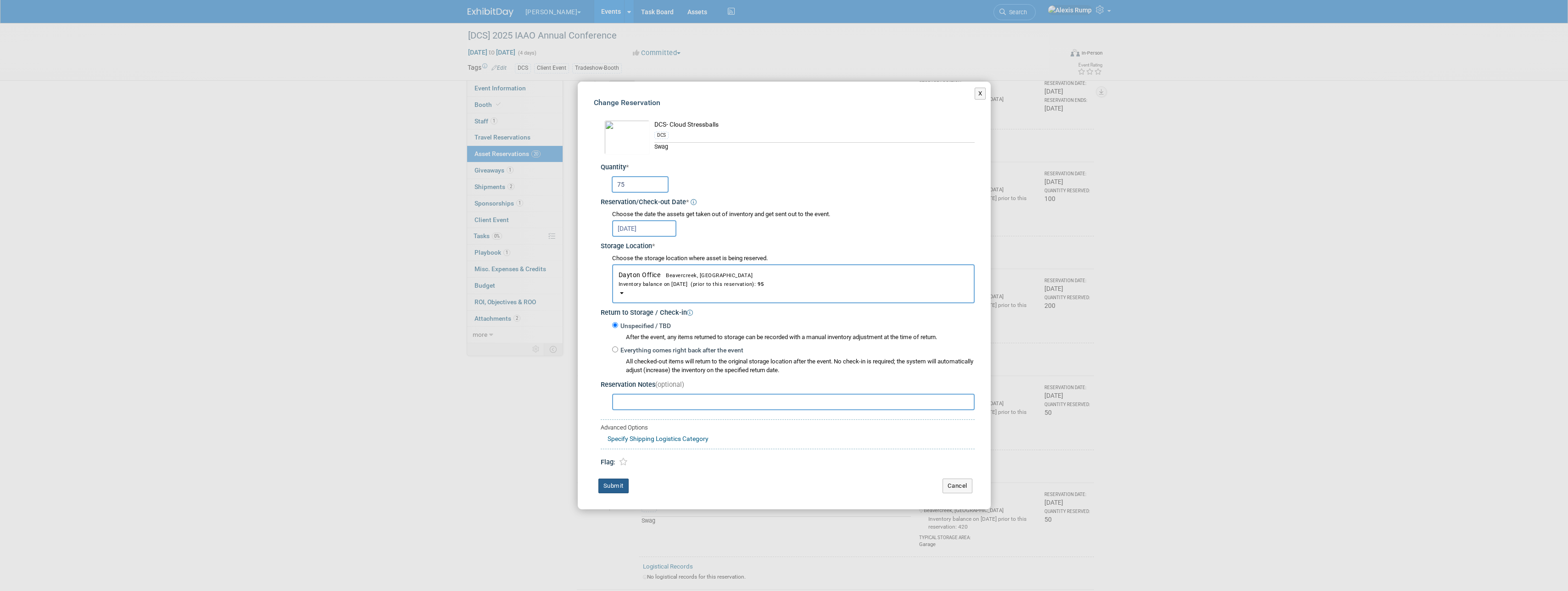 type on "75" 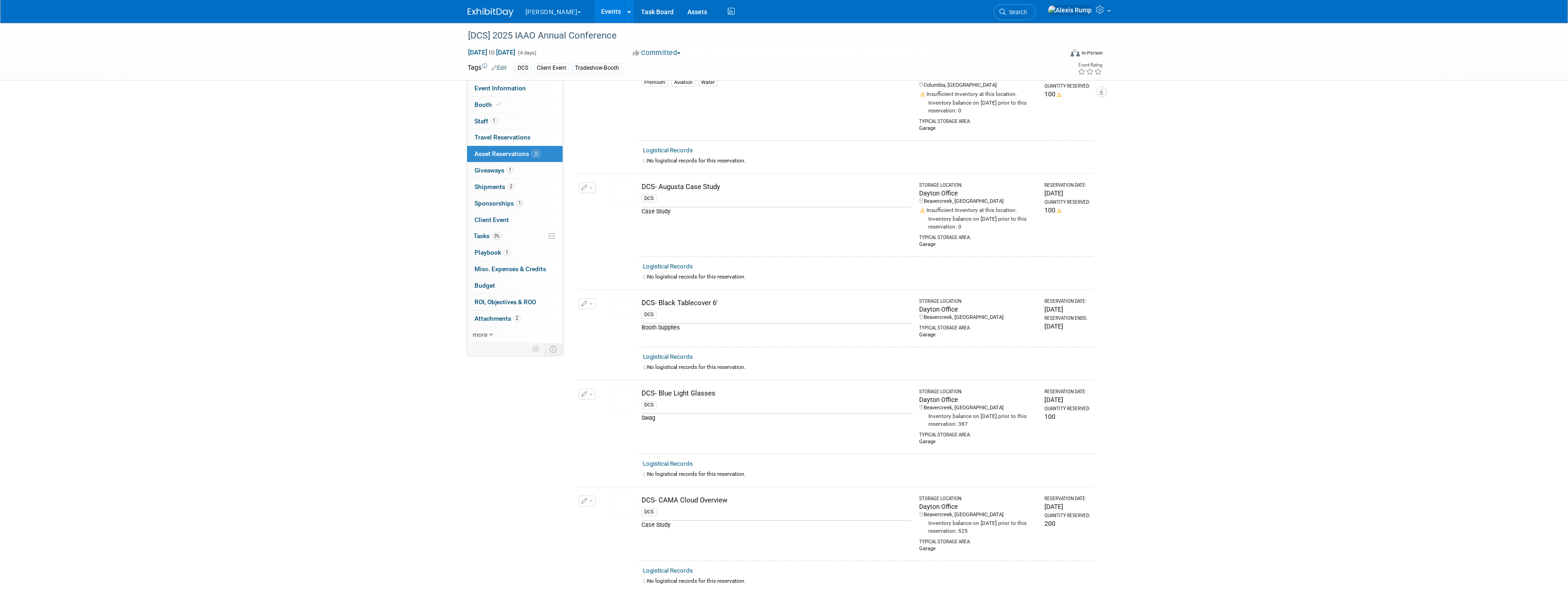 scroll, scrollTop: 0, scrollLeft: 0, axis: both 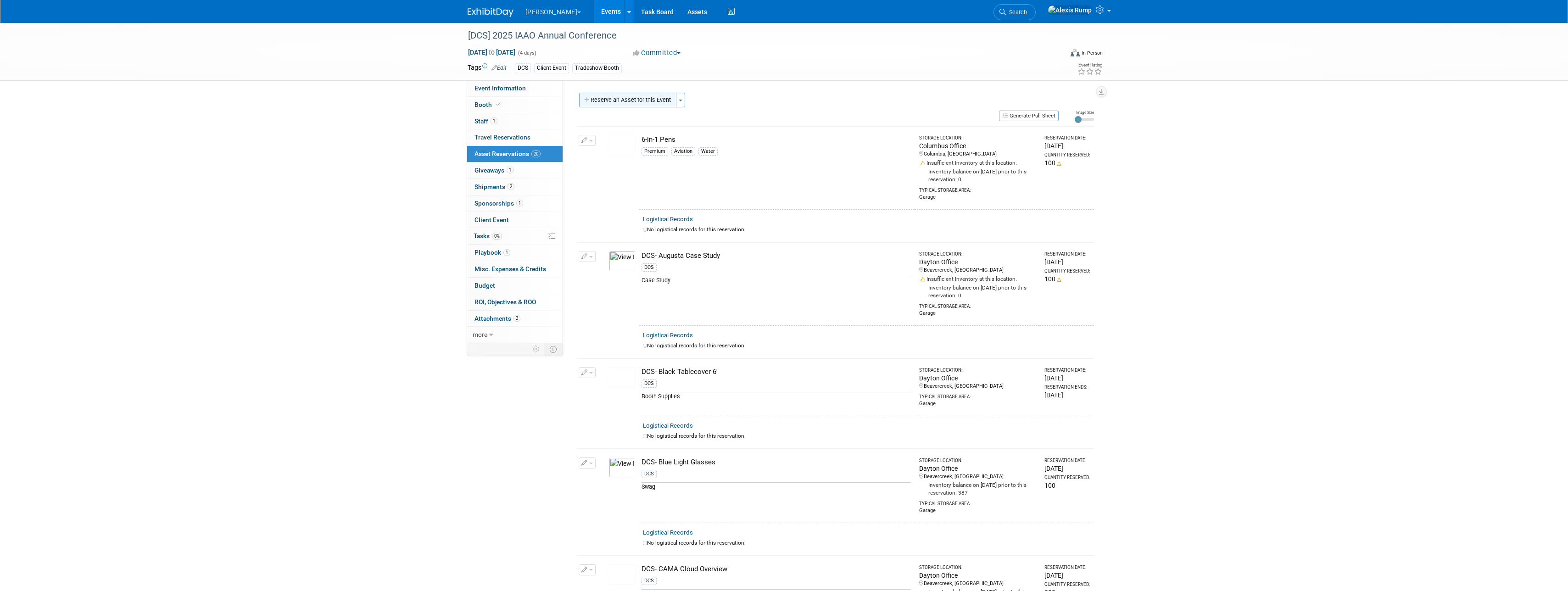 click on "Reserve an Asset for this Event" at bounding box center [628, 100] 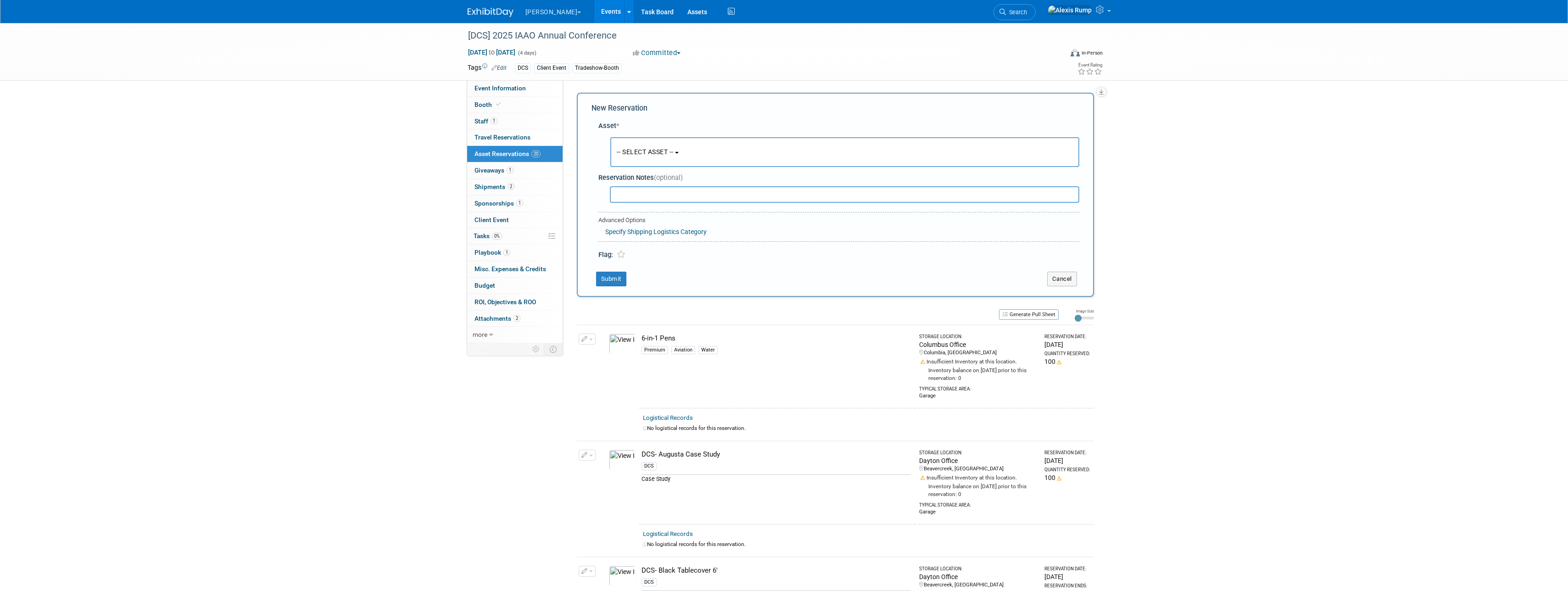 scroll, scrollTop: 9, scrollLeft: 0, axis: vertical 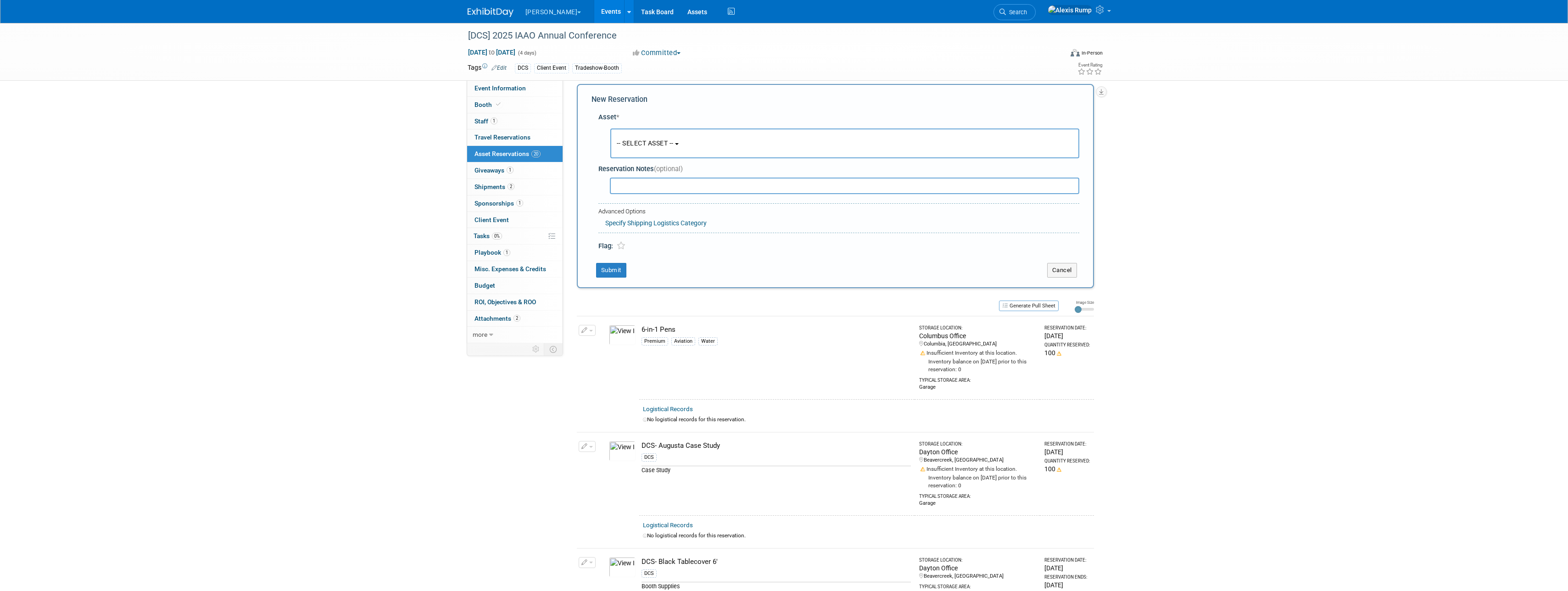 click on "-- SELECT ASSET --" at bounding box center (645, 143) 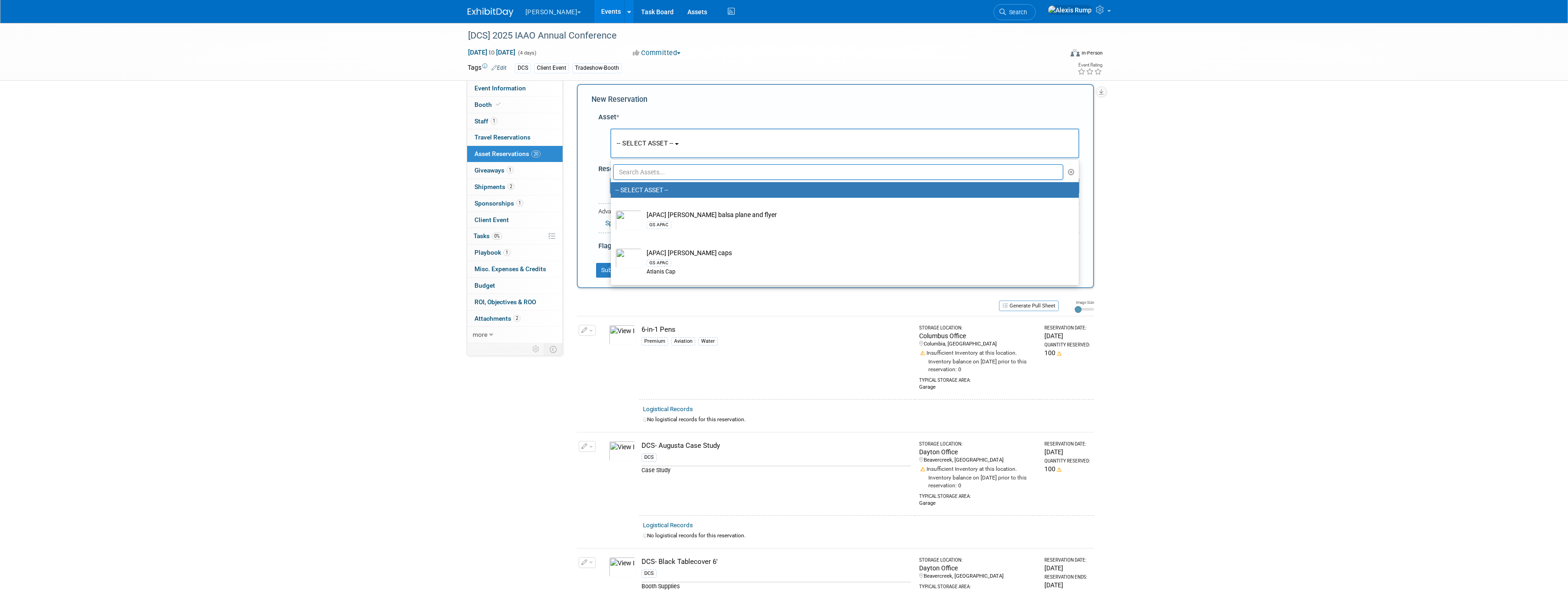 click at bounding box center [838, 172] 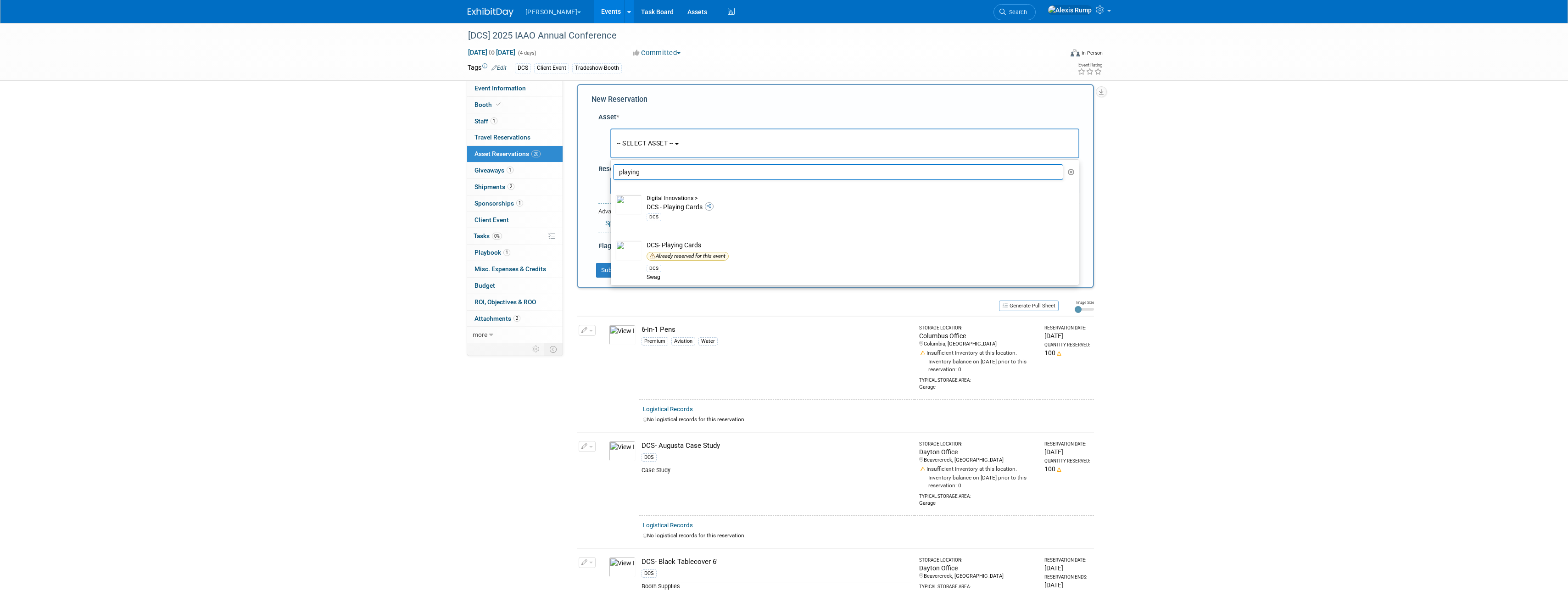 type on "playing" 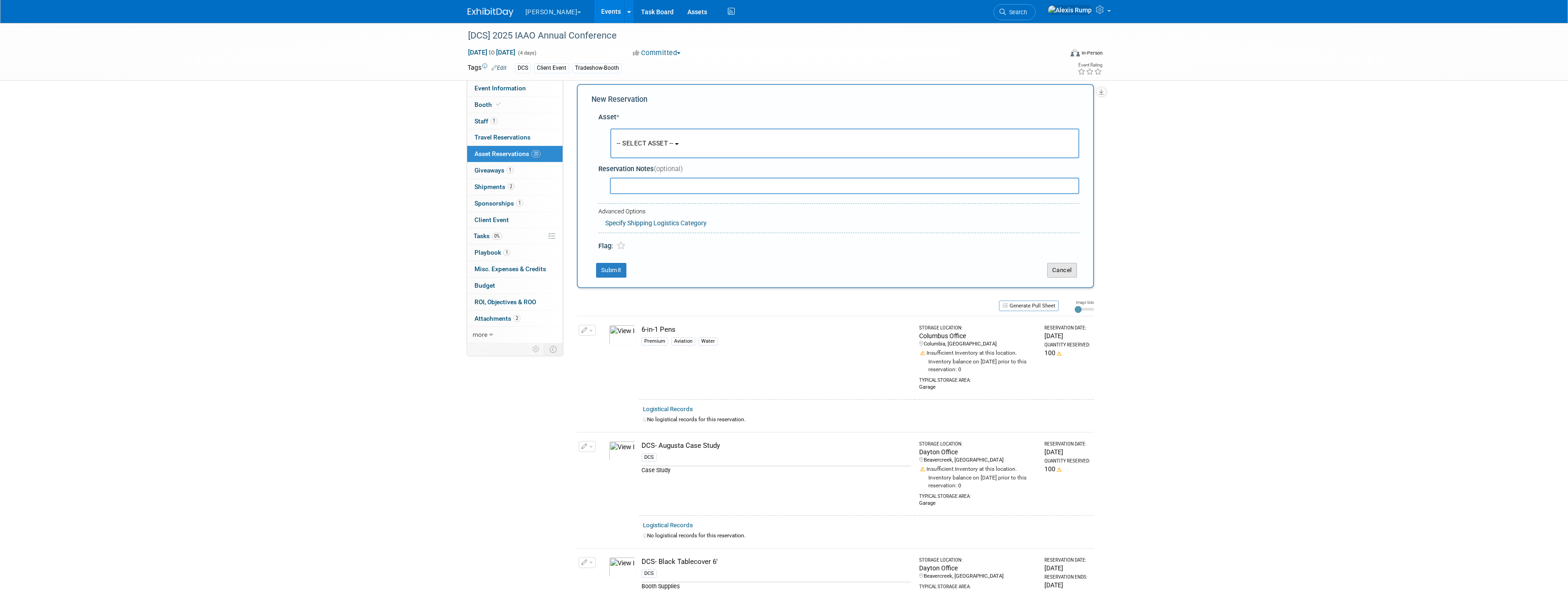 click on "Cancel" at bounding box center (1062, 270) 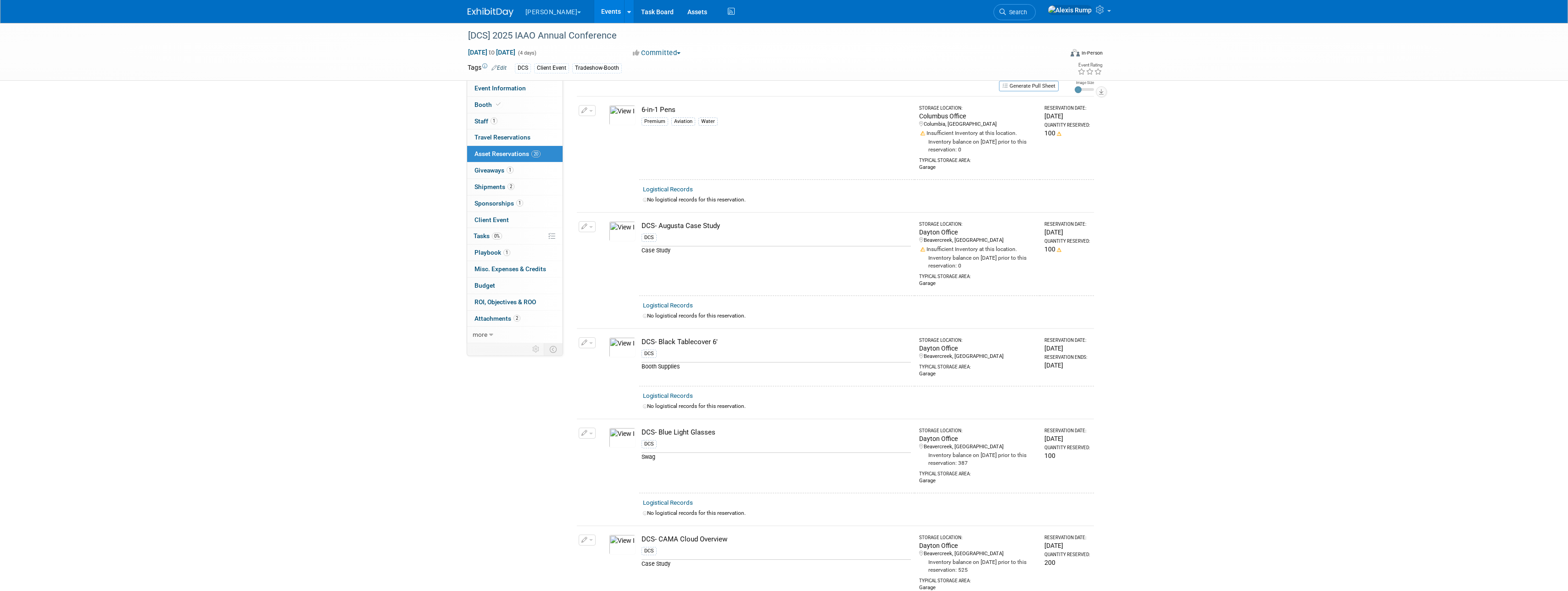 scroll, scrollTop: 0, scrollLeft: 0, axis: both 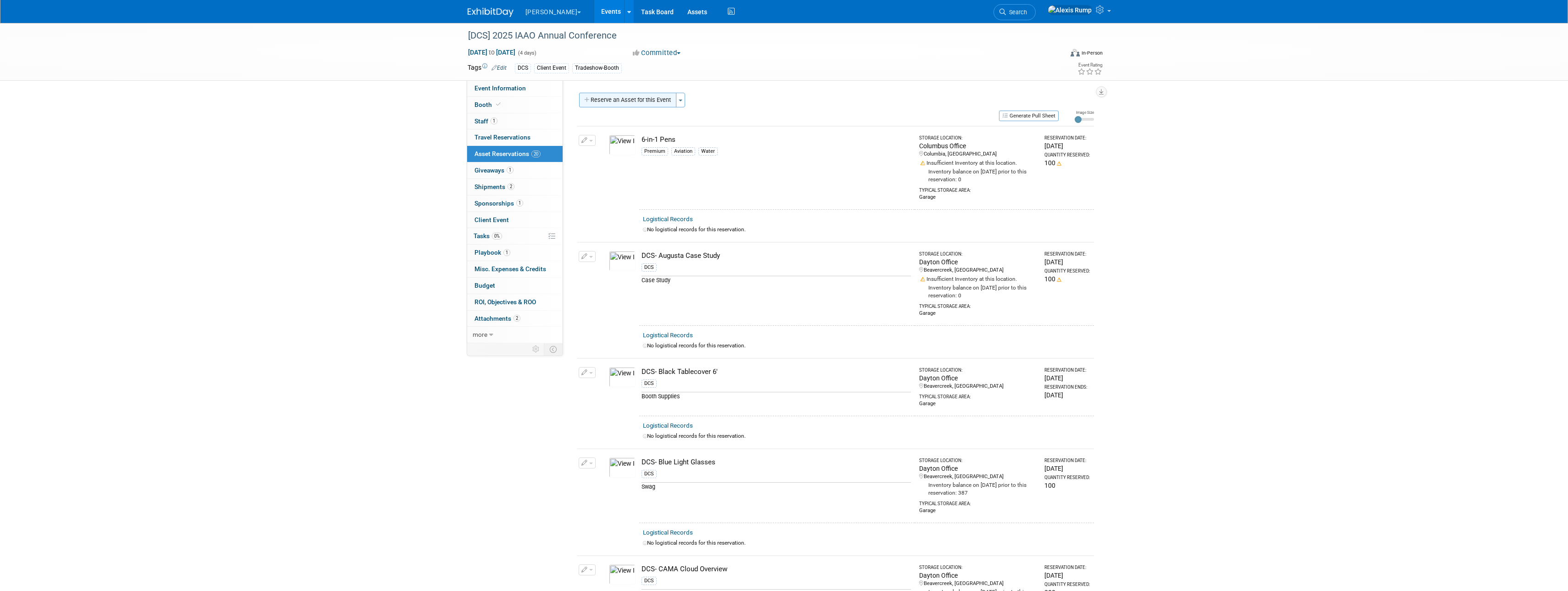 click on "Reserve an Asset for this Event" at bounding box center (628, 100) 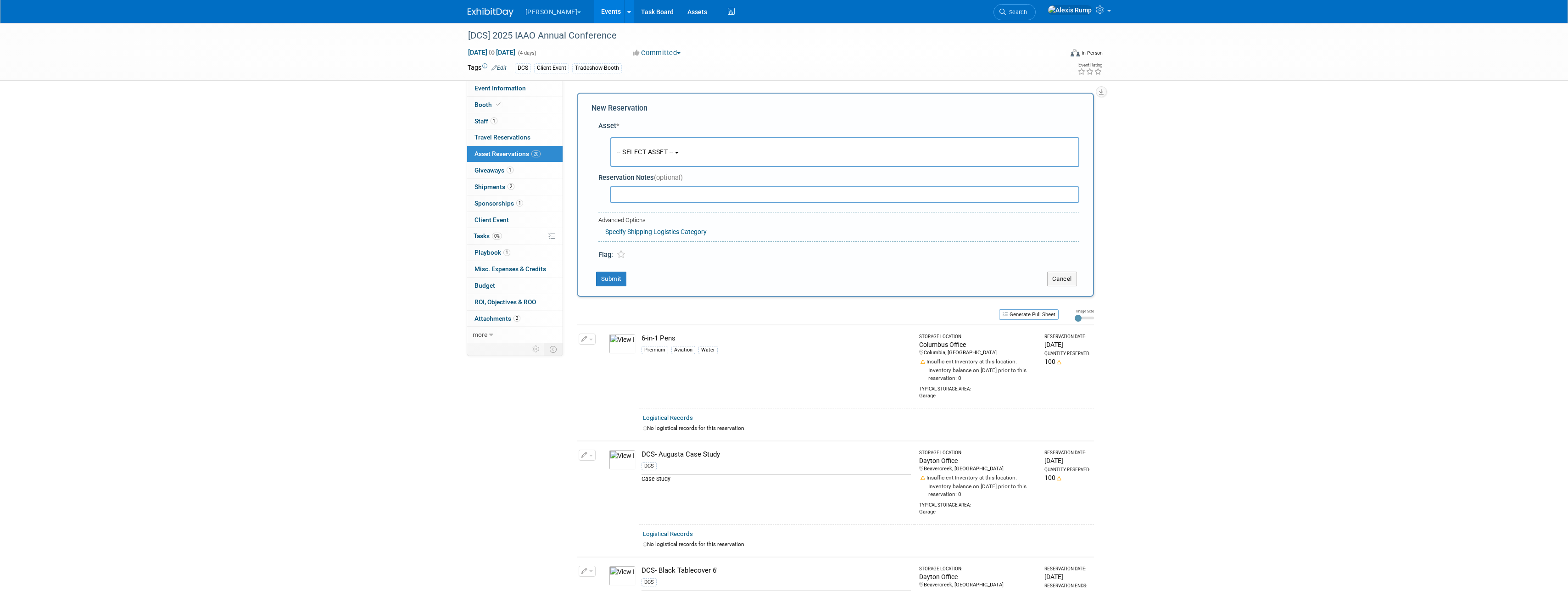 scroll, scrollTop: 9, scrollLeft: 0, axis: vertical 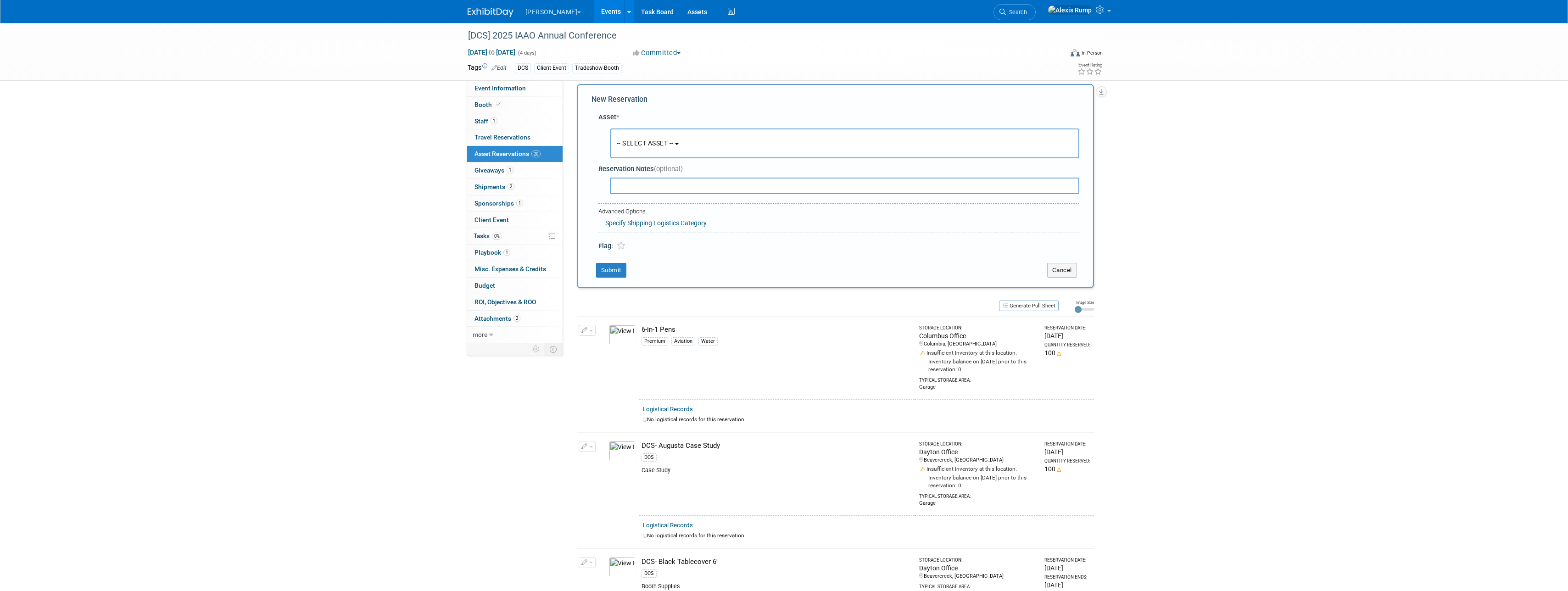 click on "-- SELECT ASSET --" at bounding box center (645, 143) 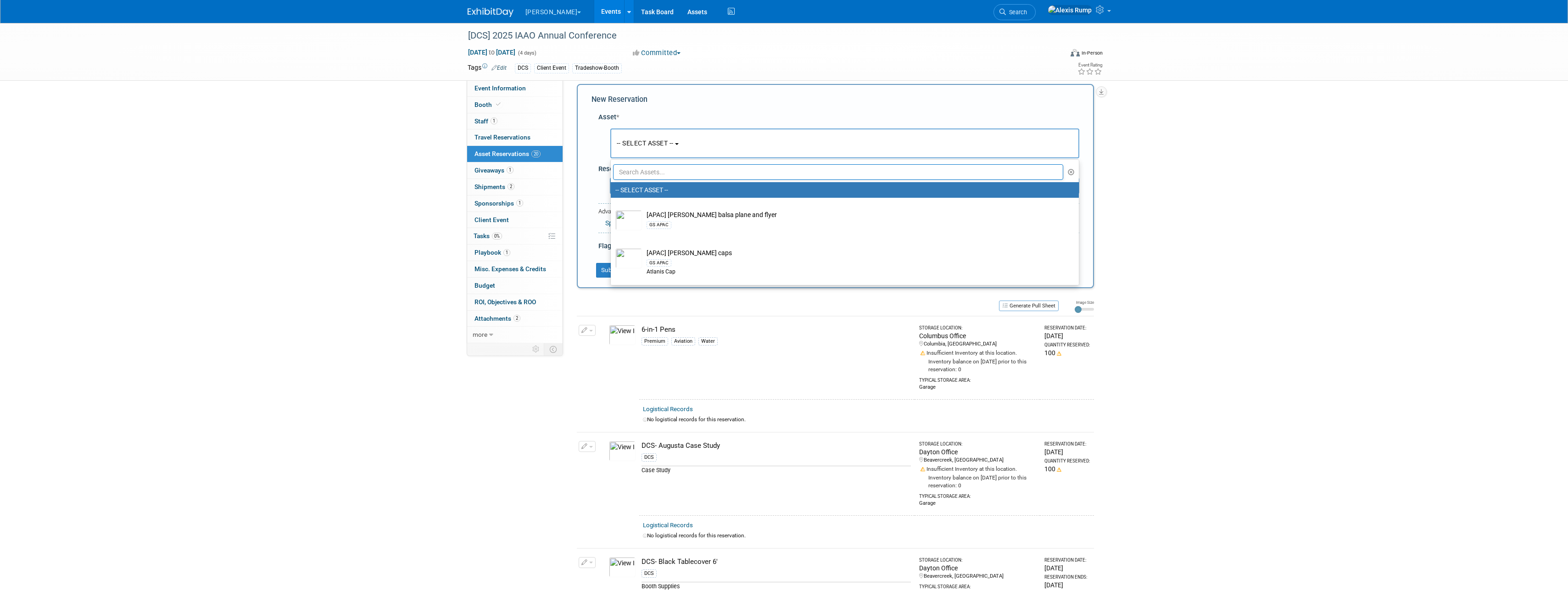 click at bounding box center (838, 172) 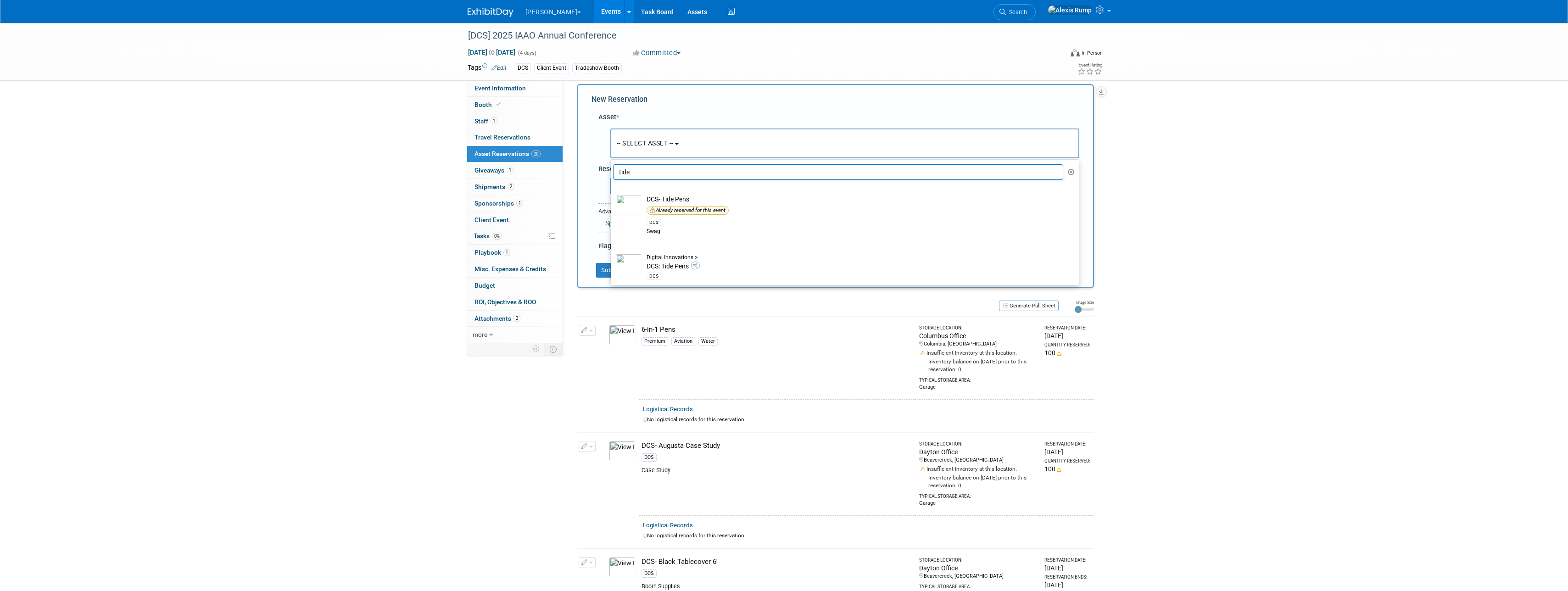 type on "tide" 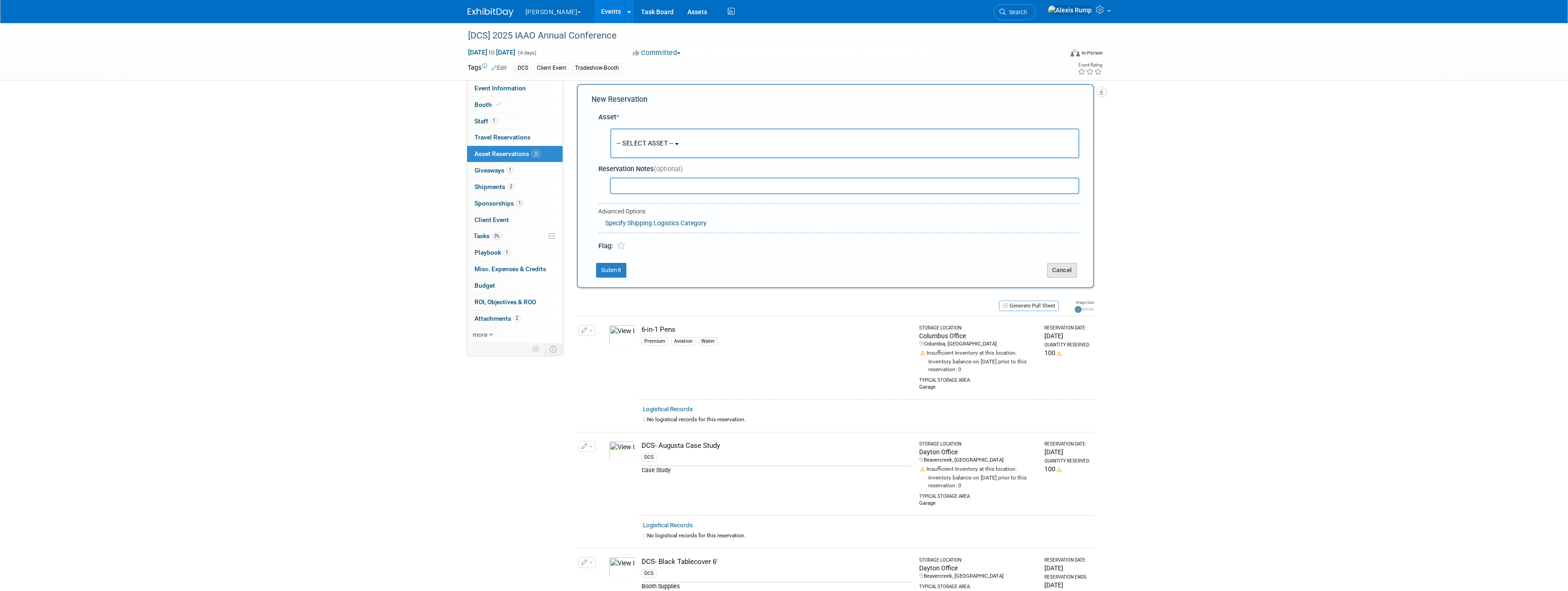 click on "Cancel" at bounding box center (1062, 270) 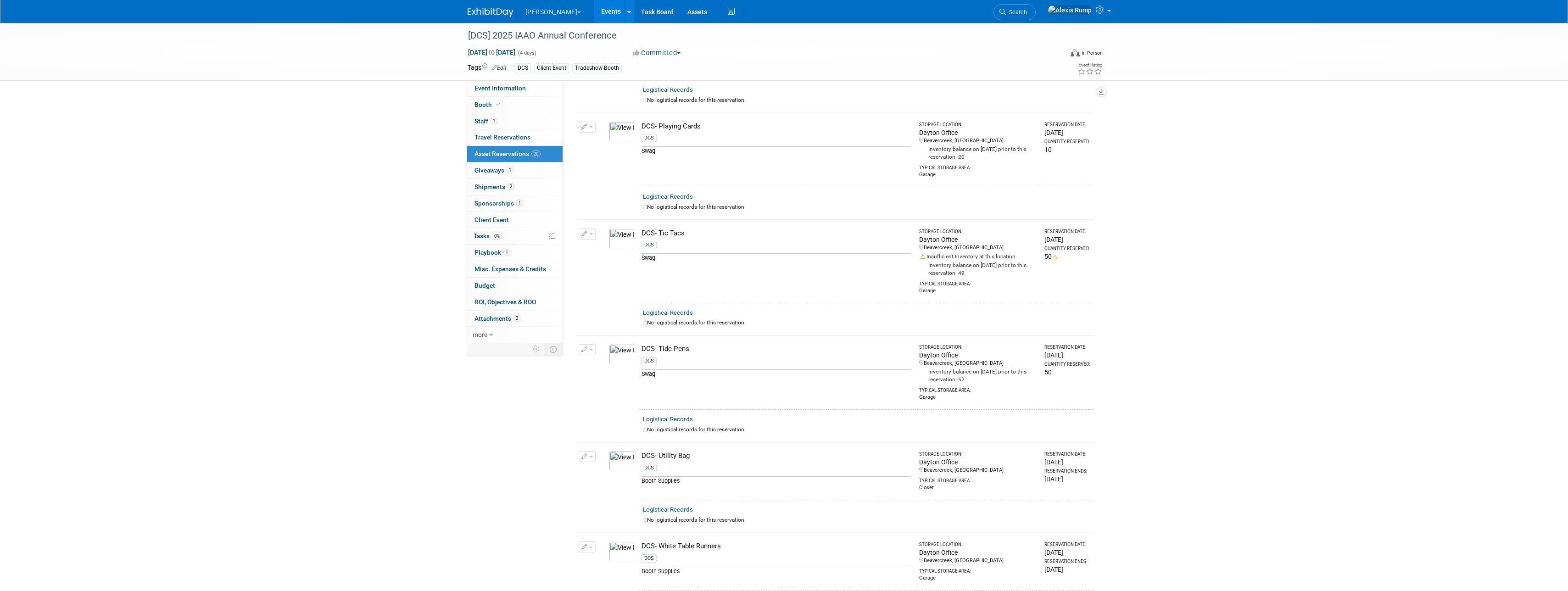 scroll, scrollTop: 1009, scrollLeft: 0, axis: vertical 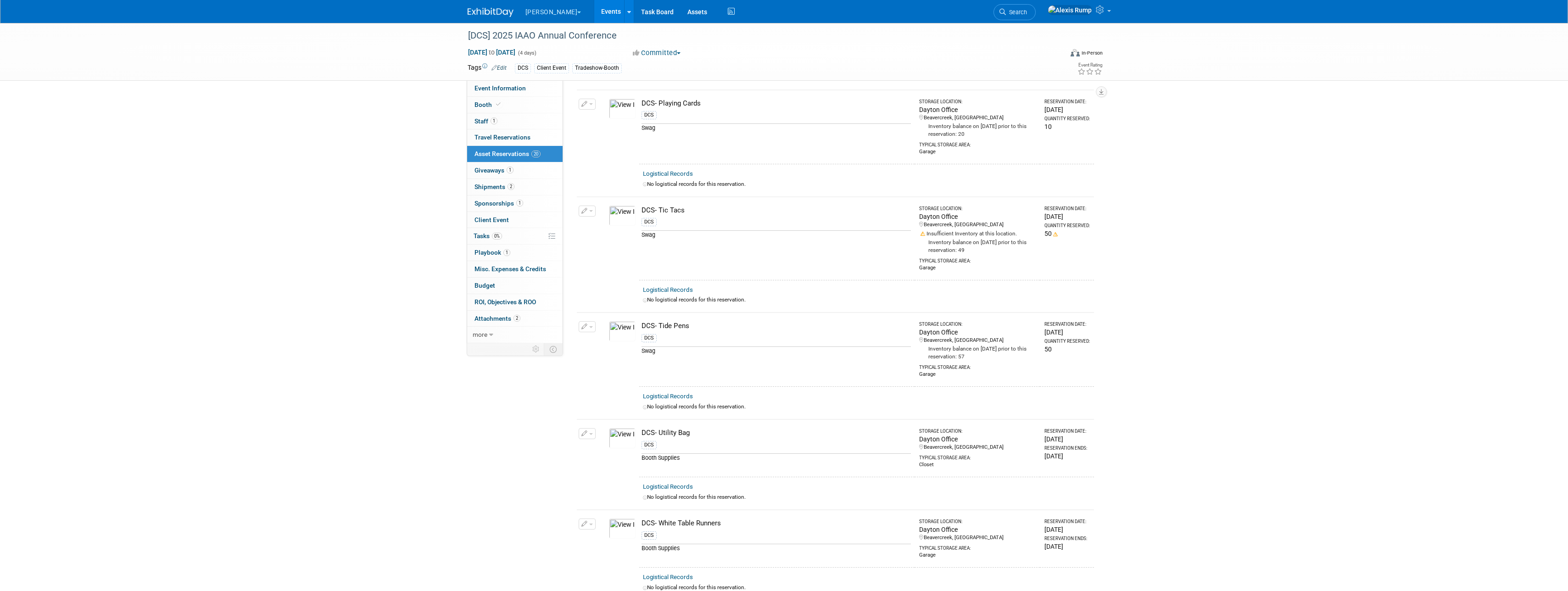 click at bounding box center (585, 211) 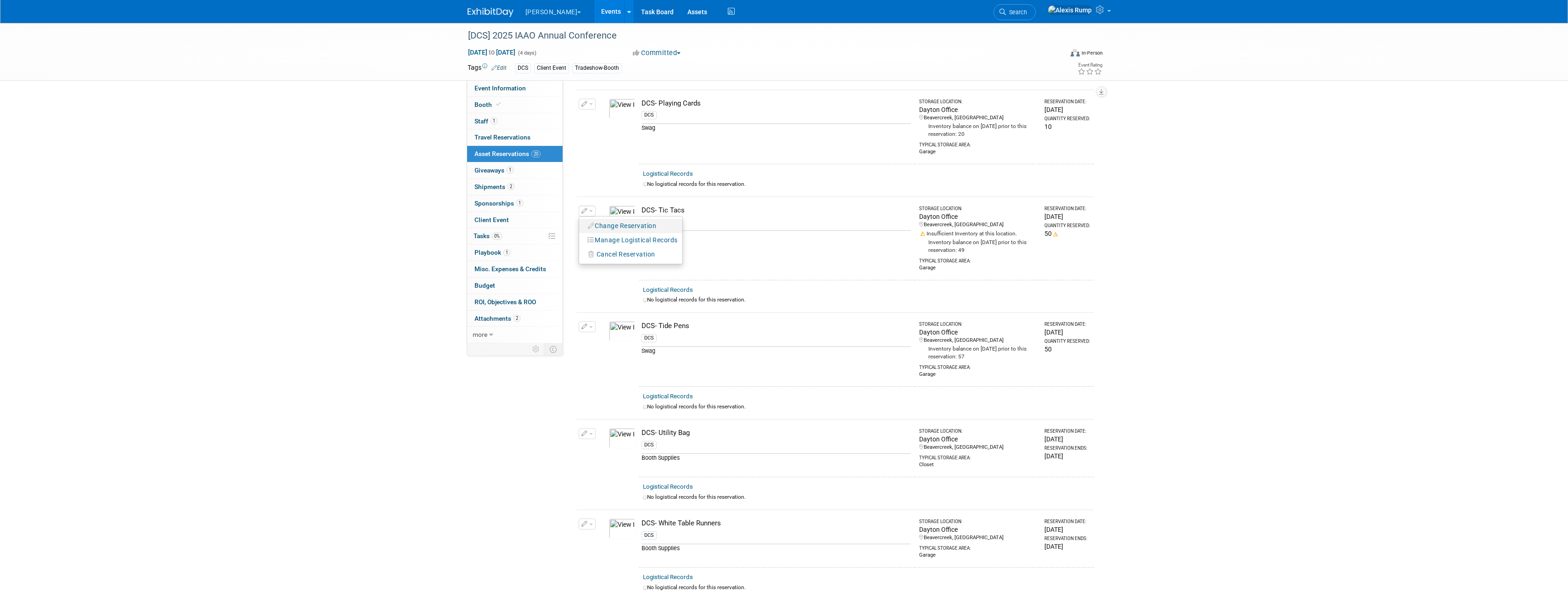 click on "Change Reservation" at bounding box center (622, 226) 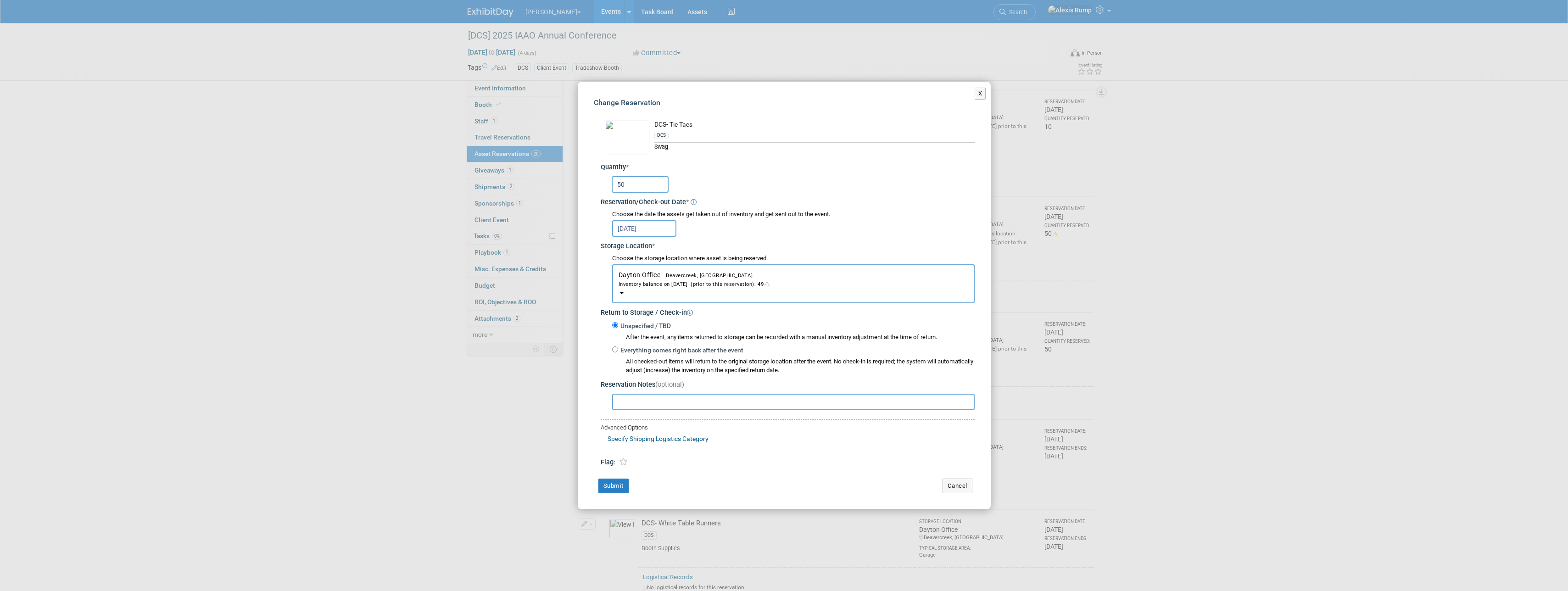 click on "50" at bounding box center [640, 184] 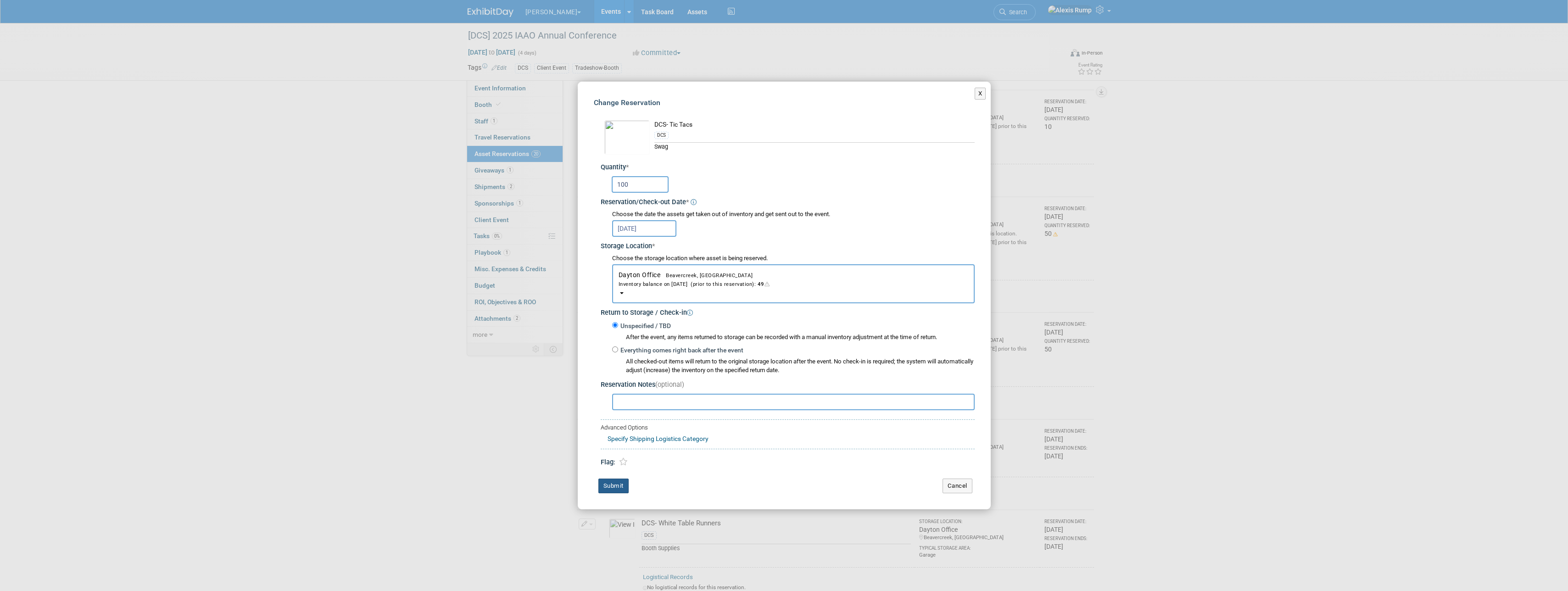 type on "100" 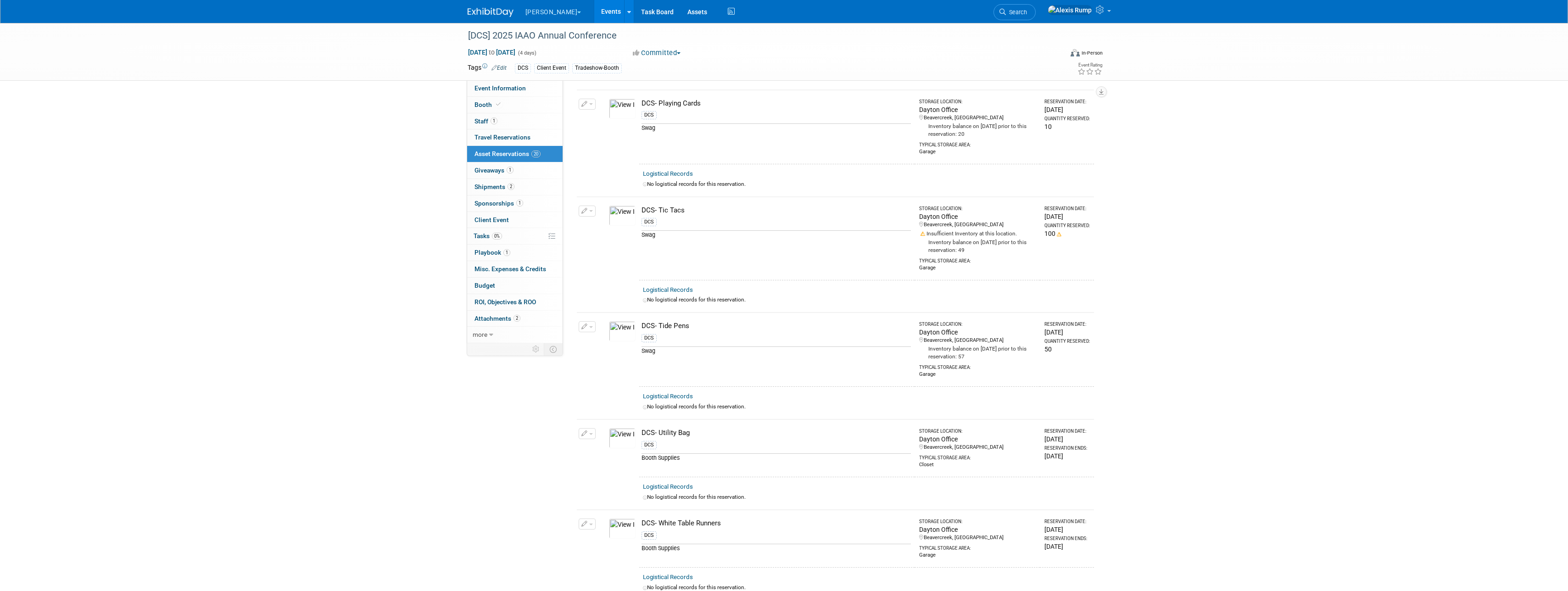 click at bounding box center (587, 327) 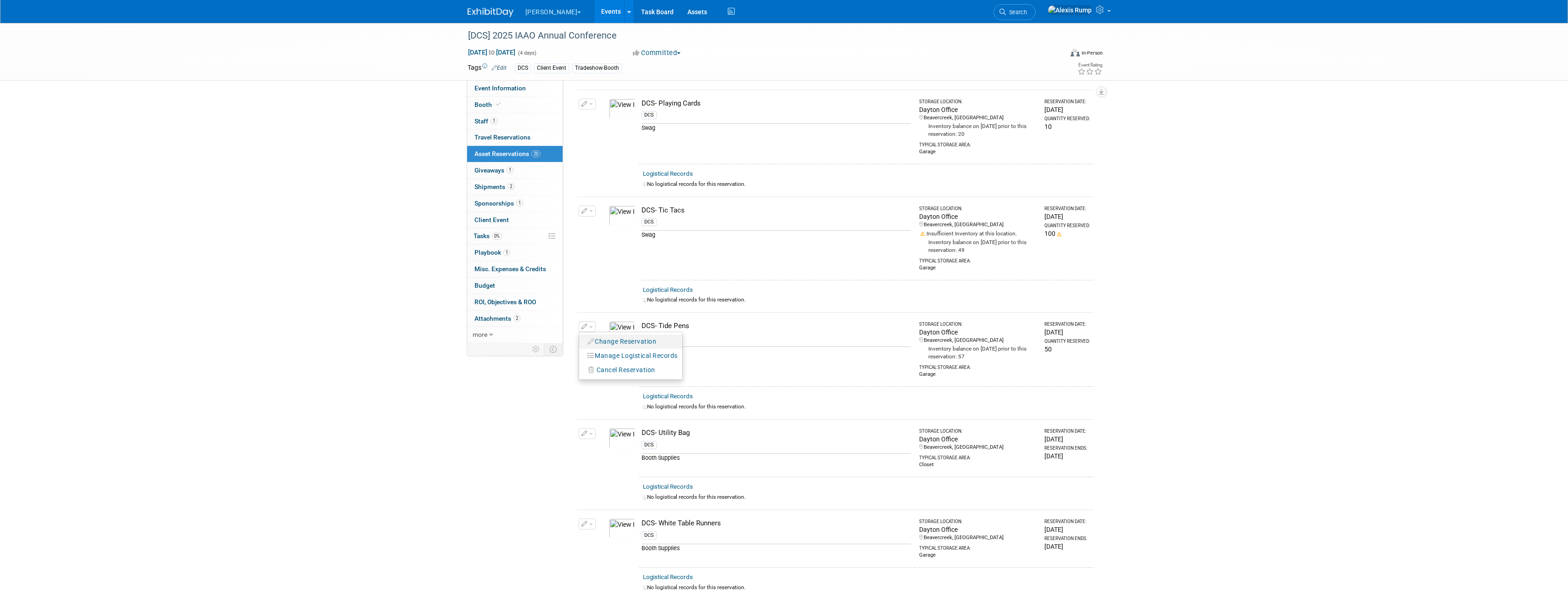 click on "Change Reservation" at bounding box center (622, 341) 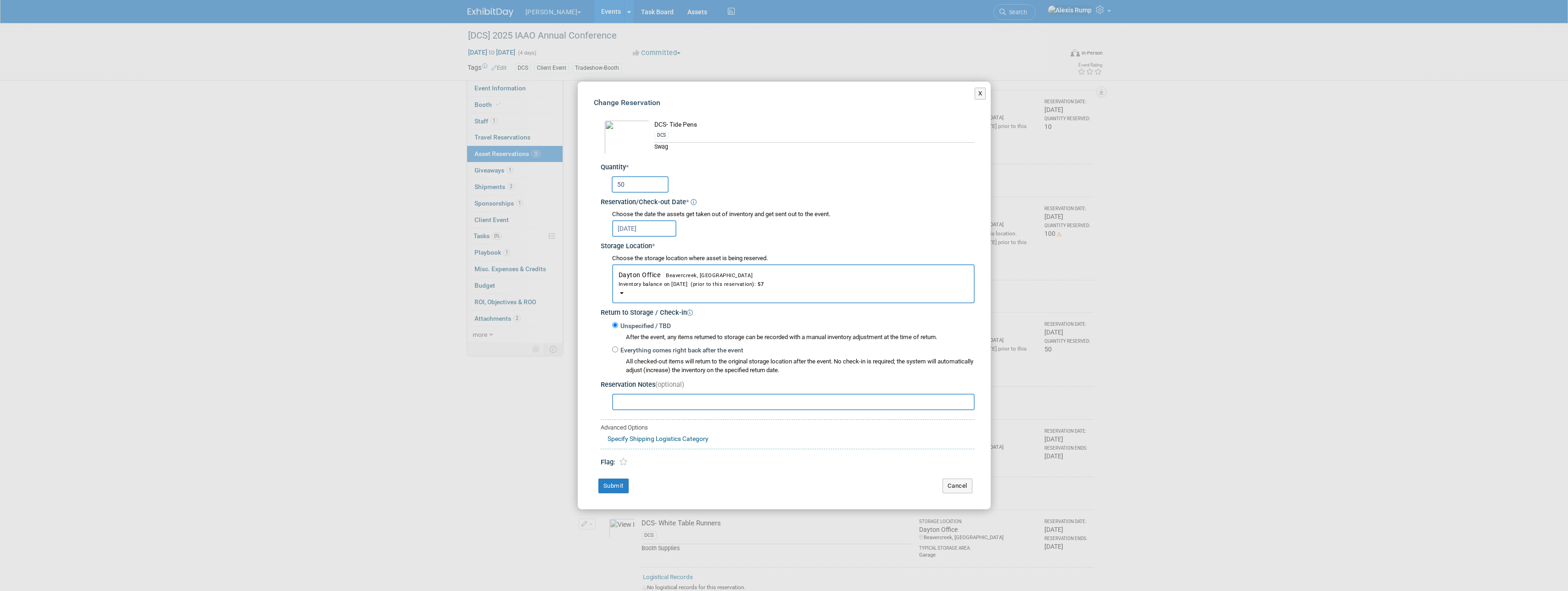 click on "50" at bounding box center (640, 184) 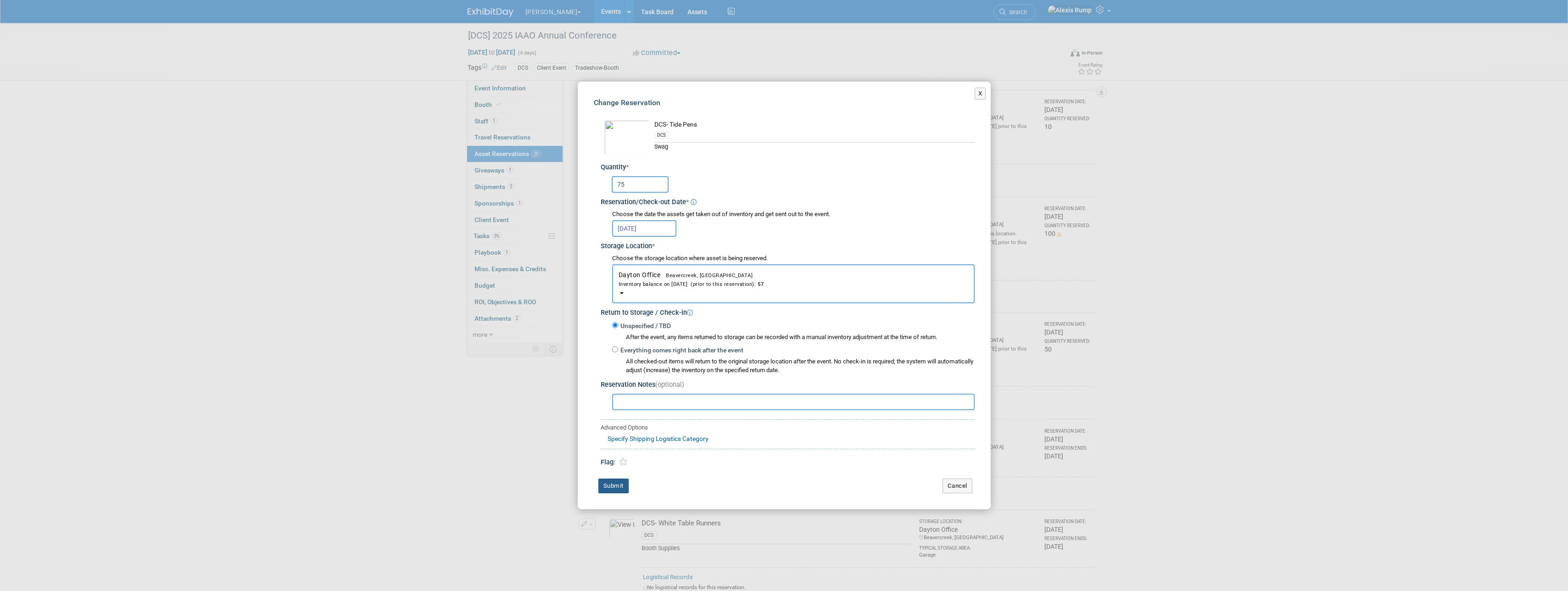 type on "75" 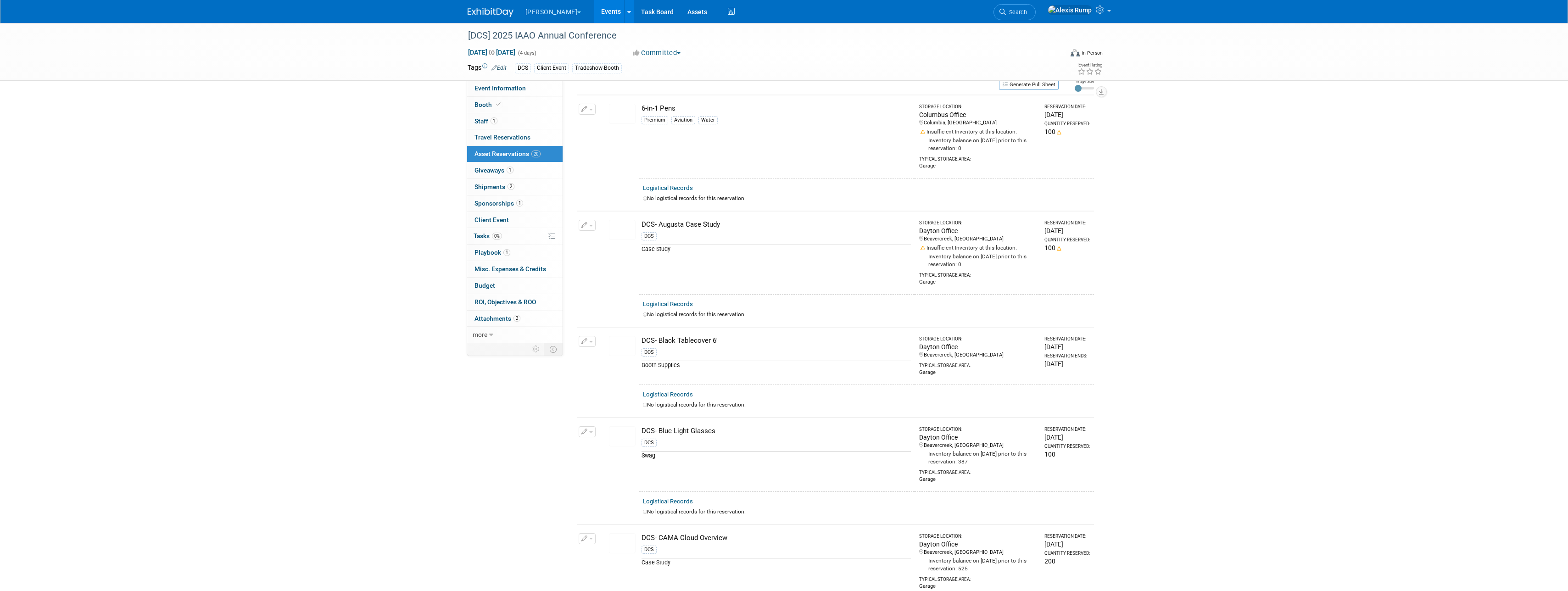 scroll, scrollTop: 0, scrollLeft: 0, axis: both 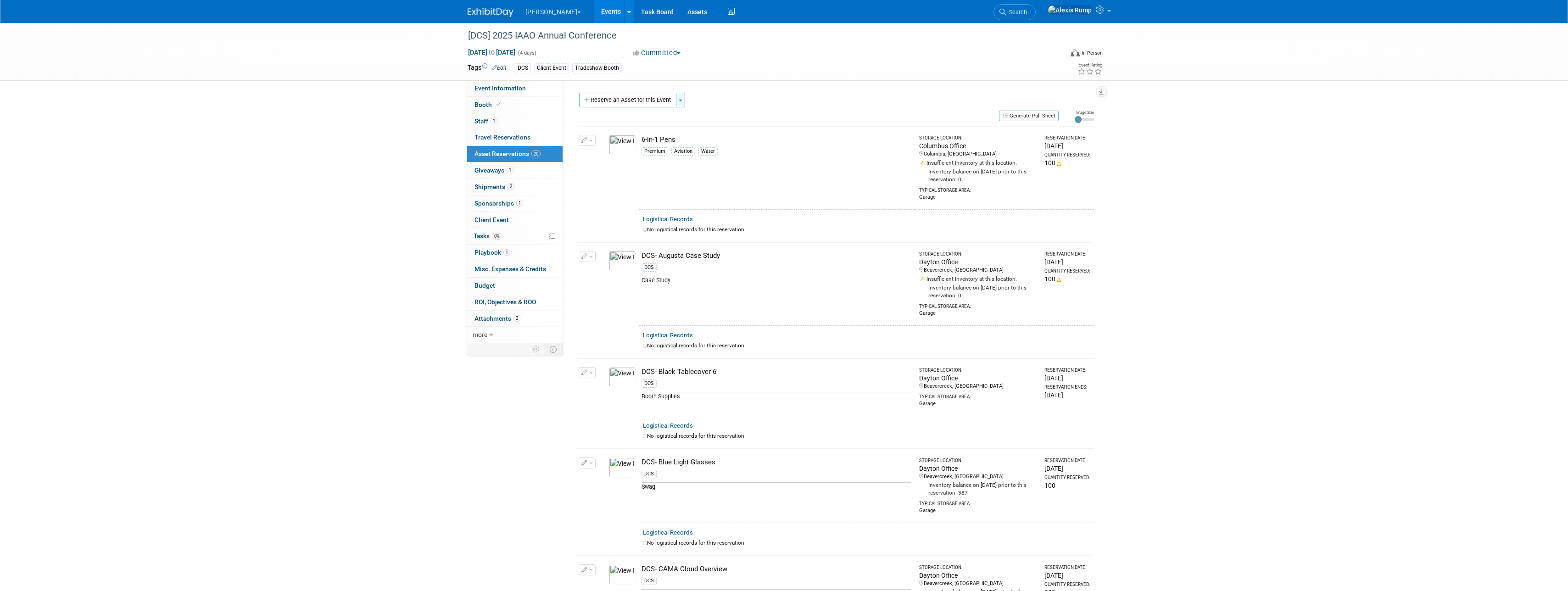 click on "Toggle Dropdown" at bounding box center (681, 100) 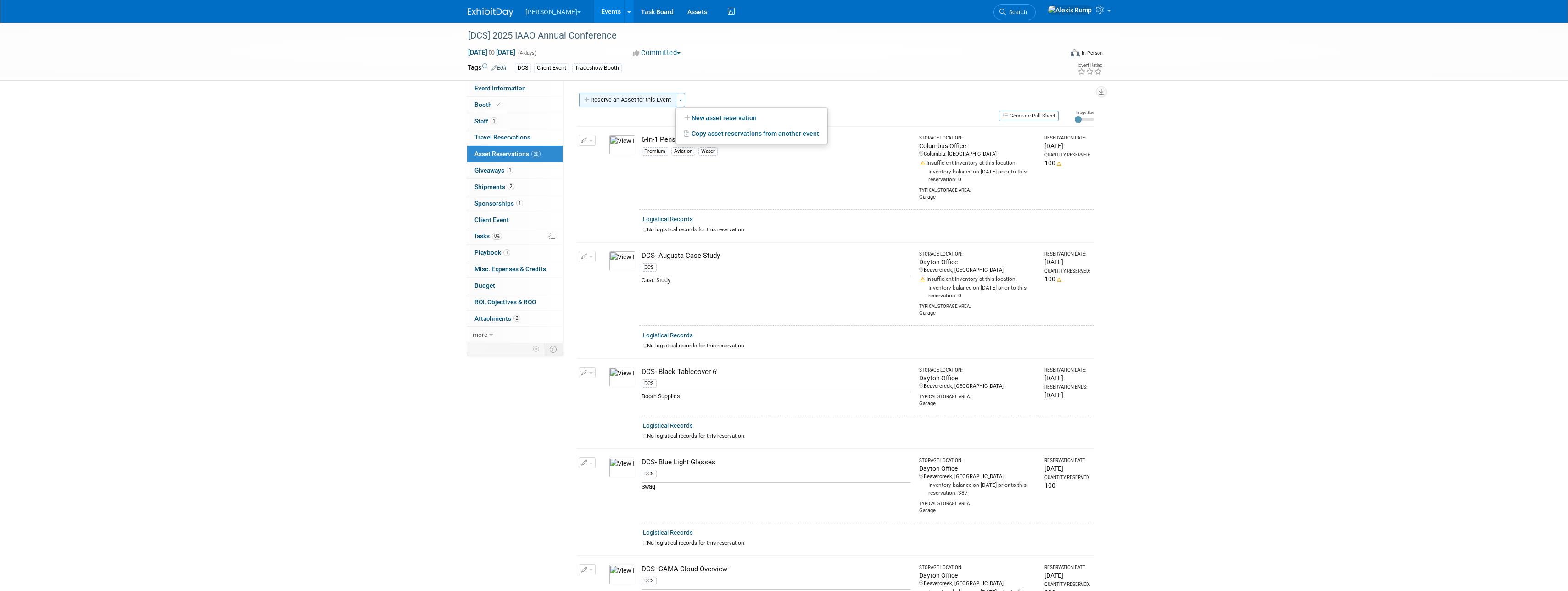 click on "Reserve an Asset for this Event" at bounding box center [628, 100] 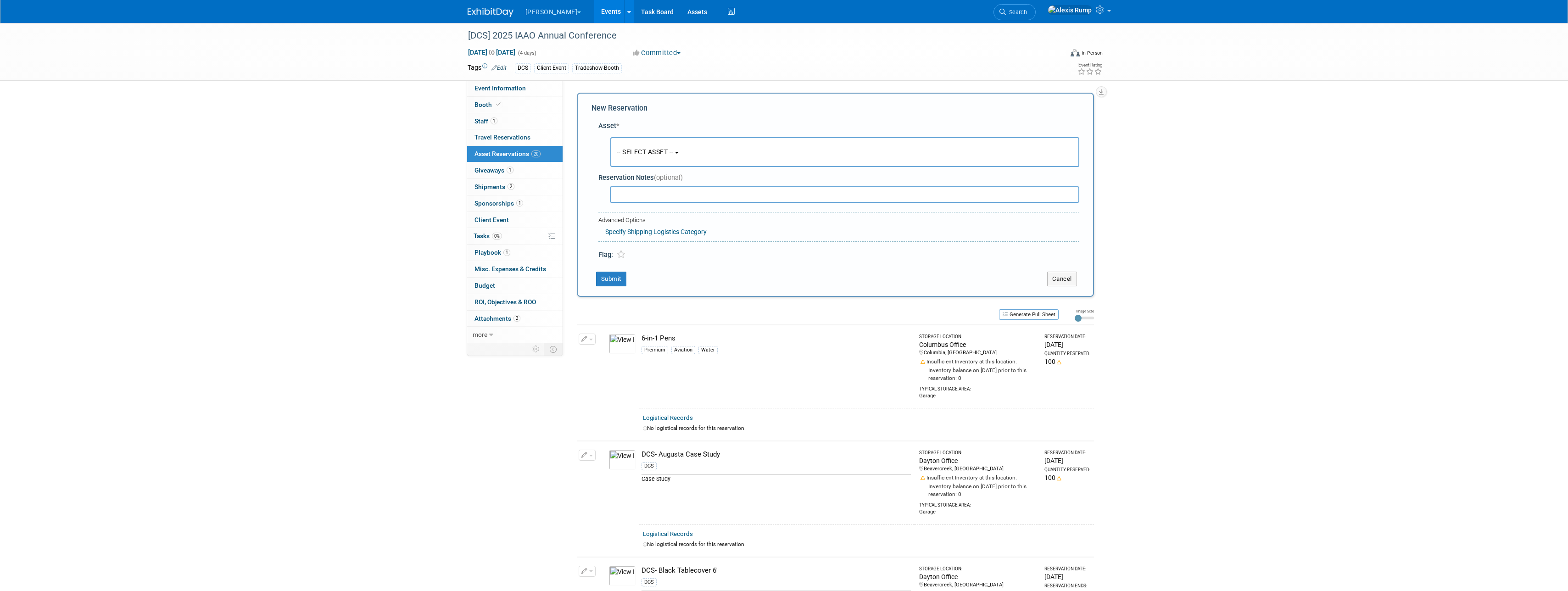 scroll, scrollTop: 9, scrollLeft: 0, axis: vertical 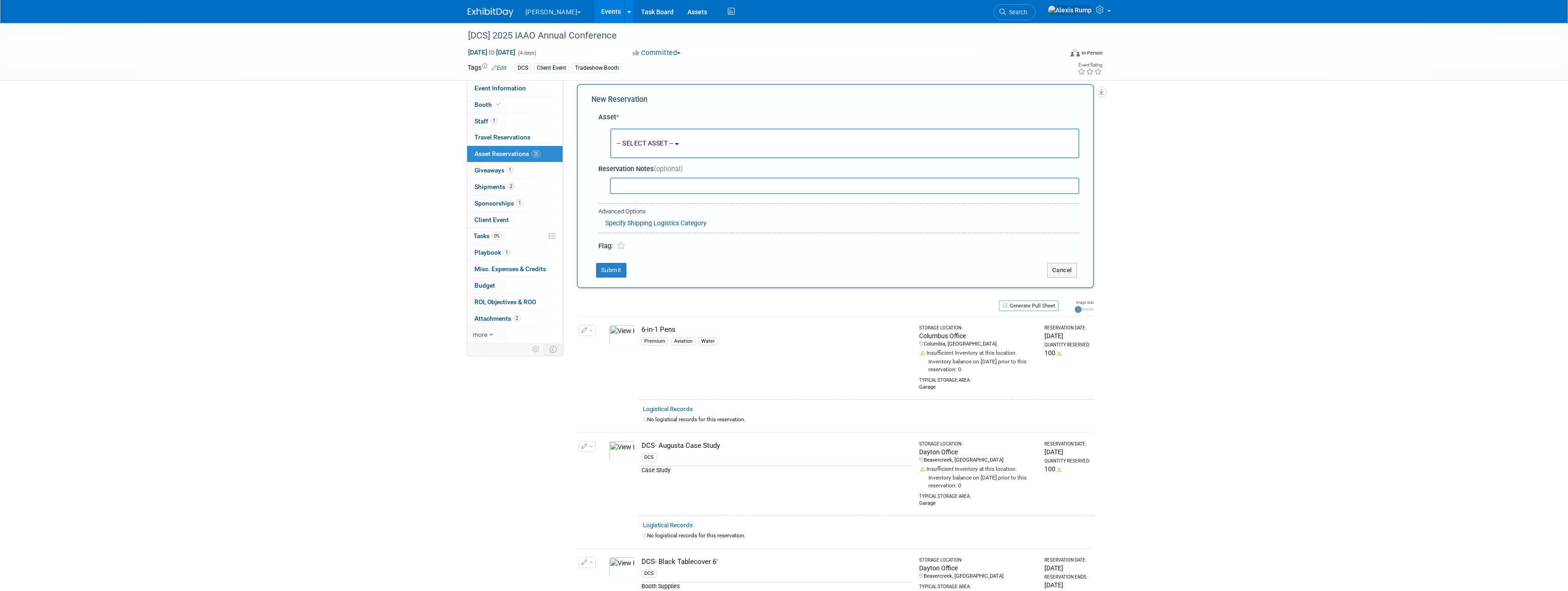 click on "-- SELECT ASSET --" at bounding box center (845, 143) 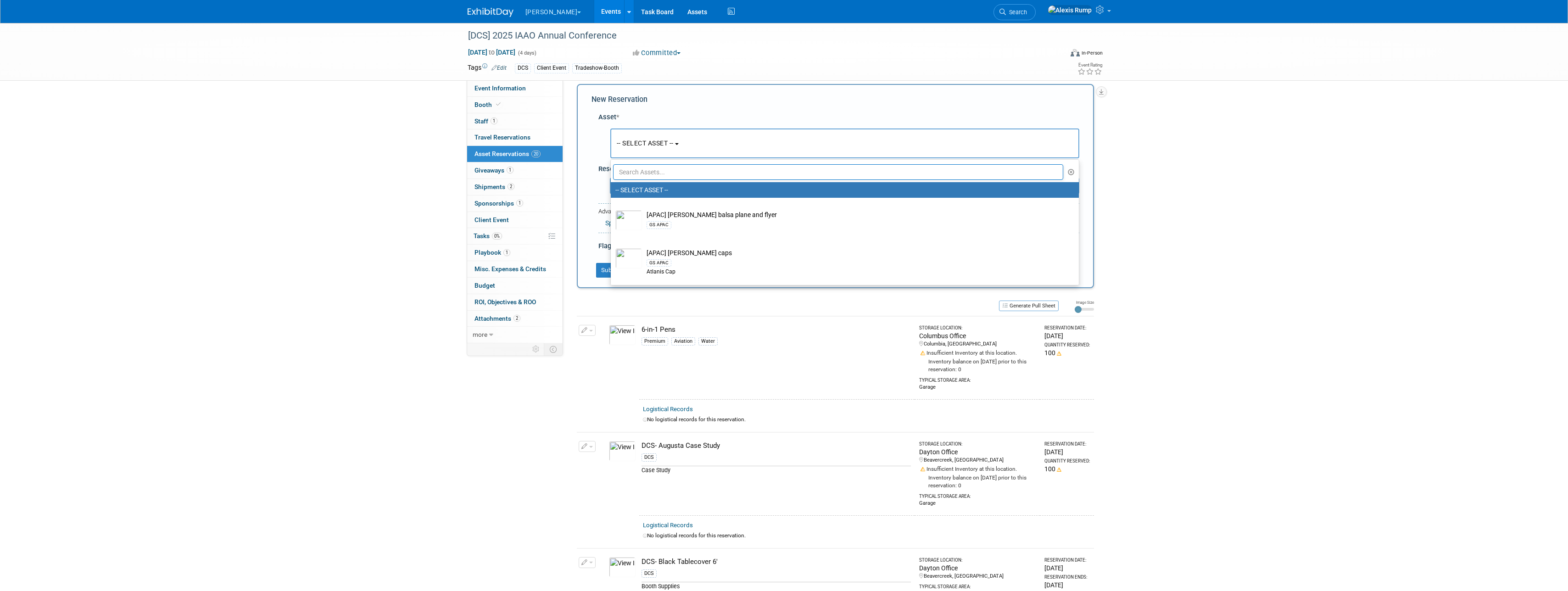 click at bounding box center [838, 172] 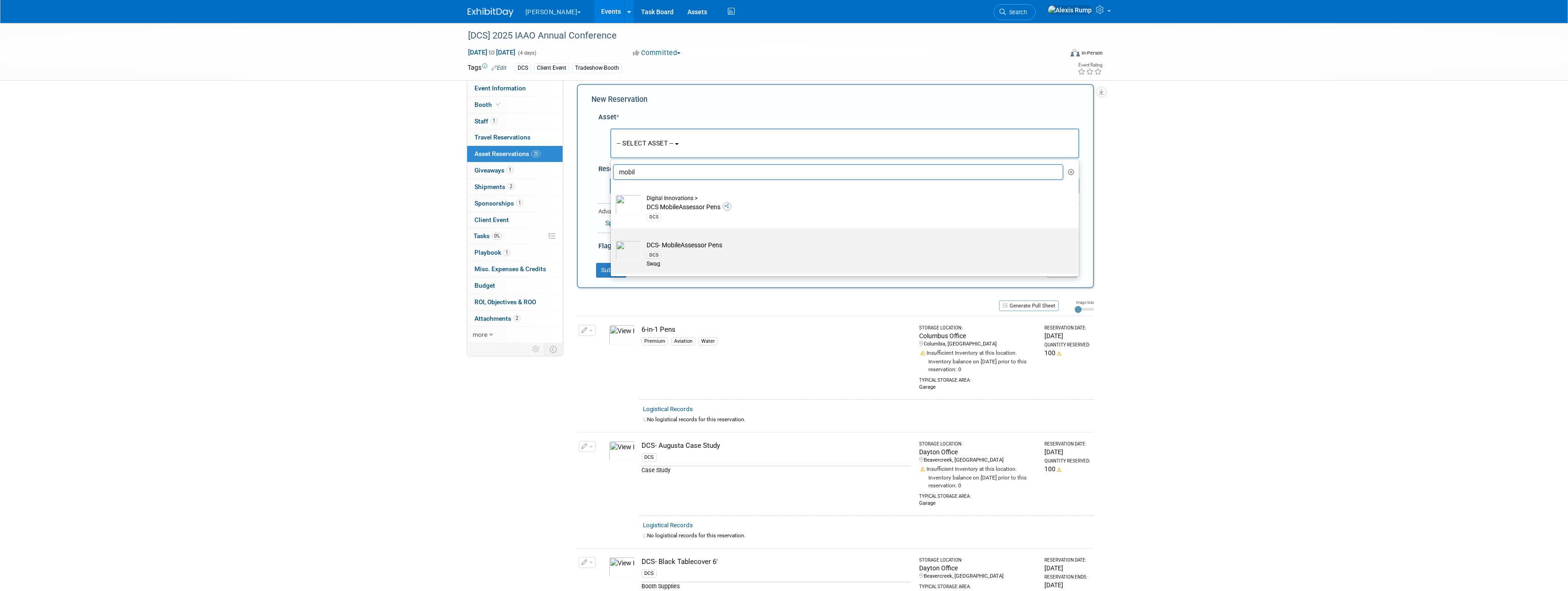 type on "mobil" 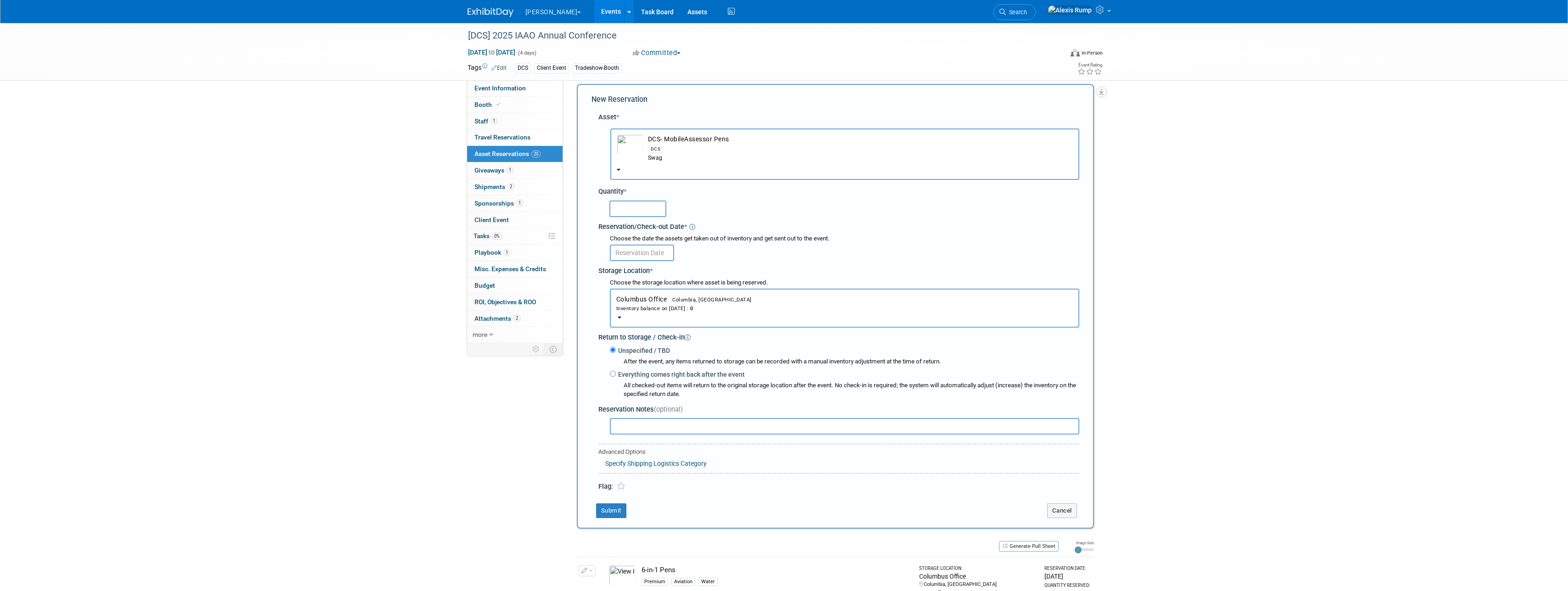 click at bounding box center (638, 209) 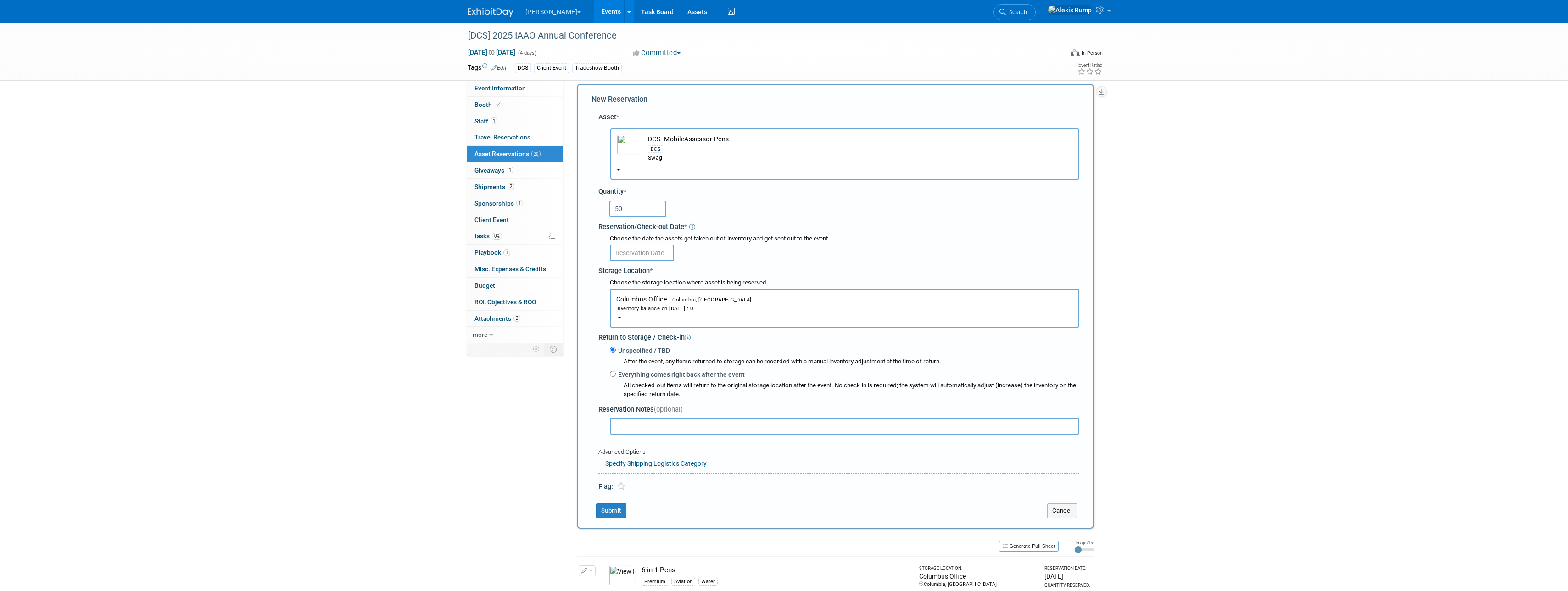type on "50" 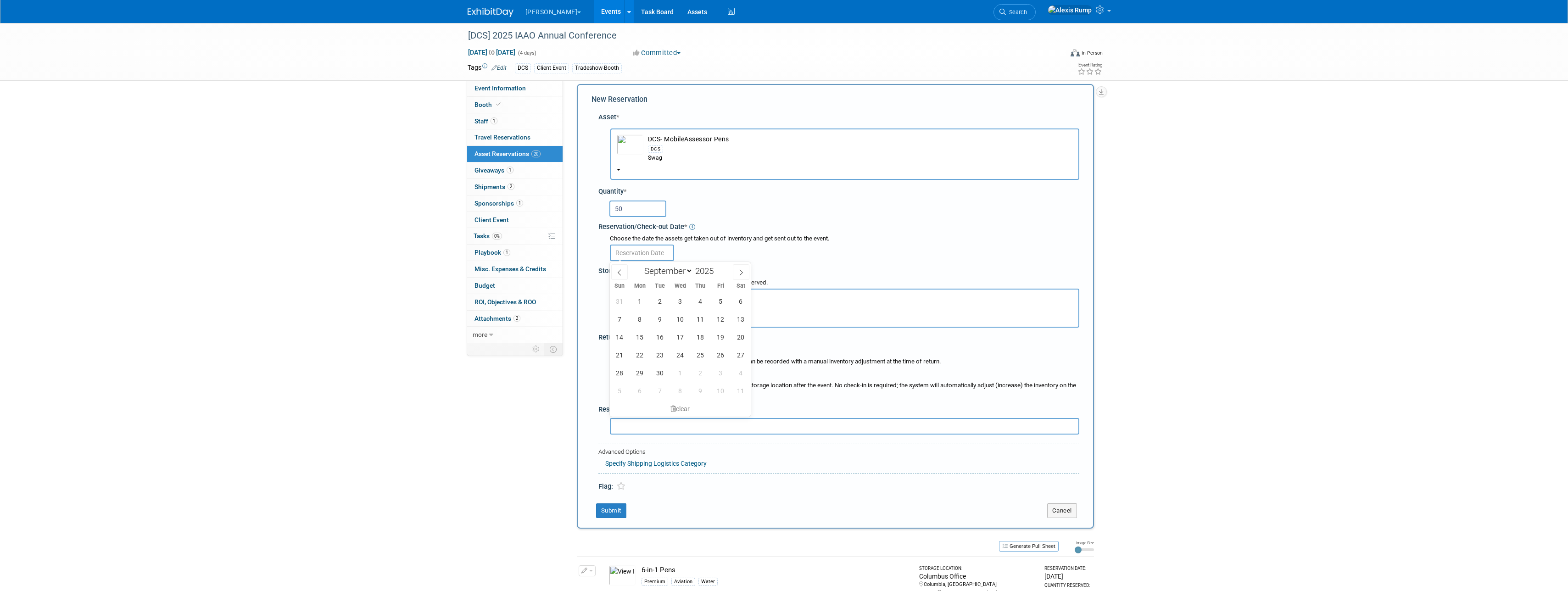 click at bounding box center [642, 253] 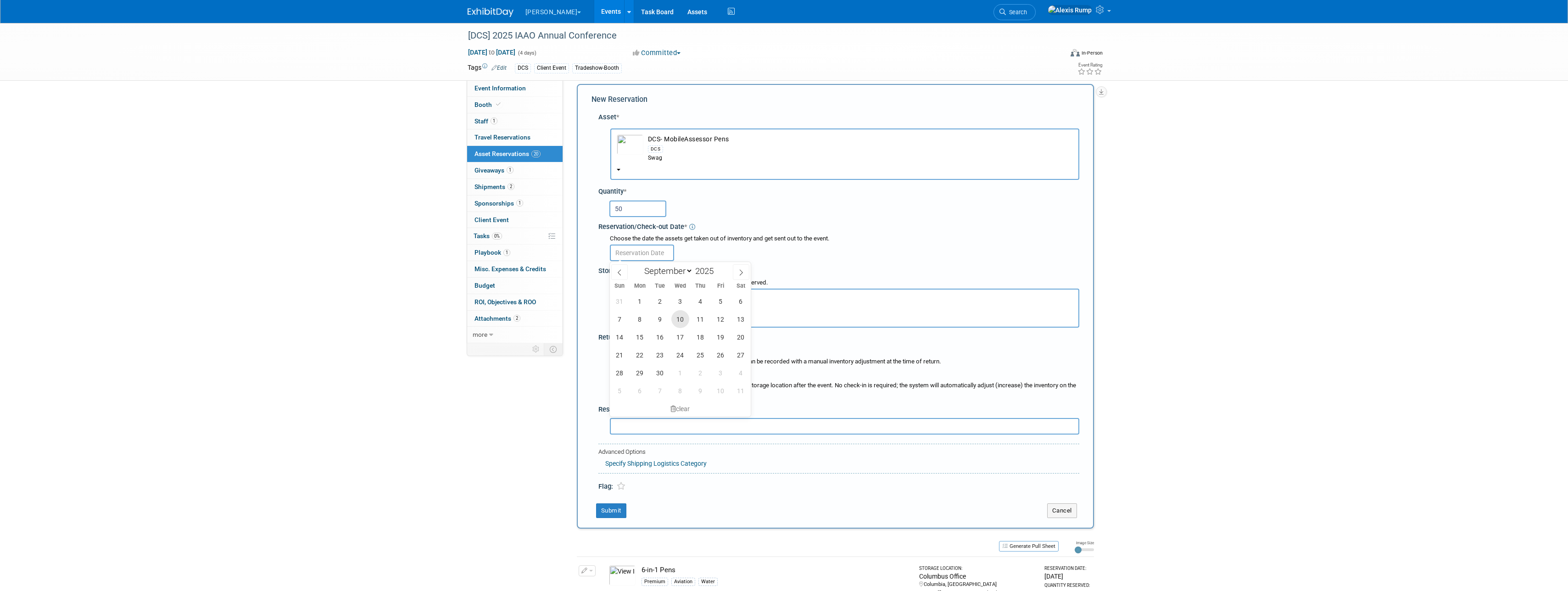 click on "10" at bounding box center [680, 319] 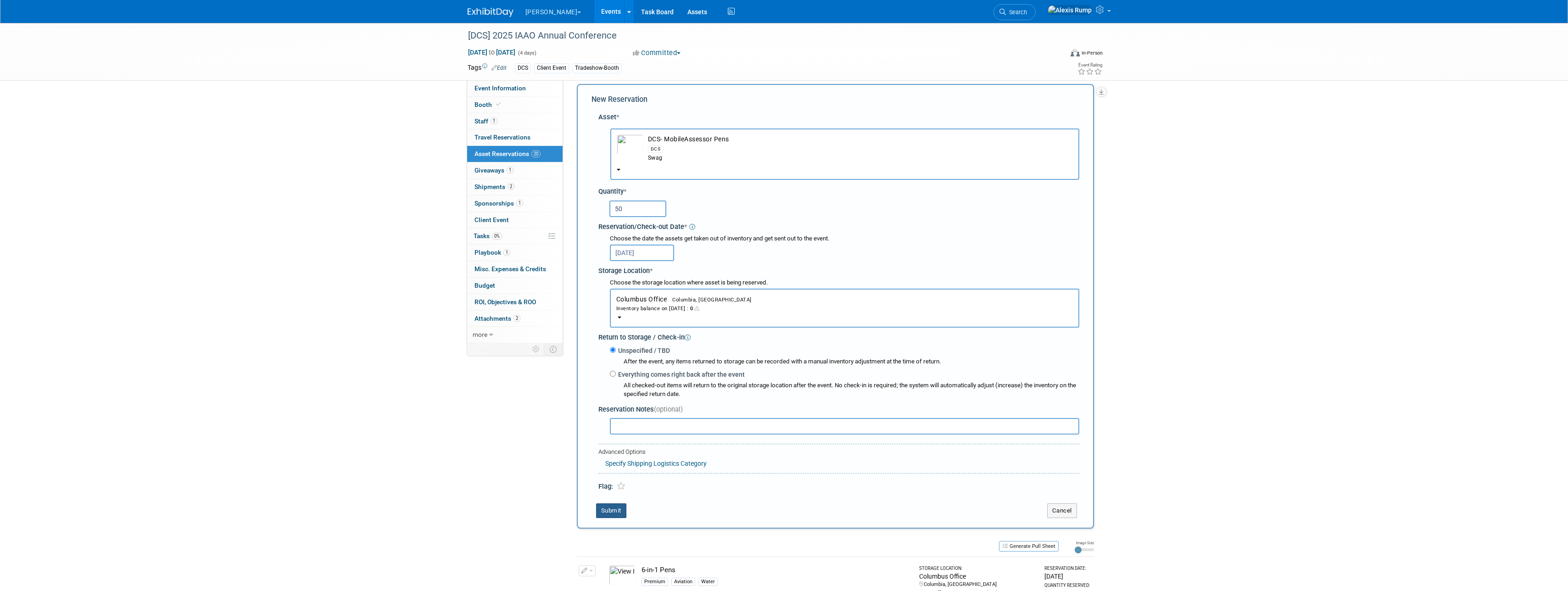 click on "Submit" at bounding box center [611, 511] 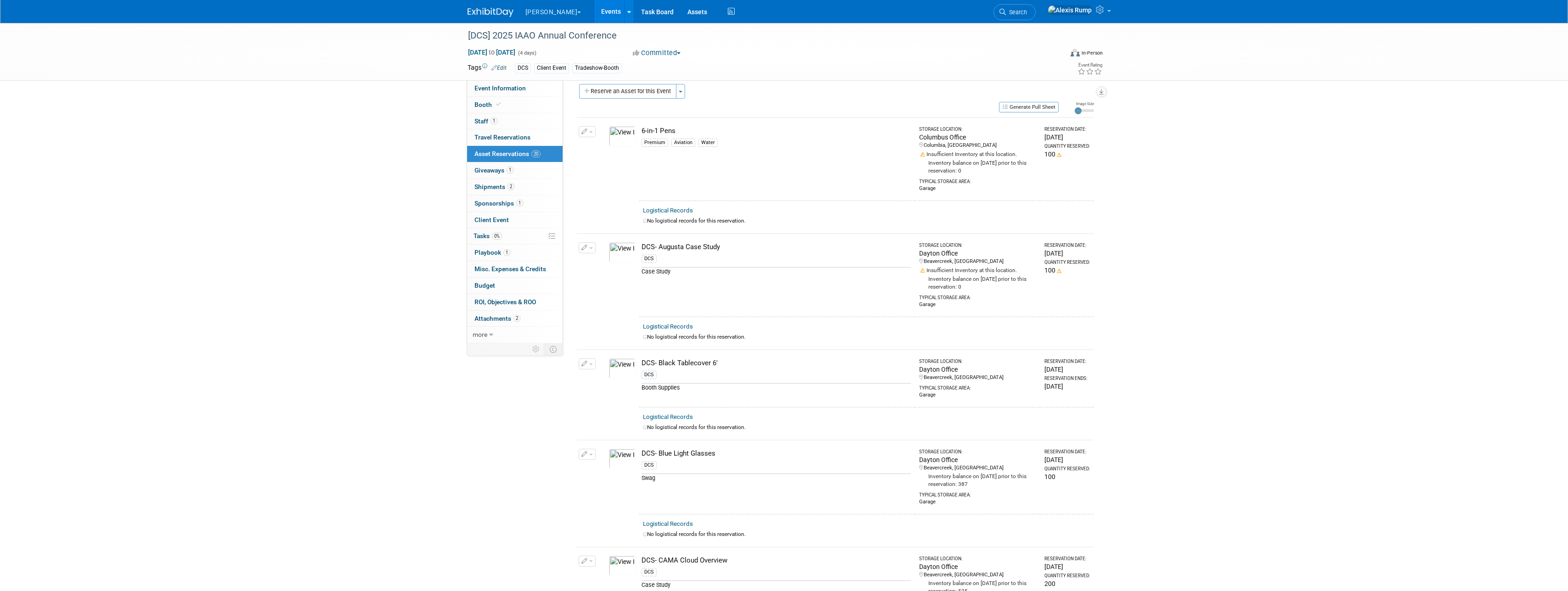 scroll, scrollTop: 980, scrollLeft: 0, axis: vertical 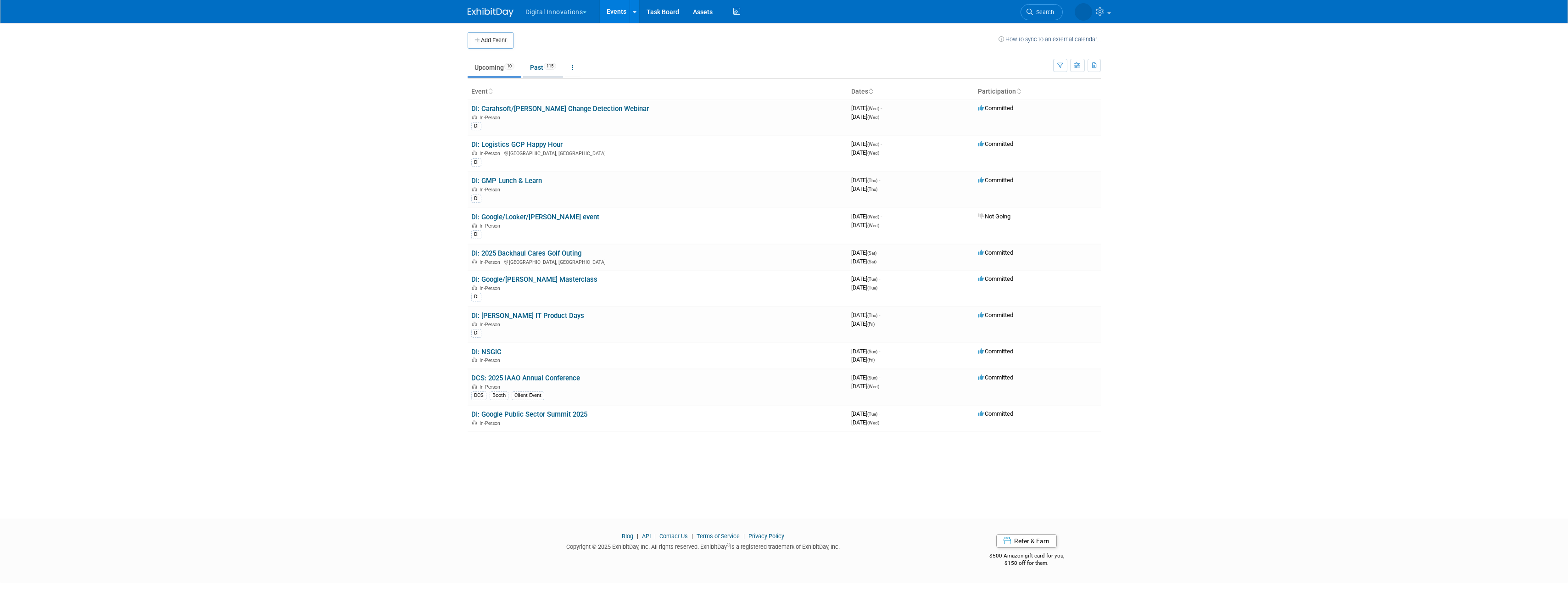 click on "Past
115" at bounding box center [543, 67] 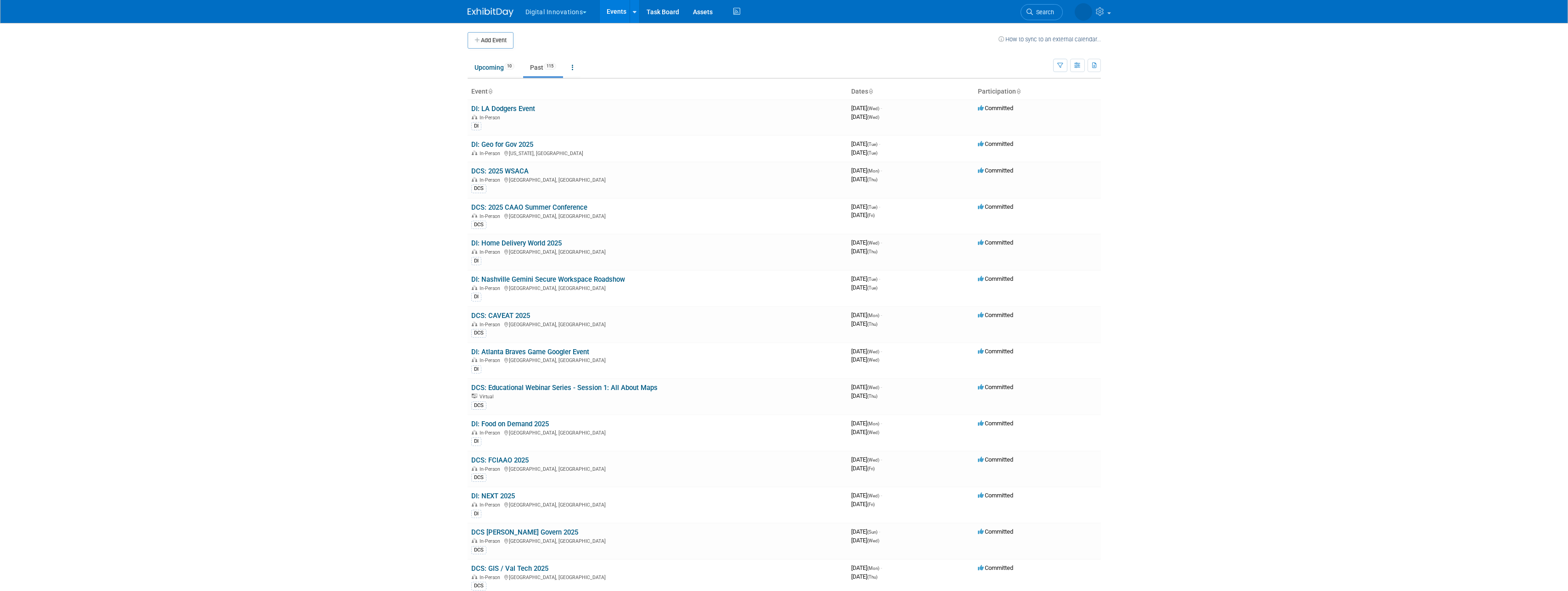 scroll, scrollTop: 0, scrollLeft: 0, axis: both 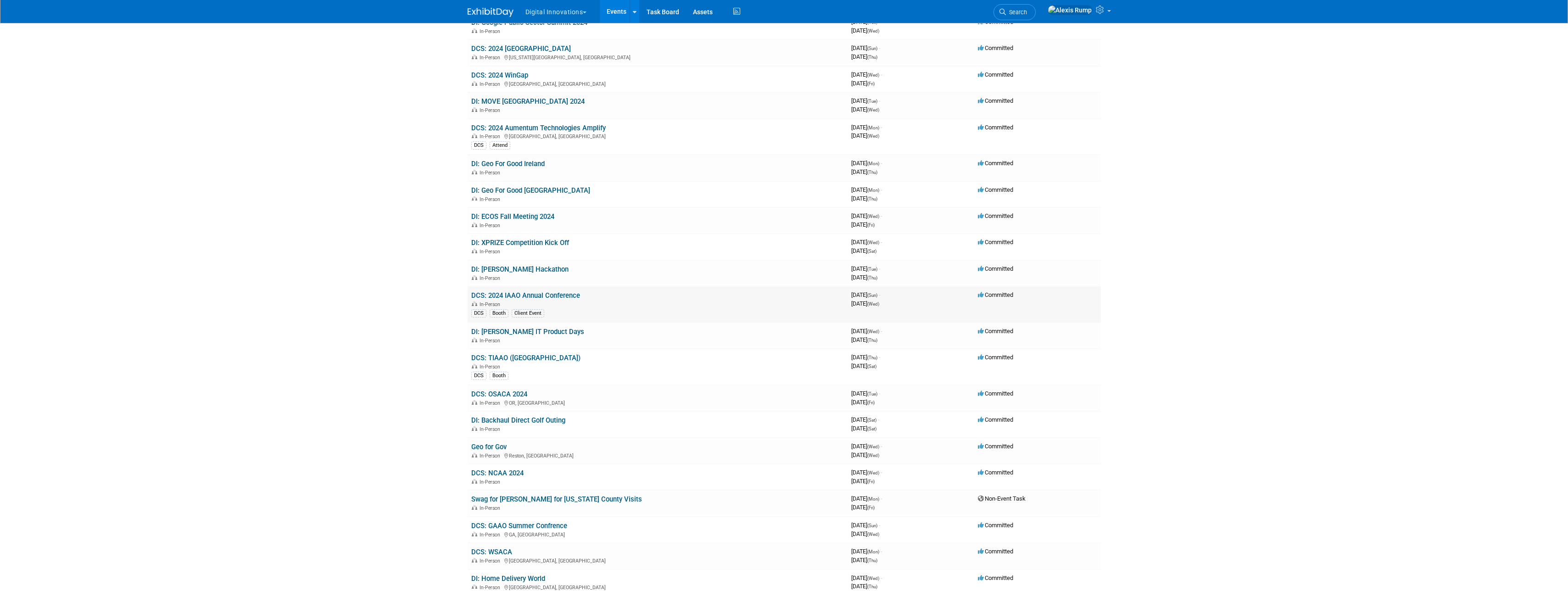 click on "DCS: 2024 IAAO Annual Conference" at bounding box center (525, 296) 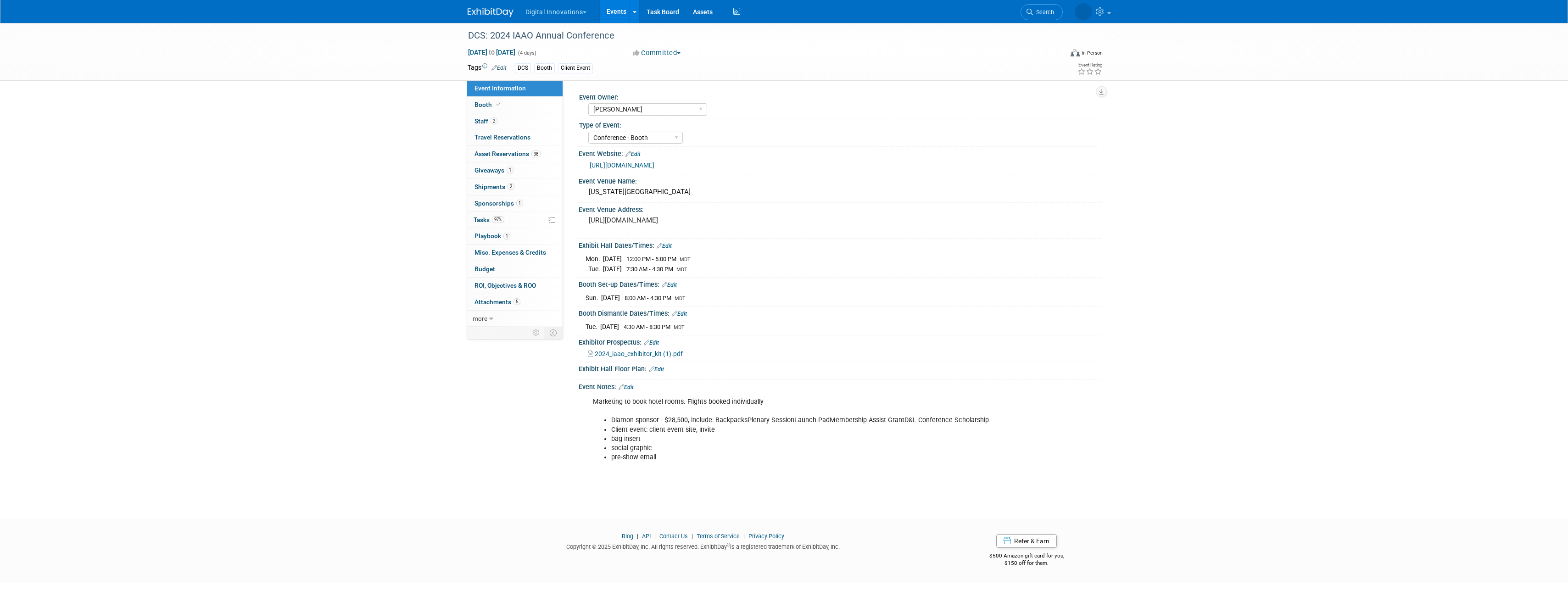 select on "[PERSON_NAME]" 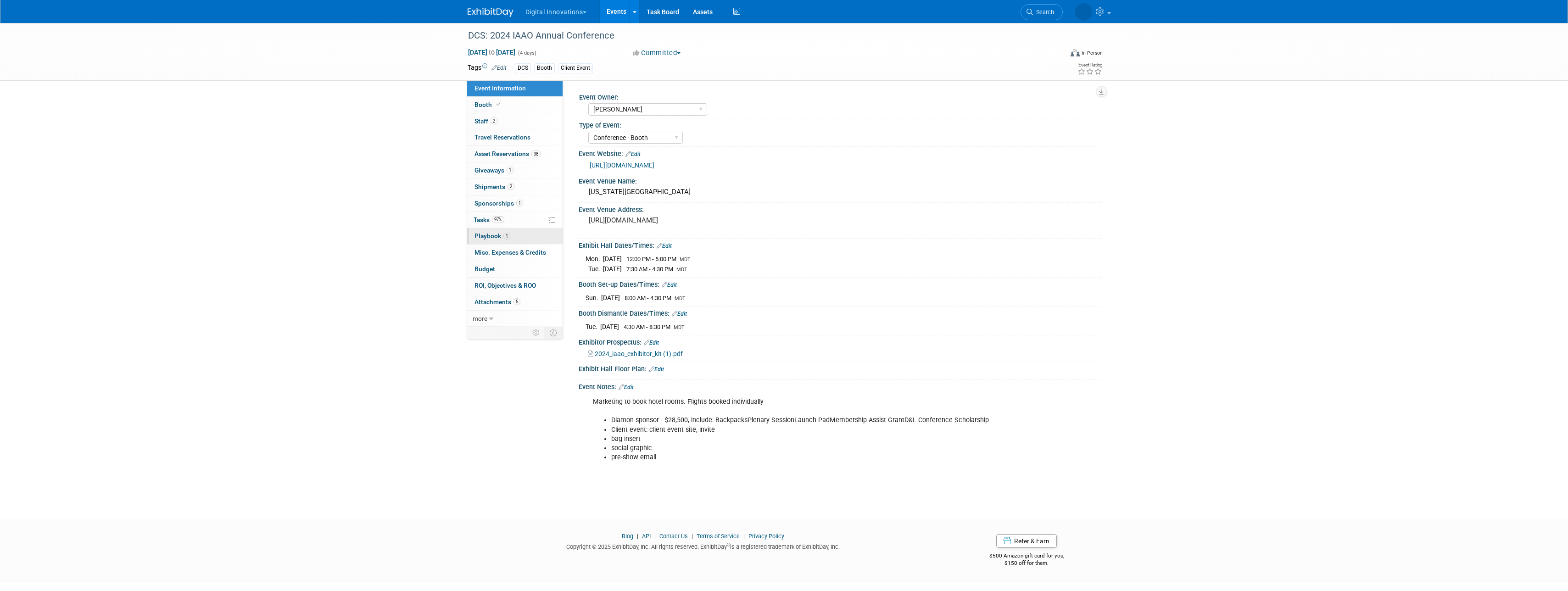 scroll, scrollTop: 0, scrollLeft: 0, axis: both 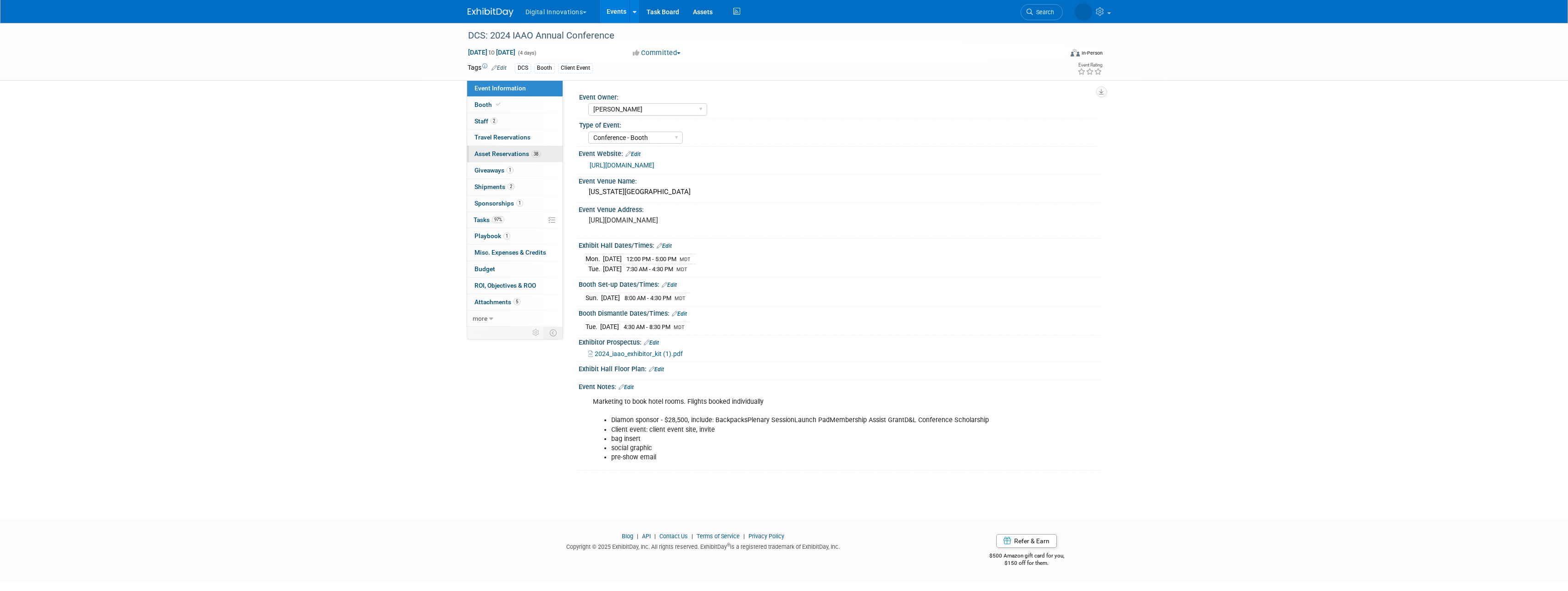 click on "Asset Reservations 38" at bounding box center (508, 154) 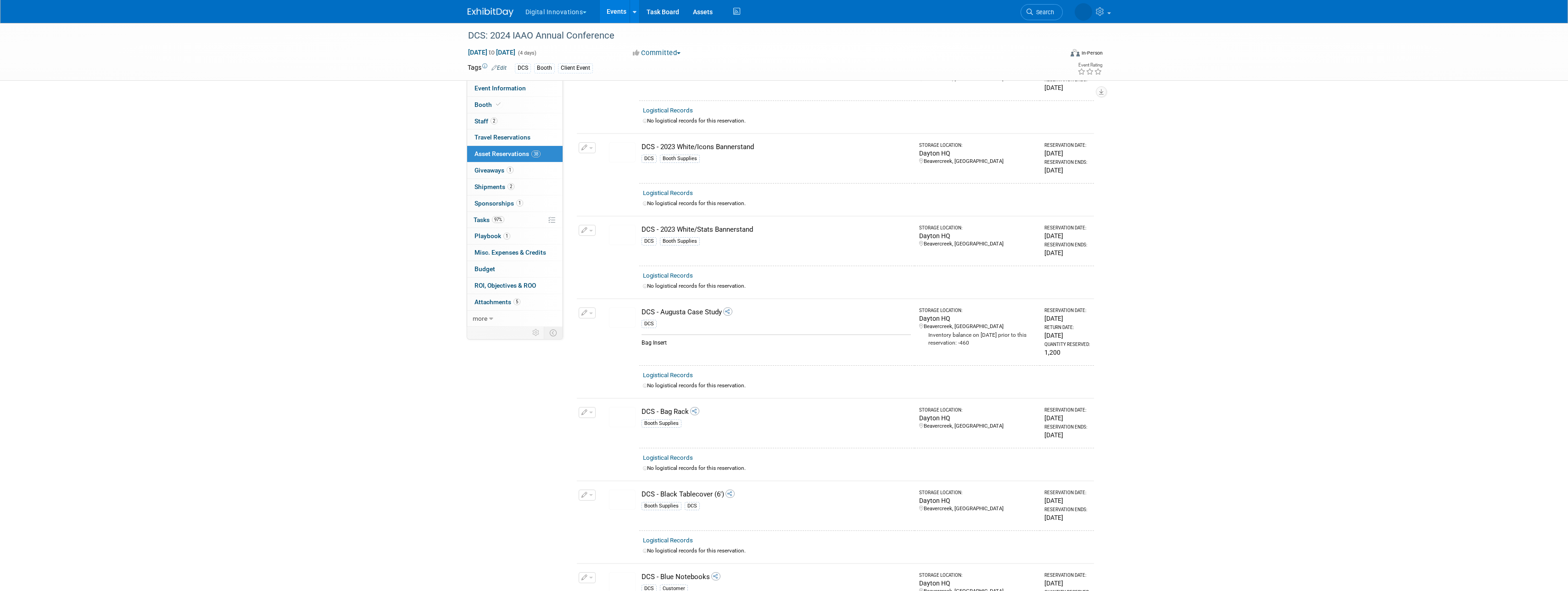 scroll, scrollTop: 92, scrollLeft: 0, axis: vertical 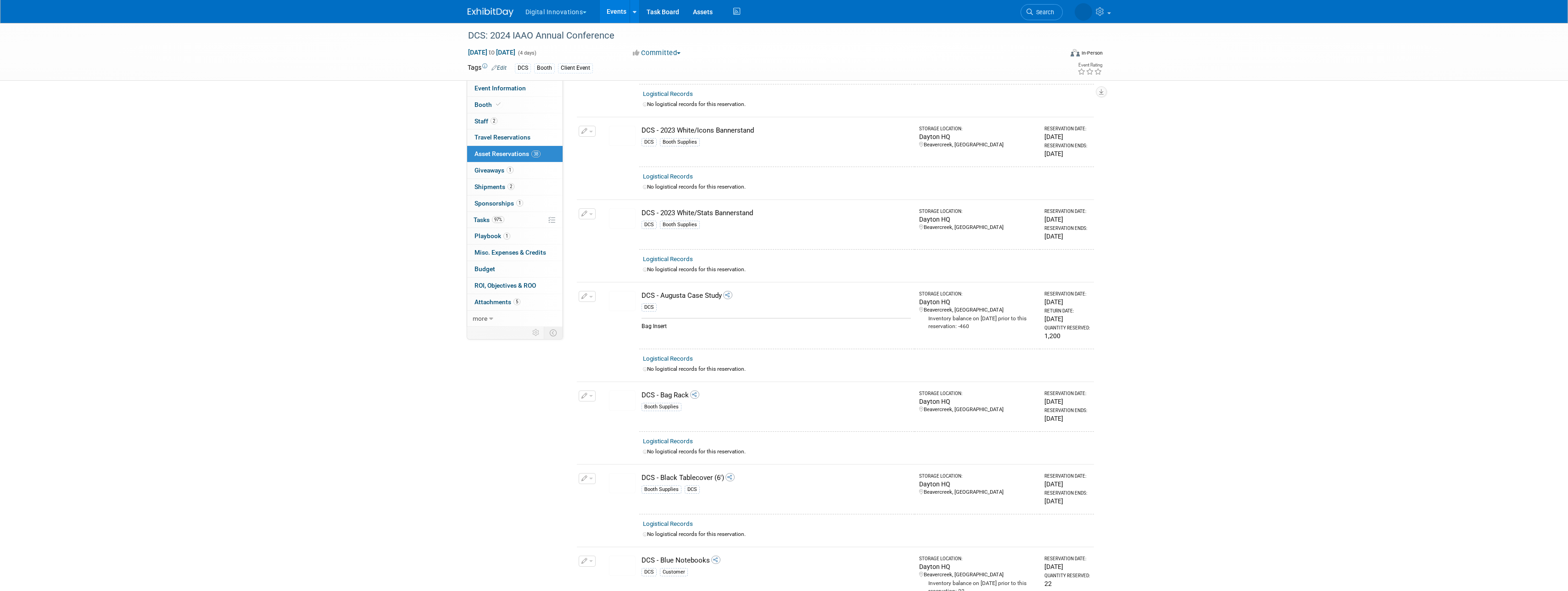 drag, startPoint x: 1055, startPoint y: 333, endPoint x: 1035, endPoint y: 340, distance: 21.18962 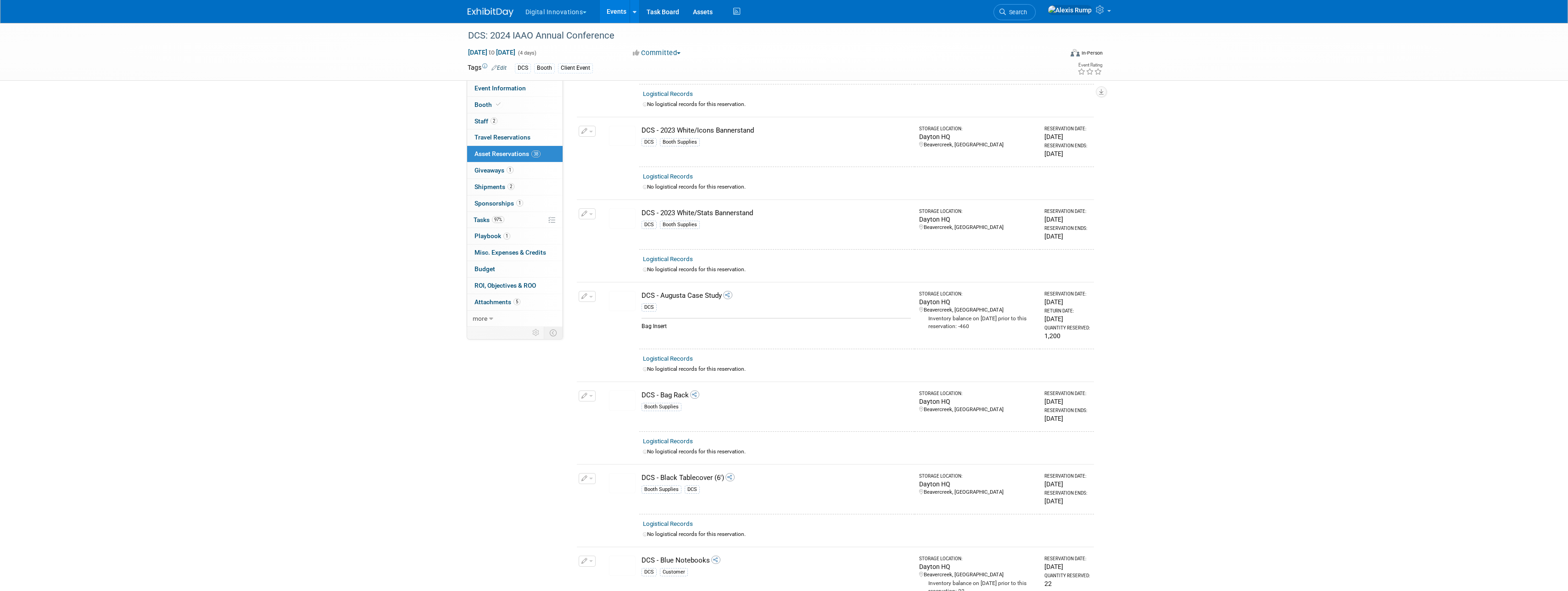 click on "Reservation Date:
[DATE]
Return Date:
[DATE]
[GEOGRAPHIC_DATA]:
1,200" at bounding box center (1066, 315) 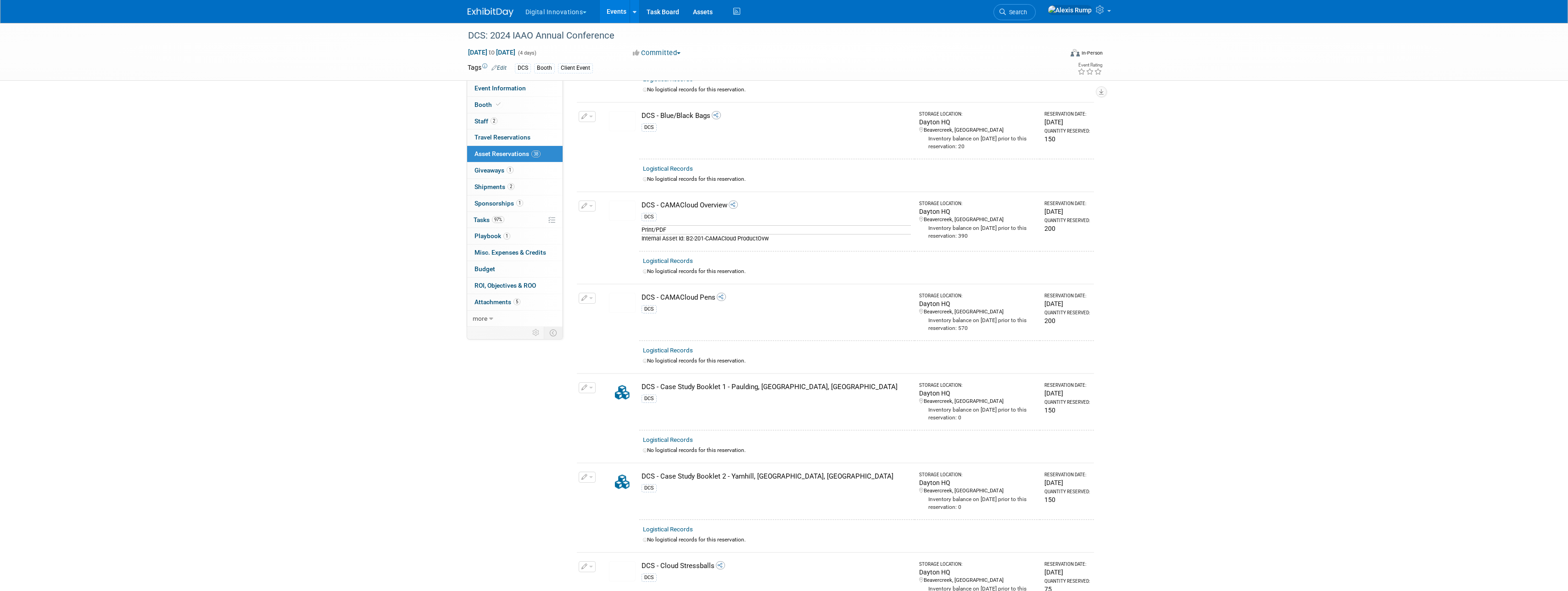 scroll, scrollTop: 642, scrollLeft: 0, axis: vertical 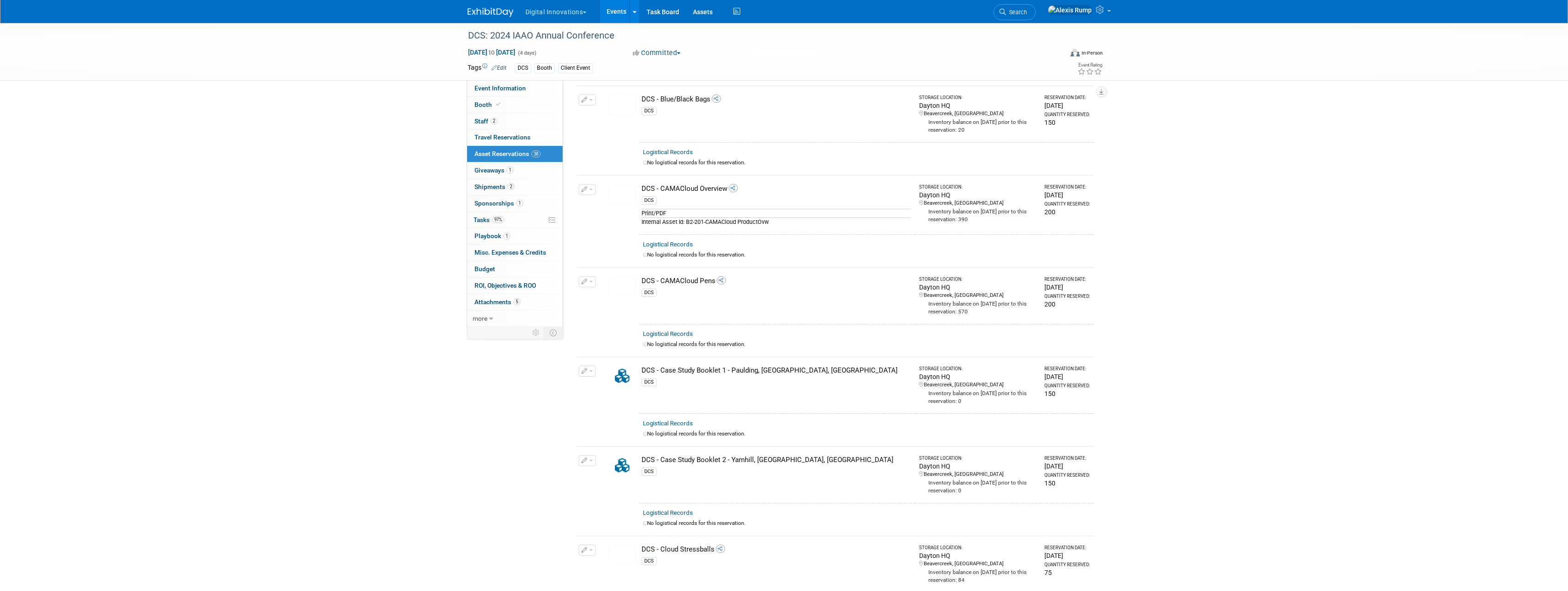 drag, startPoint x: 636, startPoint y: 365, endPoint x: 809, endPoint y: 361, distance: 173.0462 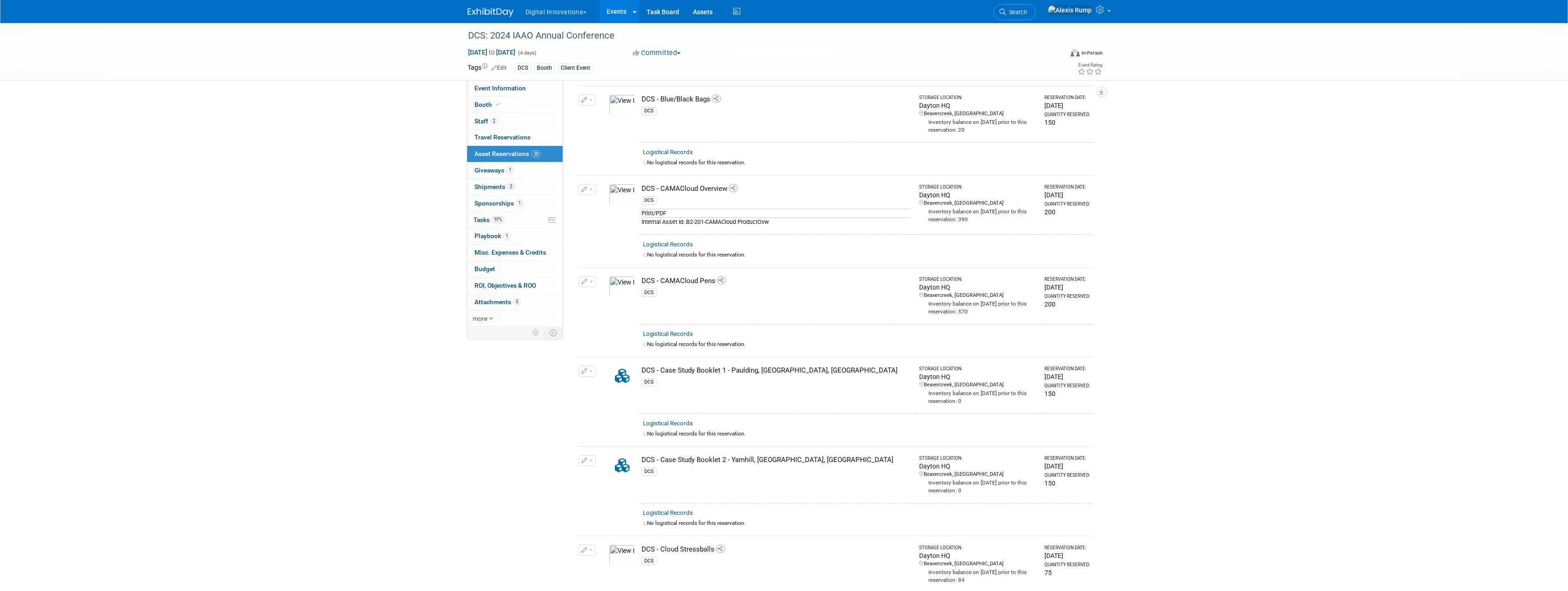 click on "Change Reservation
Manage Logistical Records
Cancel Reservation" at bounding box center (835, 385) 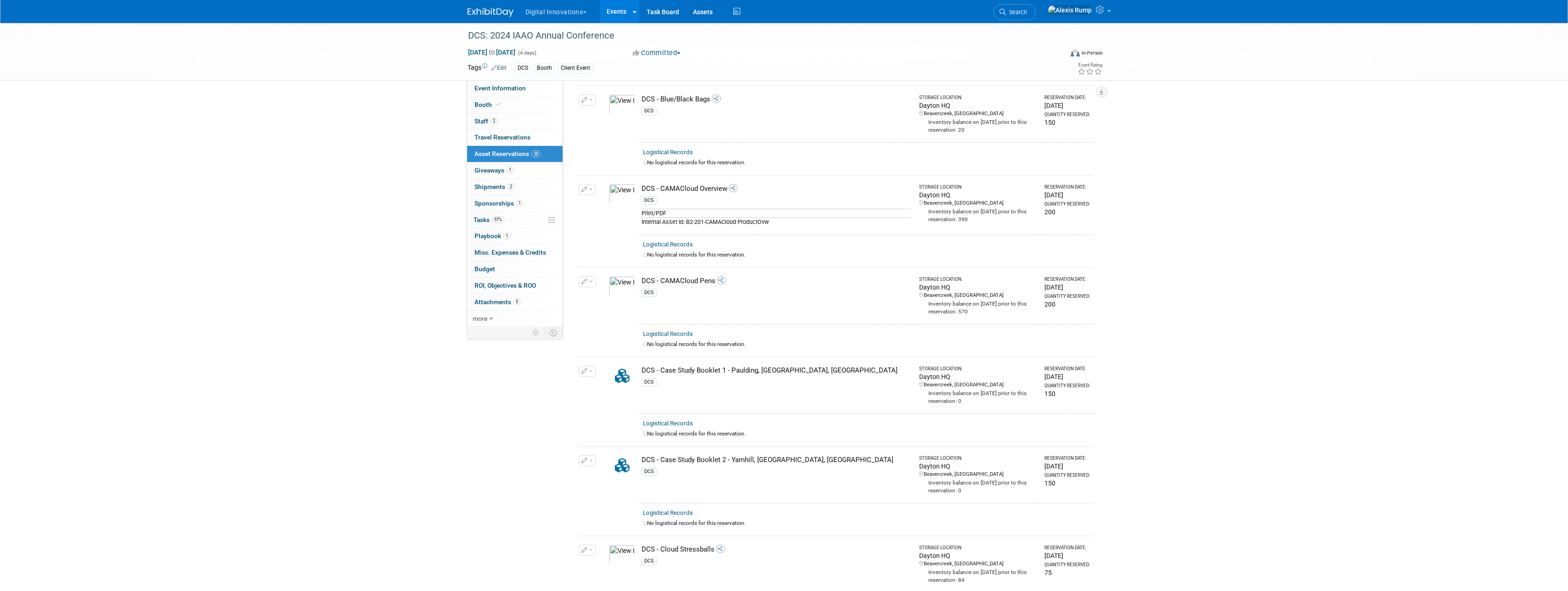 click on "DCS: 2024 IAAO Annual Conference
[DATE]  to  [DATE]
(4 days)
[DATE] to [DATE]
Committed
Committed
Considering
Not Going
Planned
Non-Event Task
Virtual
In-Person
Hybrid
<img src="[URL][DOMAIN_NAME]" style="width: 22px; height: 18px; margin-top: 2px; margin-bottom: 2px; margin-left: 2px; filter: Grayscale(70%); opacity: 0.9;" />   Virtual
<img src="[URL][DOMAIN_NAME]" style="width: 22px; height: 18px; margin-top: 2px; margin-bottom: 2px; margin-left: 2px; filter: Grayscale(70%); opacity: 0.9;" />   In-Person
<img src="[URL][DOMAIN_NAME]" style="width: 22px; height: 18px; margin-top: 2px; margin-bottom: 2px; margin-left: 2px; filter: Grayscale(70%); opacity: 0.9;" />   Hybrid
Tags" at bounding box center (784, 1116) 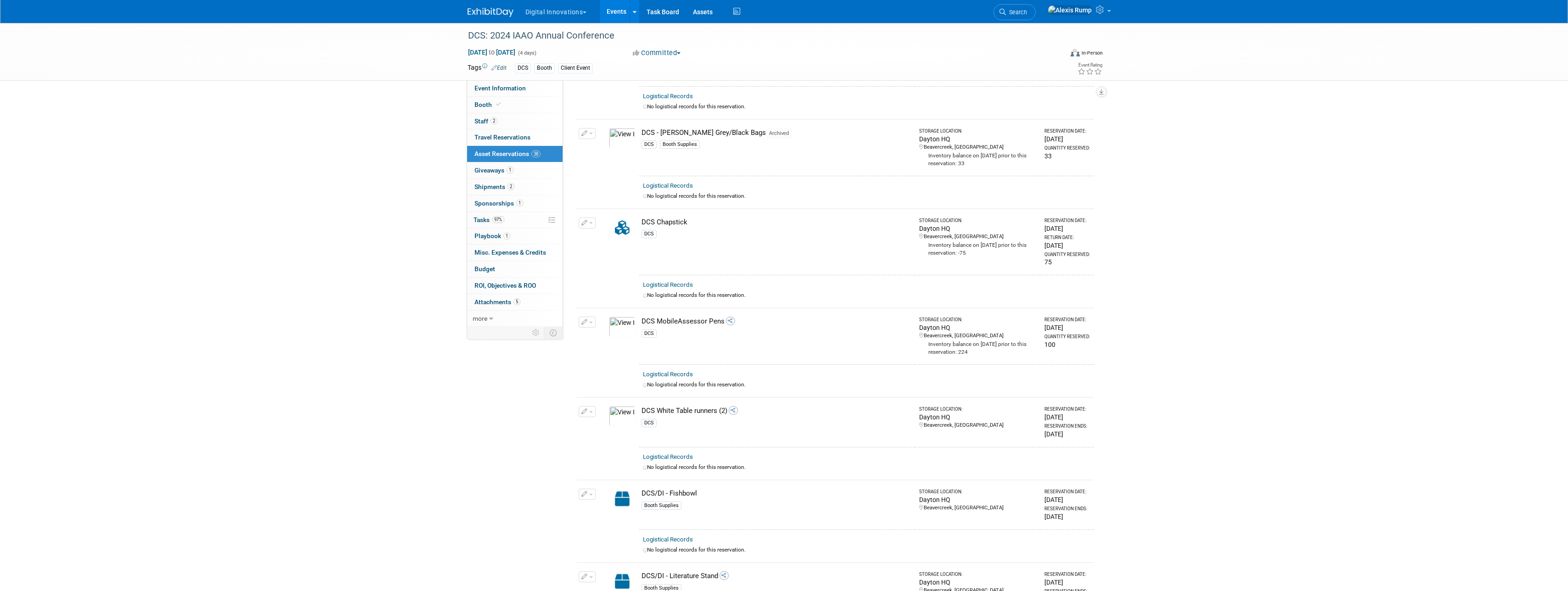 scroll, scrollTop: 1514, scrollLeft: 0, axis: vertical 